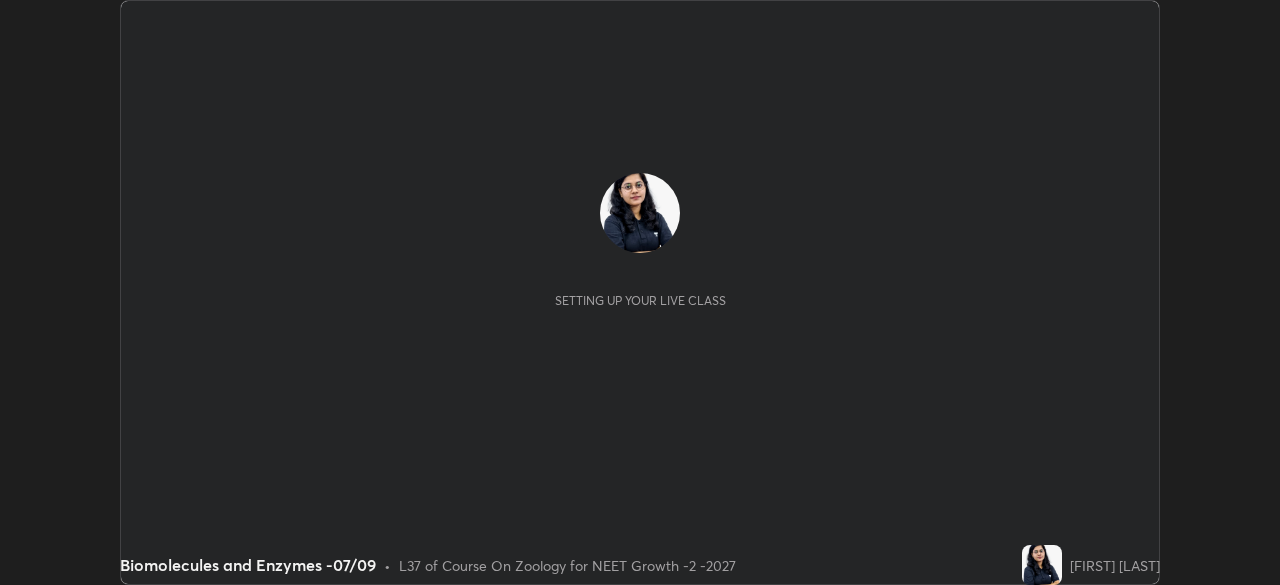 scroll, scrollTop: 0, scrollLeft: 0, axis: both 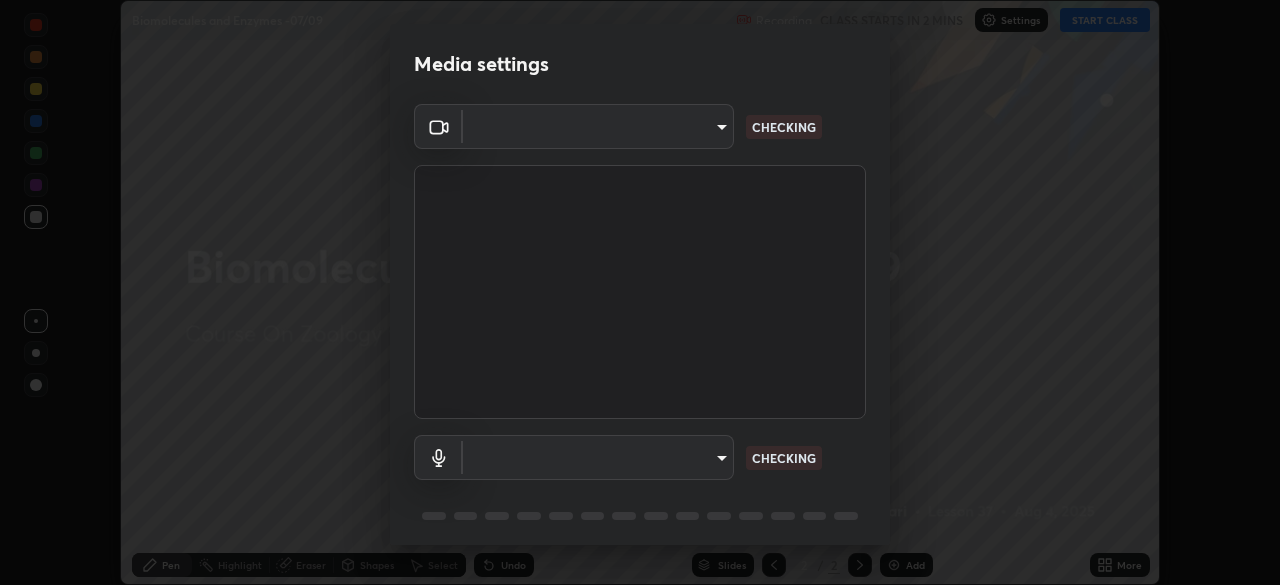 type on "23f9ab4963ea7bf9f5a0f139eca0a7722ce6801474d7e6497cd6fb859b15e8b8" 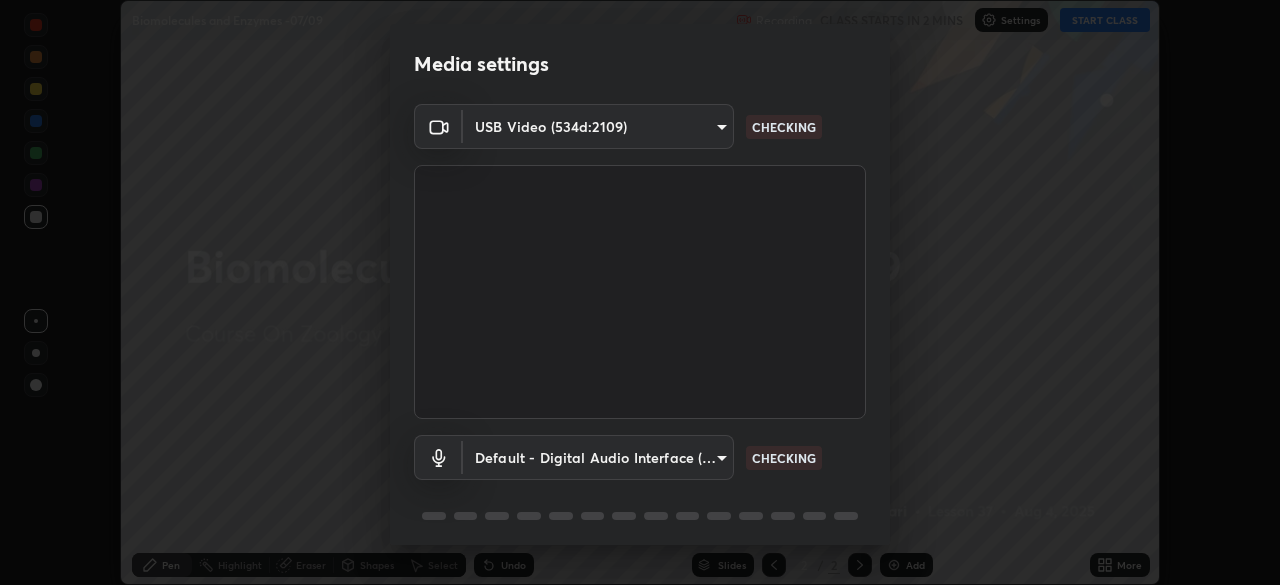 click on "Erase all Biomolecules and Enzymes -07/09 Recording CLASS STARTS IN 2 MINS Settings START CLASS Setting up your live class Biomolecules and Enzymes -07/09 • L37 of Course On Zoology for NEET Growth -2 -2027 Swati Kumari Pen Highlight Eraser Shapes Select Undo Slides 2 / 2 Add More No doubts shared Encourage your learners to ask a doubt for better clarity Report an issue Reason for reporting Buffering Chat not working Audio - Video sync issue Educator video quality low ​ Attach an image Report Media settings USB Video (534d:2109) 23f9ab4963ea7bf9f5a0f139eca0a7722ce6801474d7e6497cd6fb859b15e8b8 CHECKING Default - Digital Audio Interface (USB Digital Audio) default CHECKING 1 / 5 Next" at bounding box center (640, 292) 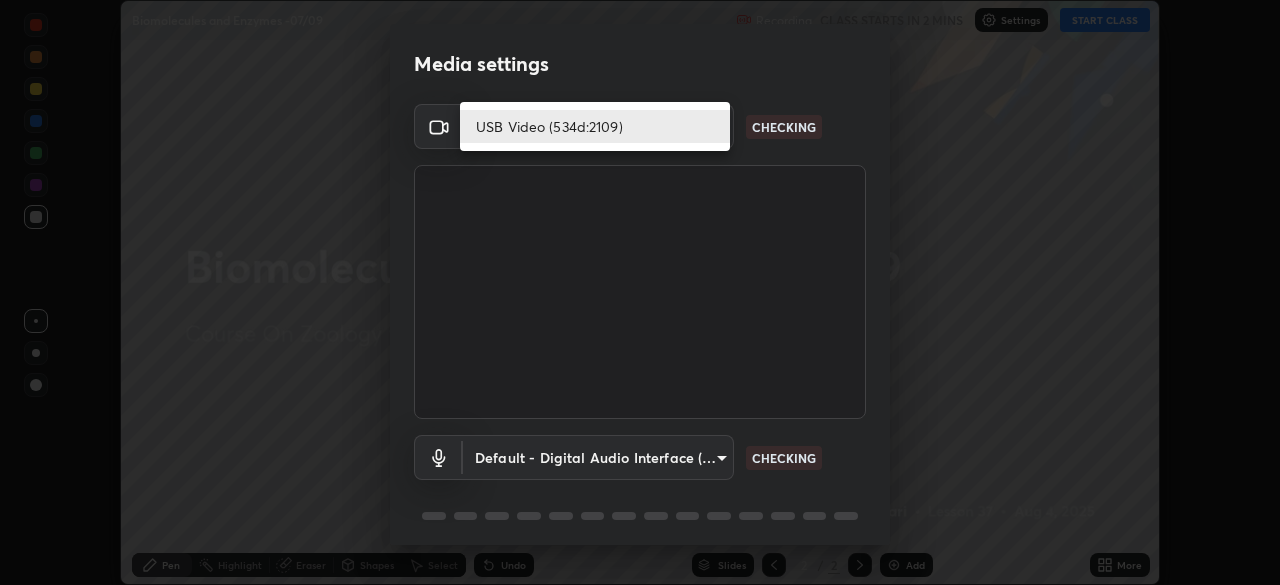 click on "USB Video (534d:2109)" at bounding box center [595, 126] 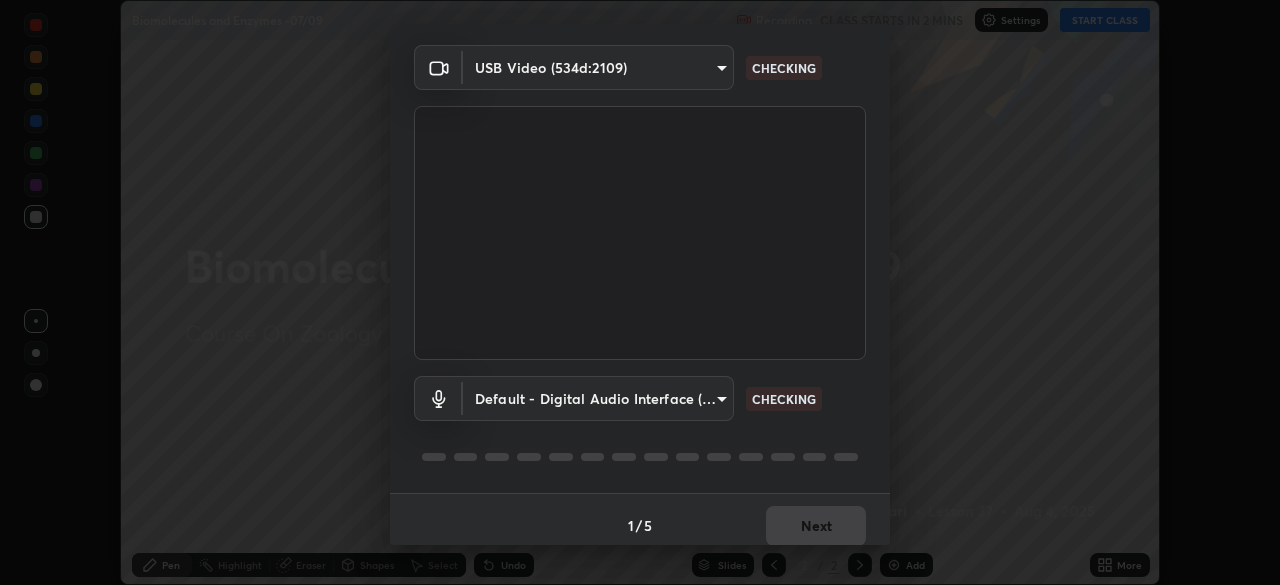 scroll, scrollTop: 71, scrollLeft: 0, axis: vertical 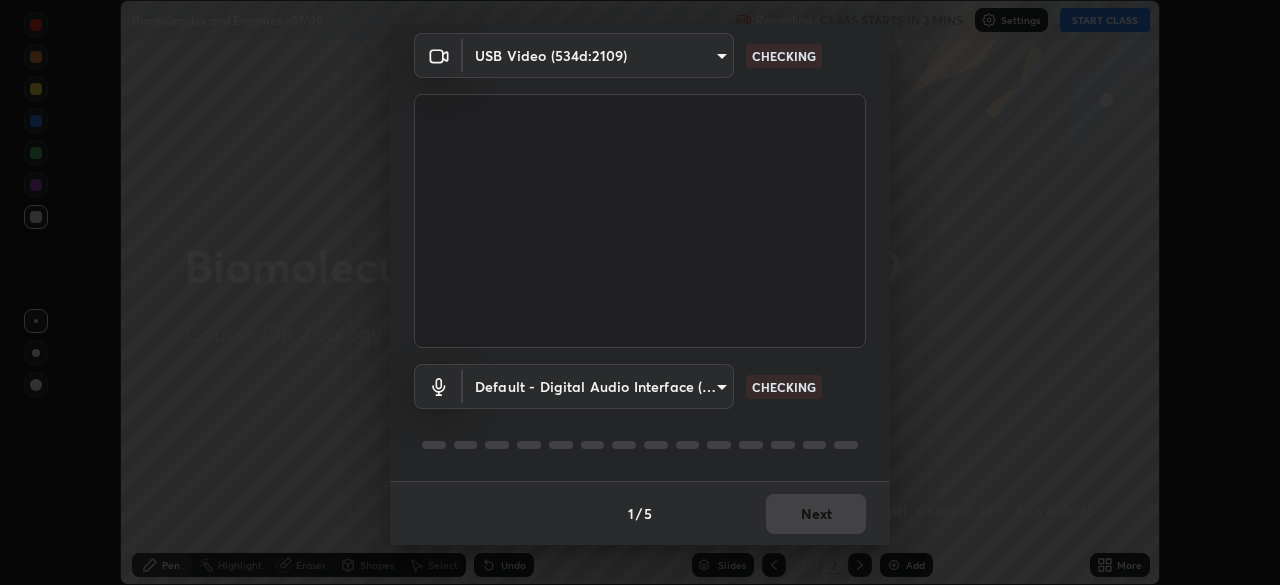 click on "Erase all Biomolecules and Enzymes -07/09 Recording CLASS STARTS IN 2 MINS Settings START CLASS Setting up your live class Biomolecules and Enzymes -07/09 • L37 of Course On Zoology for NEET Growth -2 -2027 Swati Kumari Pen Highlight Eraser Shapes Select Undo Slides 2 / 2 Add More No doubts shared Encourage your learners to ask a doubt for better clarity Report an issue Reason for reporting Buffering Chat not working Audio - Video sync issue Educator video quality low ​ Attach an image Report Media settings USB Video (534d:2109) 23f9ab4963ea7bf9f5a0f139eca0a7722ce6801474d7e6497cd6fb859b15e8b8 CHECKING Default - Digital Audio Interface (USB Digital Audio) default CHECKING 1 / 5 Next" at bounding box center [640, 292] 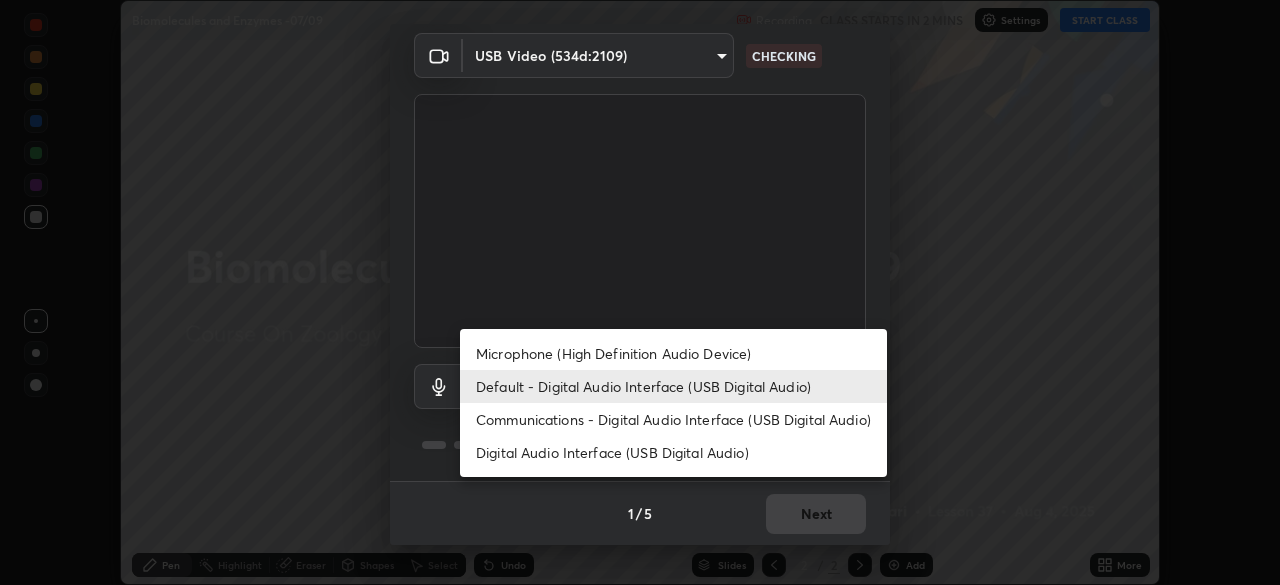 click on "Digital Audio Interface (USB Digital Audio)" at bounding box center [673, 452] 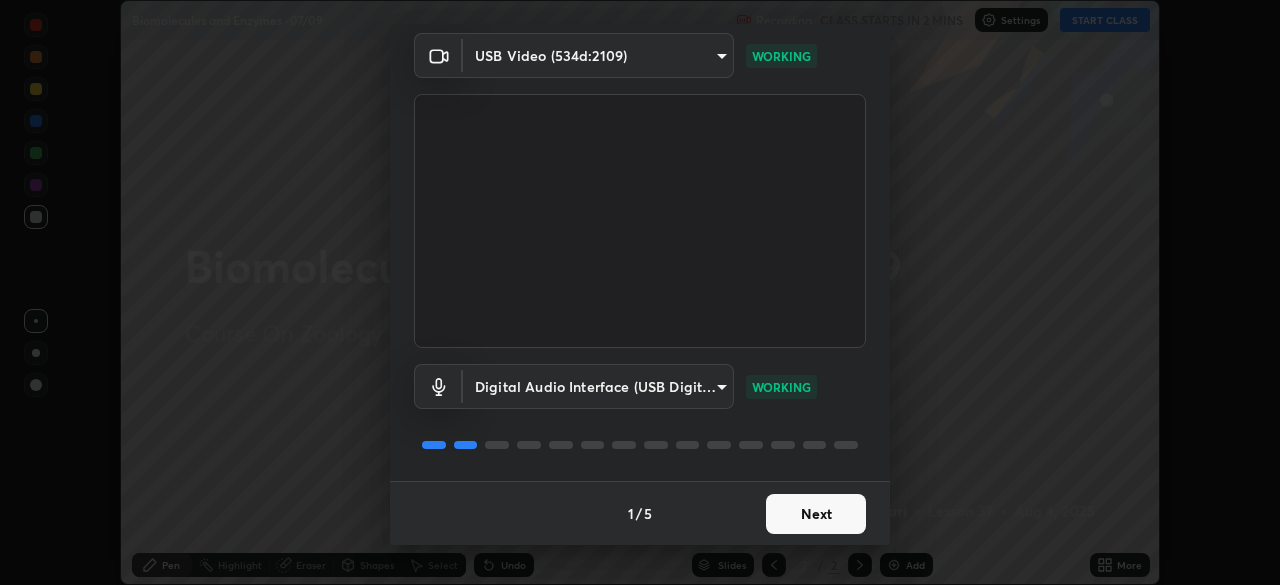 click on "Next" at bounding box center (816, 514) 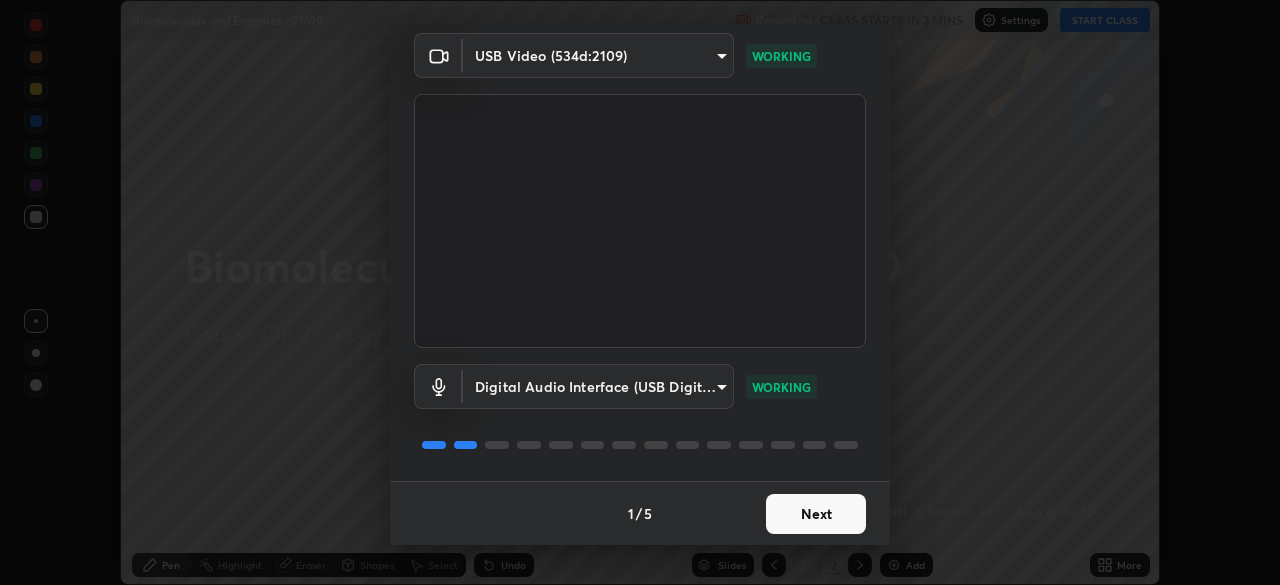 scroll, scrollTop: 0, scrollLeft: 0, axis: both 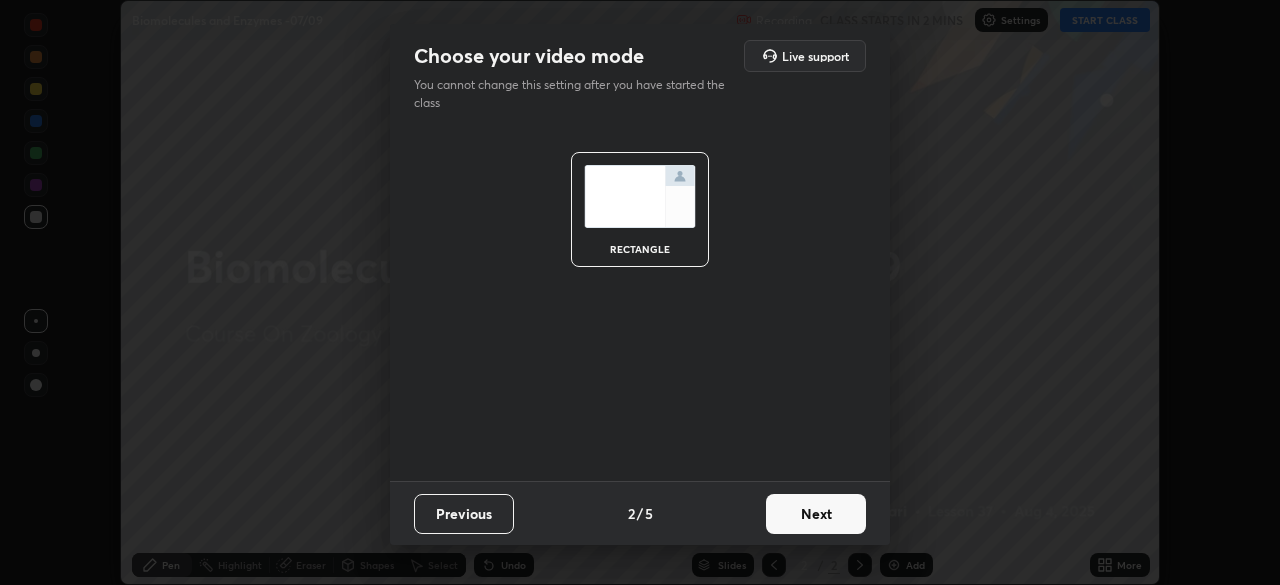 click on "Next" at bounding box center [816, 514] 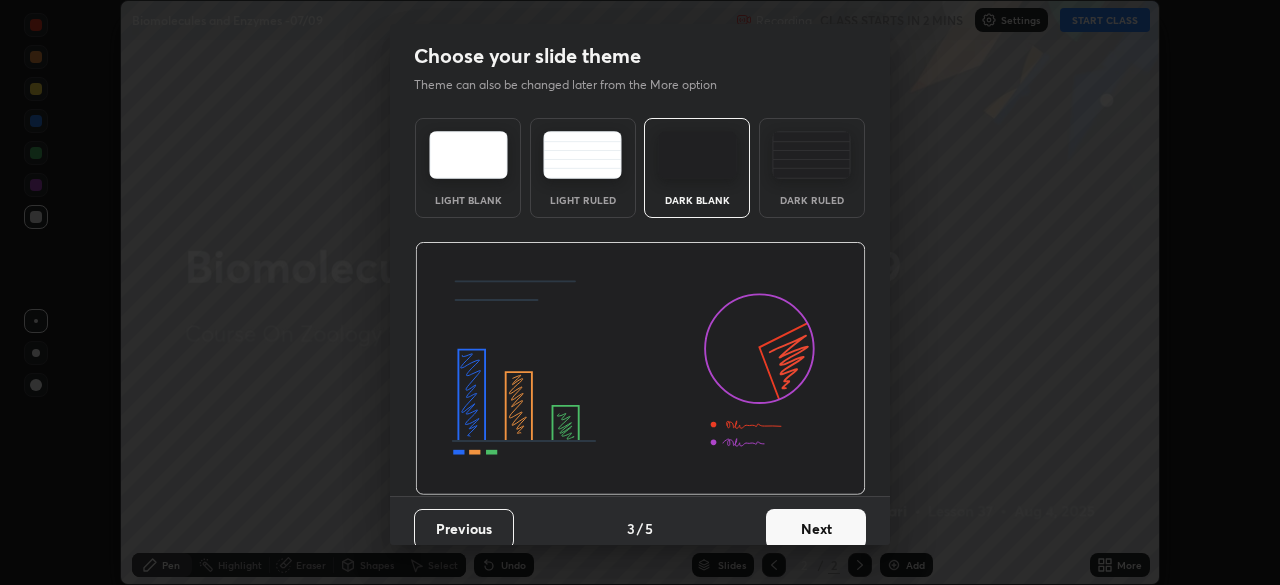 click on "Next" at bounding box center [816, 529] 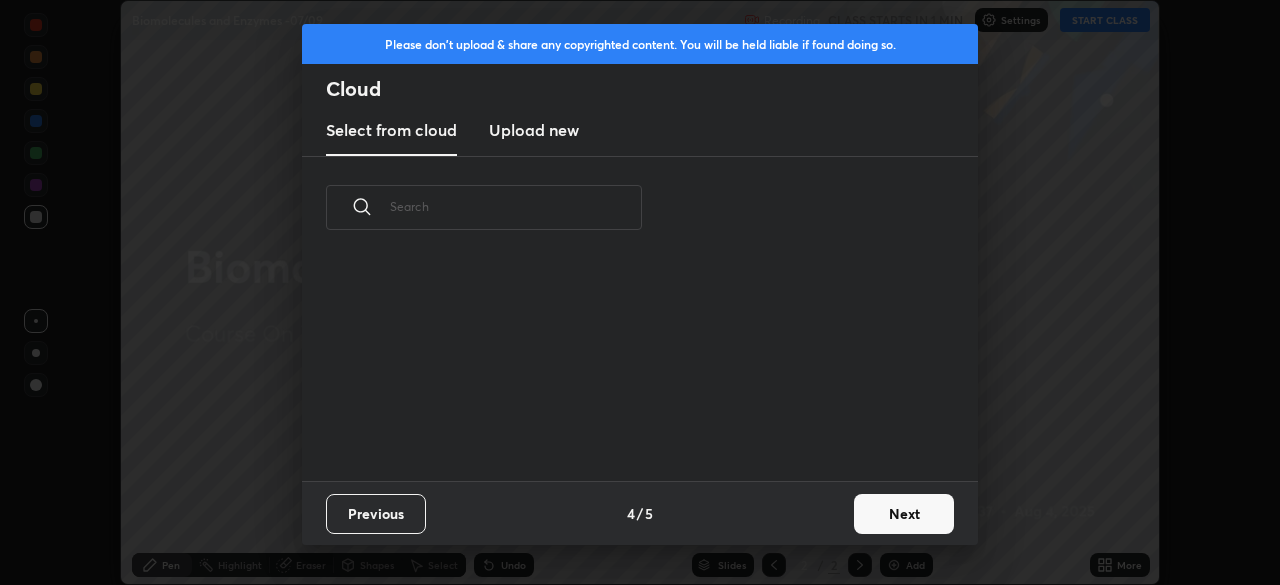 scroll, scrollTop: 222, scrollLeft: 642, axis: both 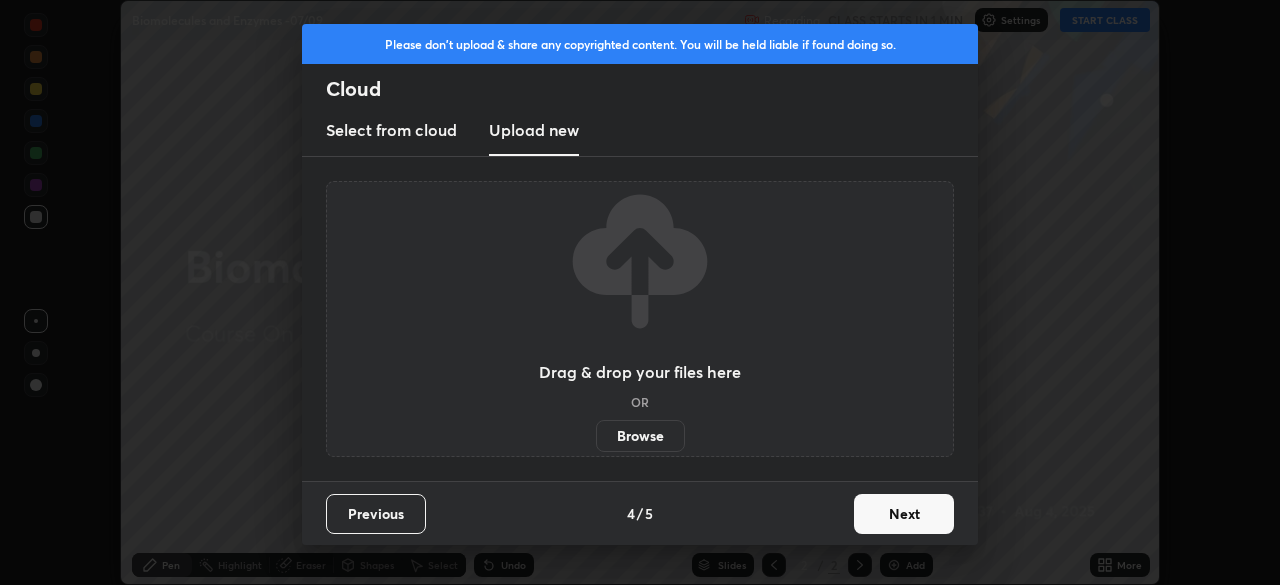 click on "Browse" at bounding box center [640, 436] 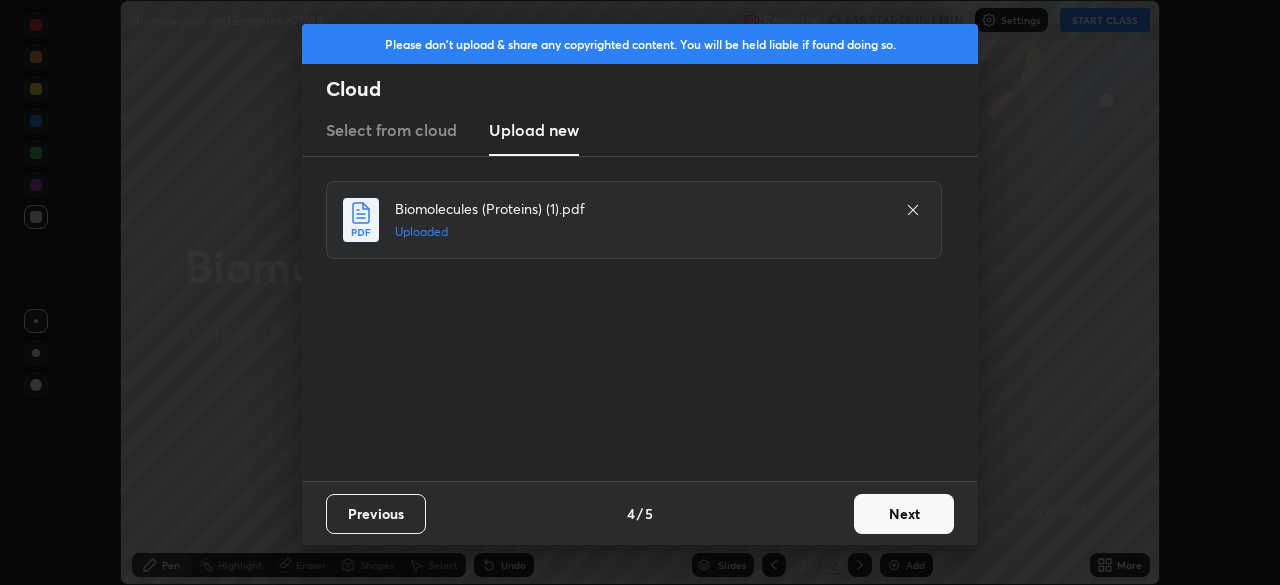 click on "Next" at bounding box center [904, 514] 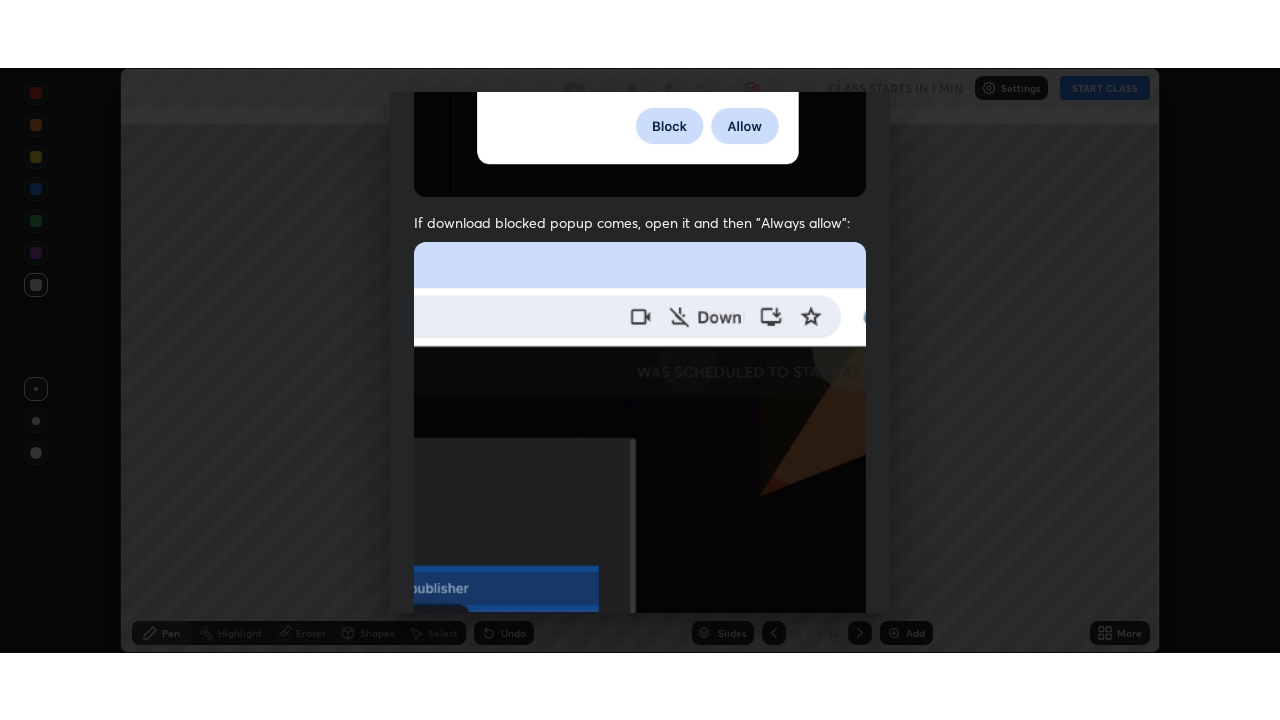 scroll, scrollTop: 479, scrollLeft: 0, axis: vertical 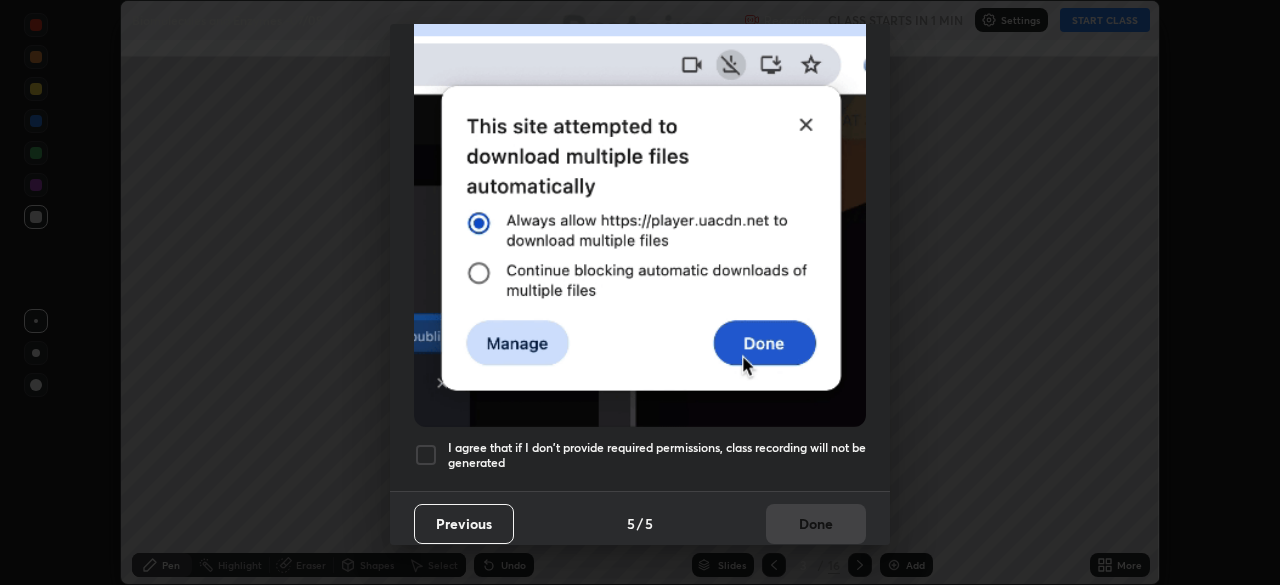click on "I agree that if I don't provide required permissions, class recording will not be generated" at bounding box center (640, 455) 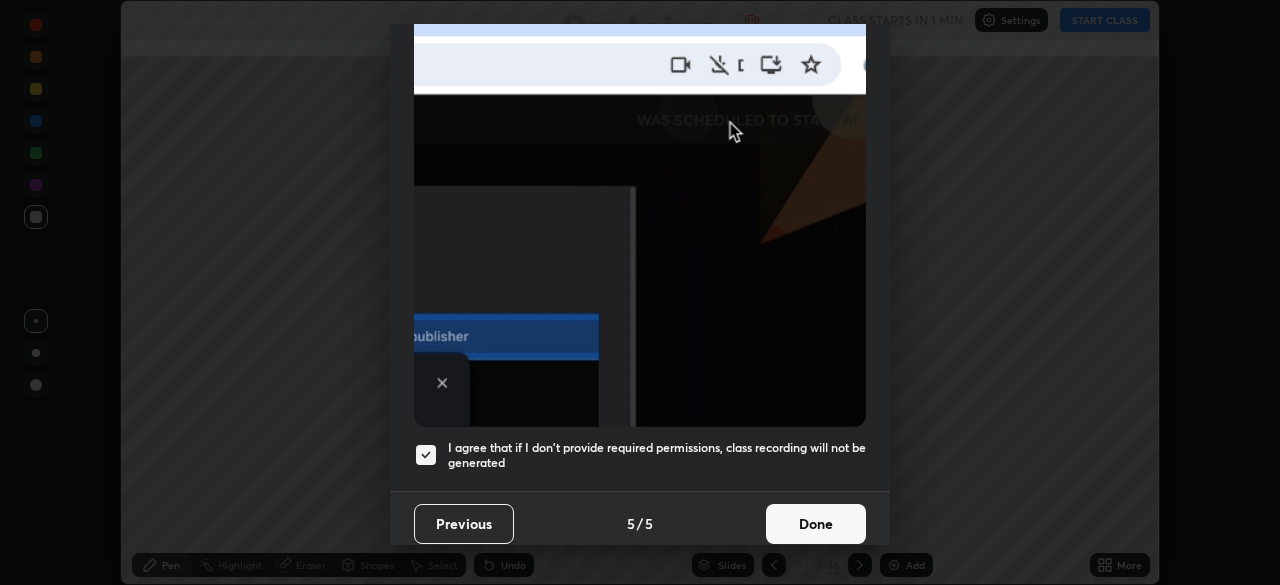 click on "Done" at bounding box center [816, 524] 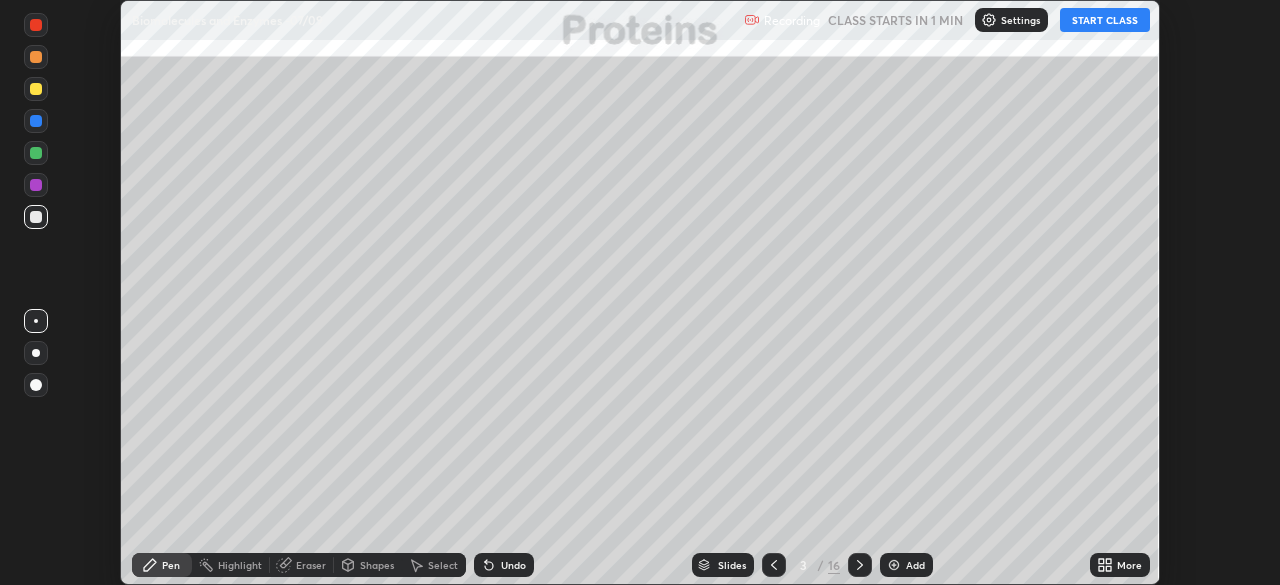 click 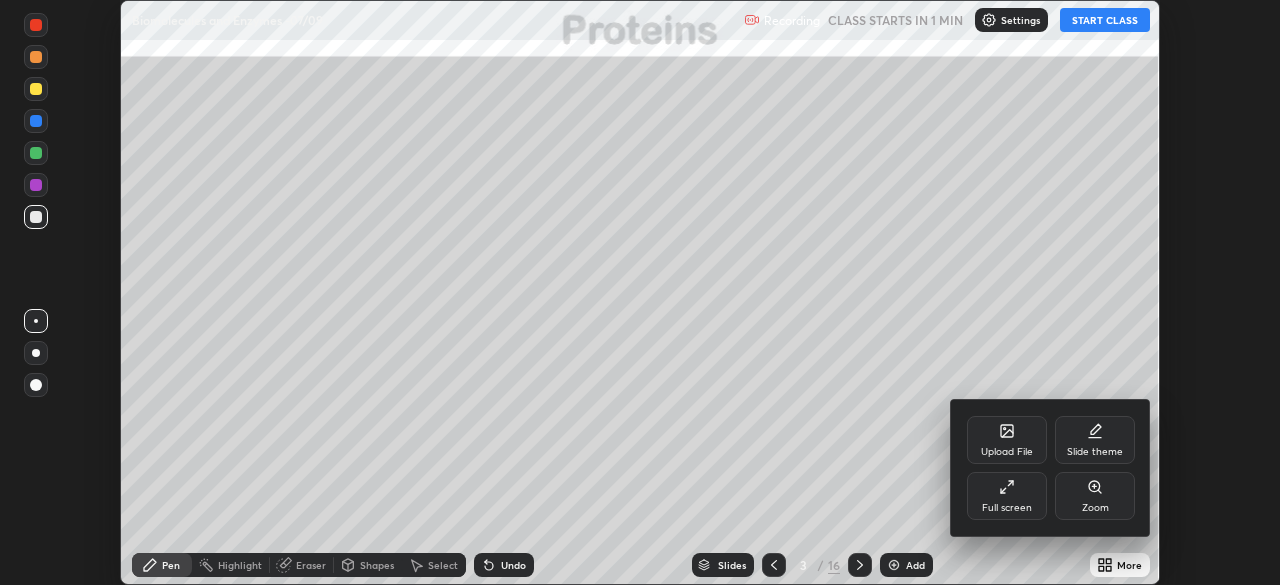 click on "Full screen" at bounding box center [1007, 496] 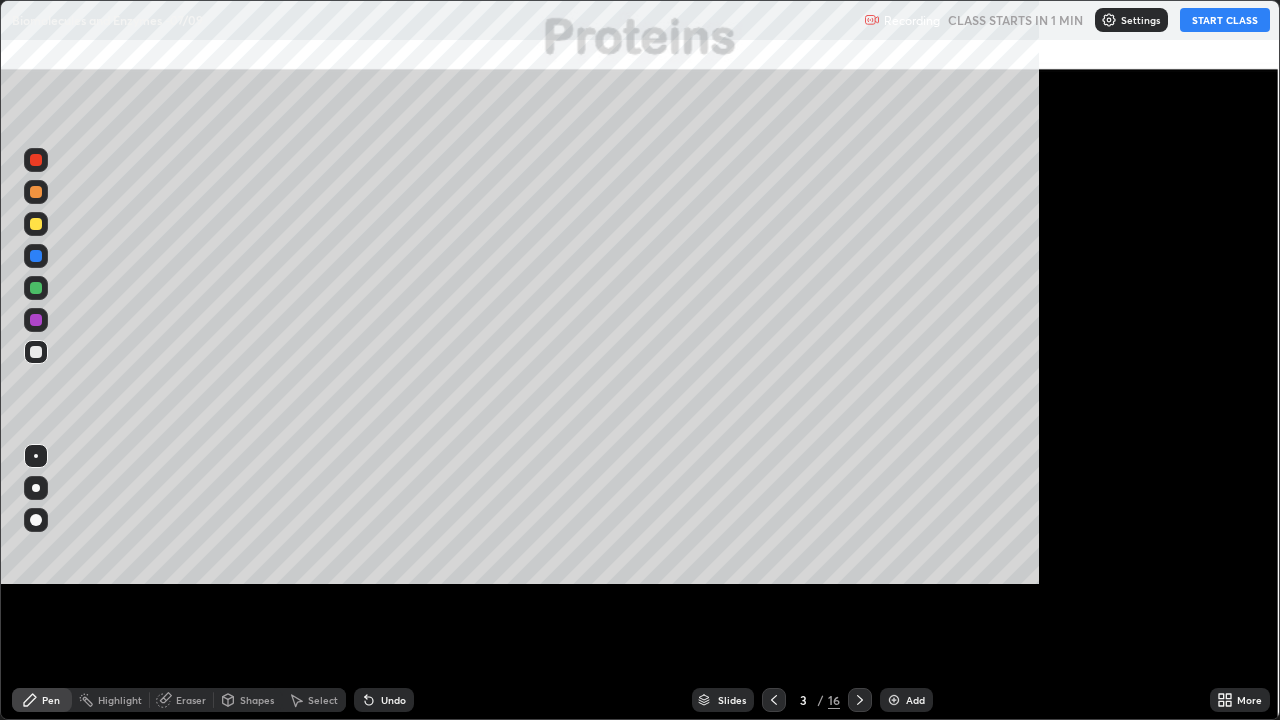 scroll, scrollTop: 99280, scrollLeft: 98720, axis: both 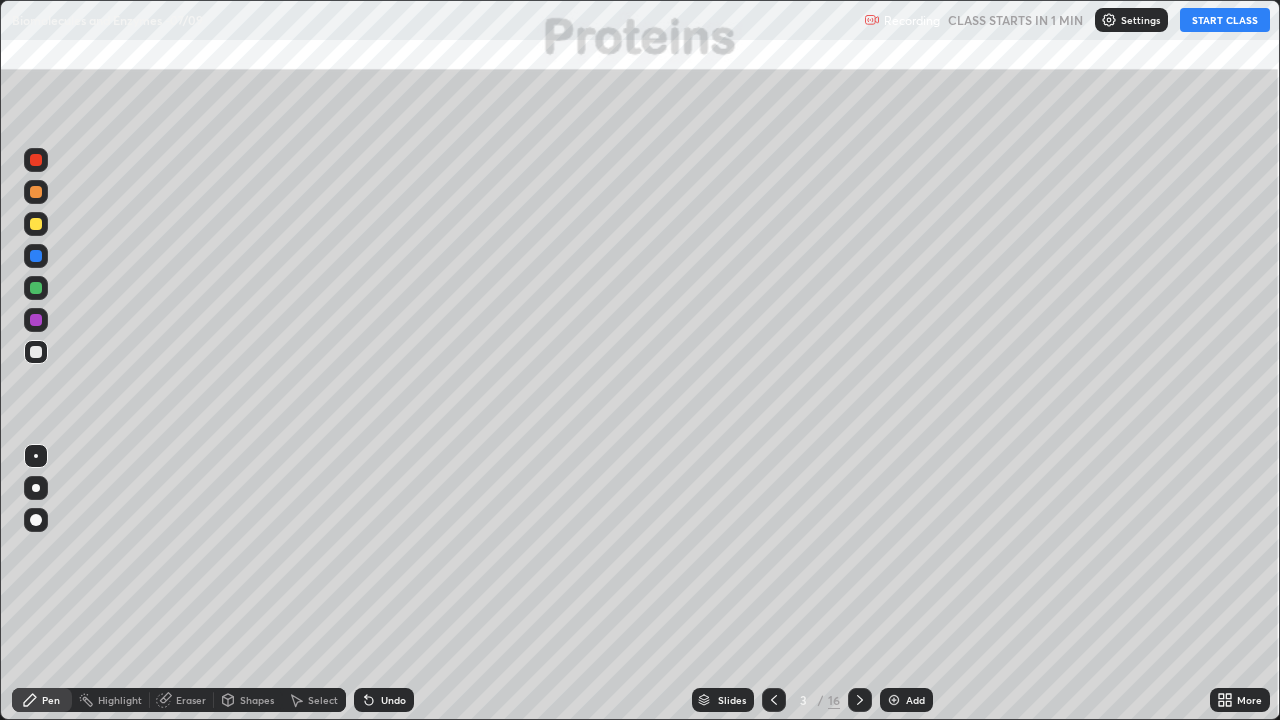 click 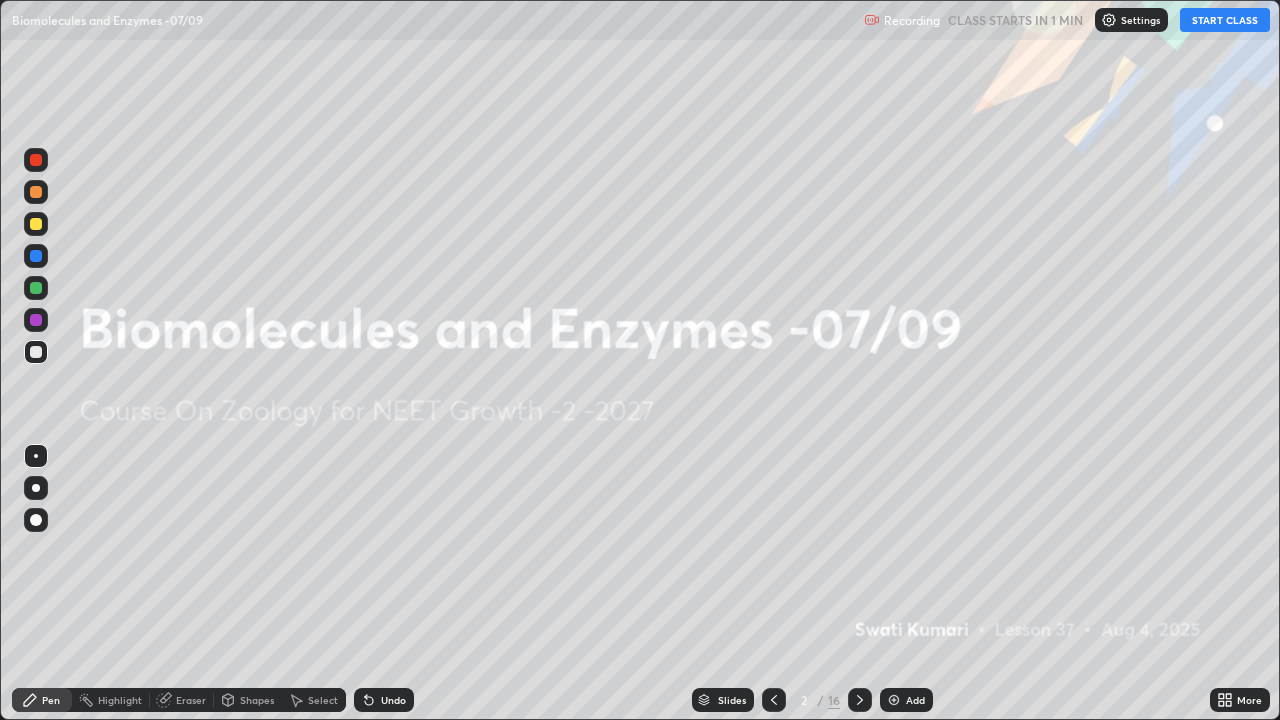 click on "Settings" at bounding box center [1131, 20] 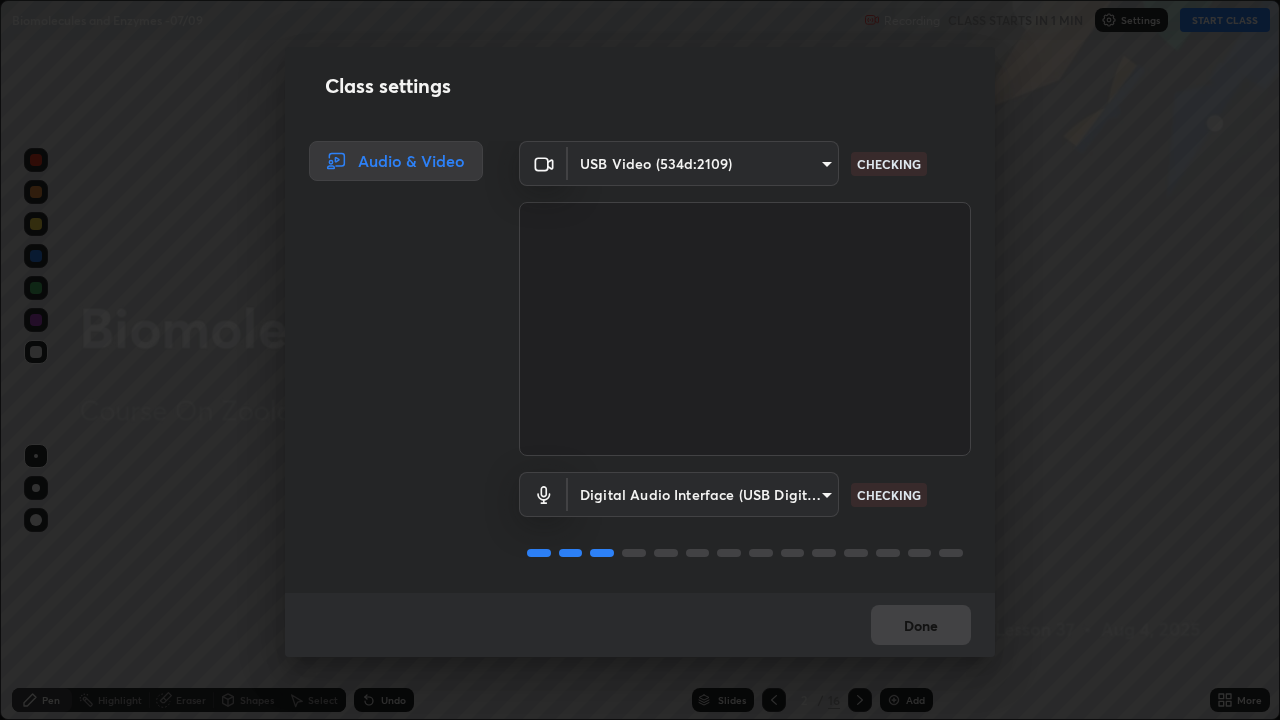 scroll, scrollTop: 2, scrollLeft: 0, axis: vertical 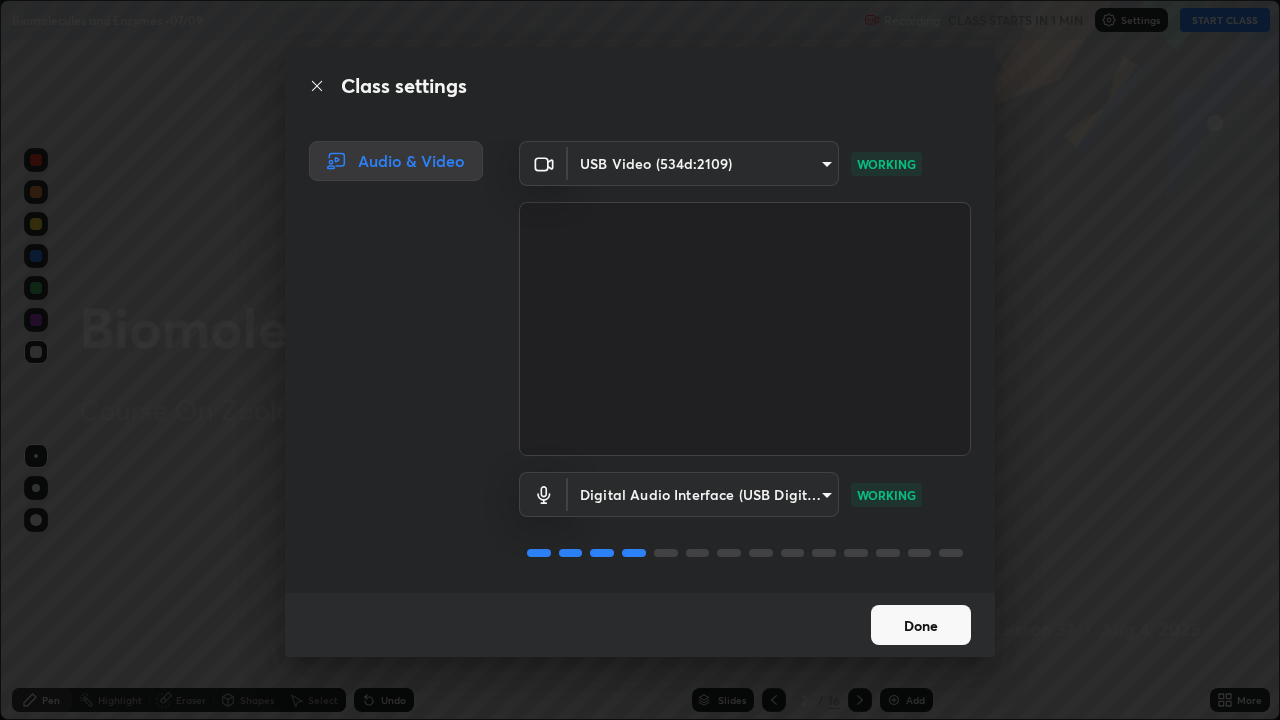 click on "Done" at bounding box center (921, 625) 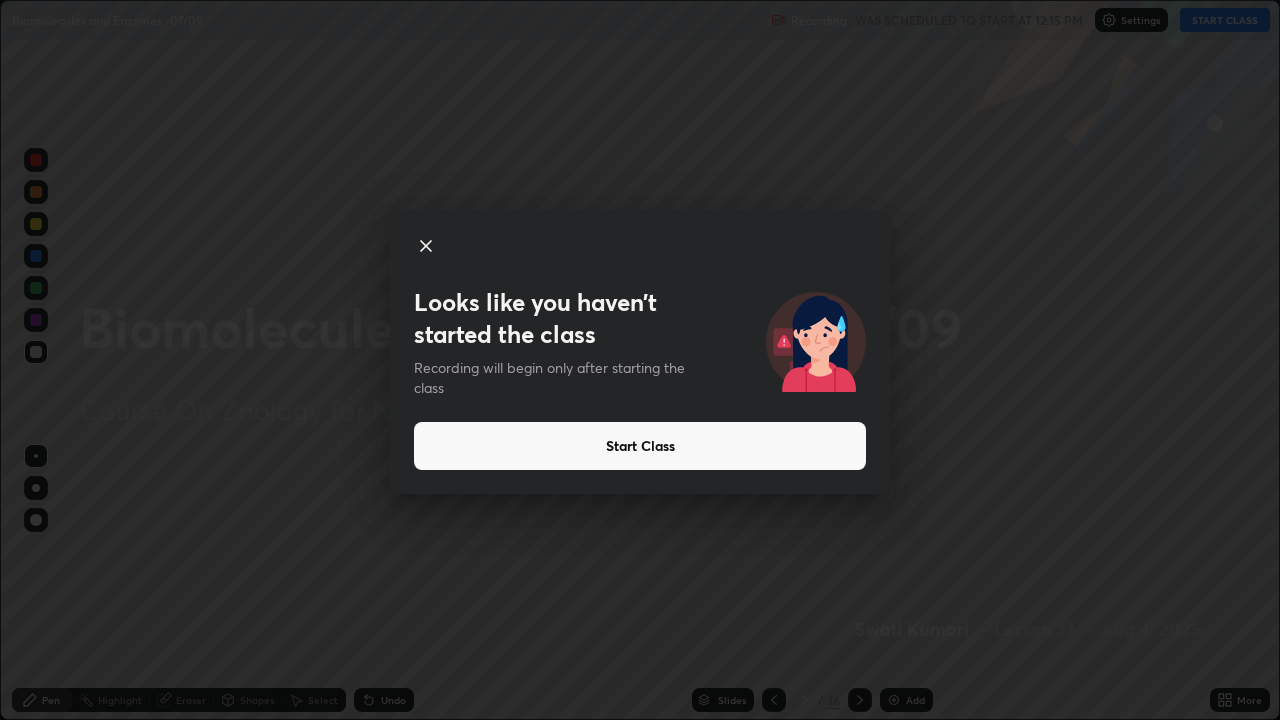 click on "Start Class" at bounding box center [640, 446] 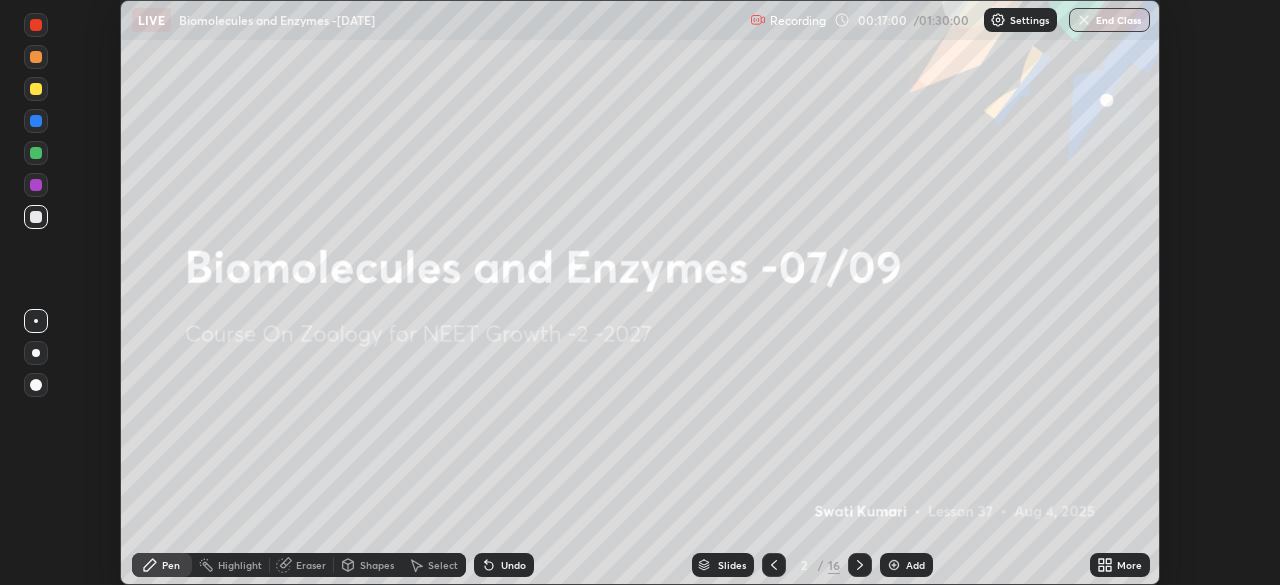 scroll, scrollTop: 0, scrollLeft: 0, axis: both 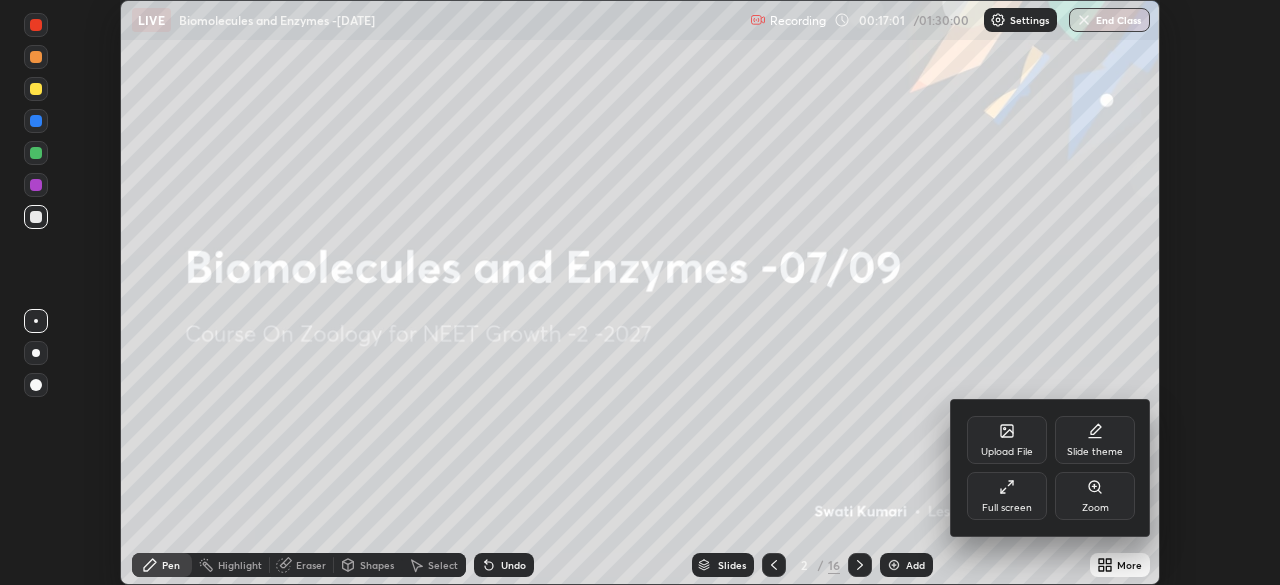 click on "Full screen" at bounding box center [1007, 508] 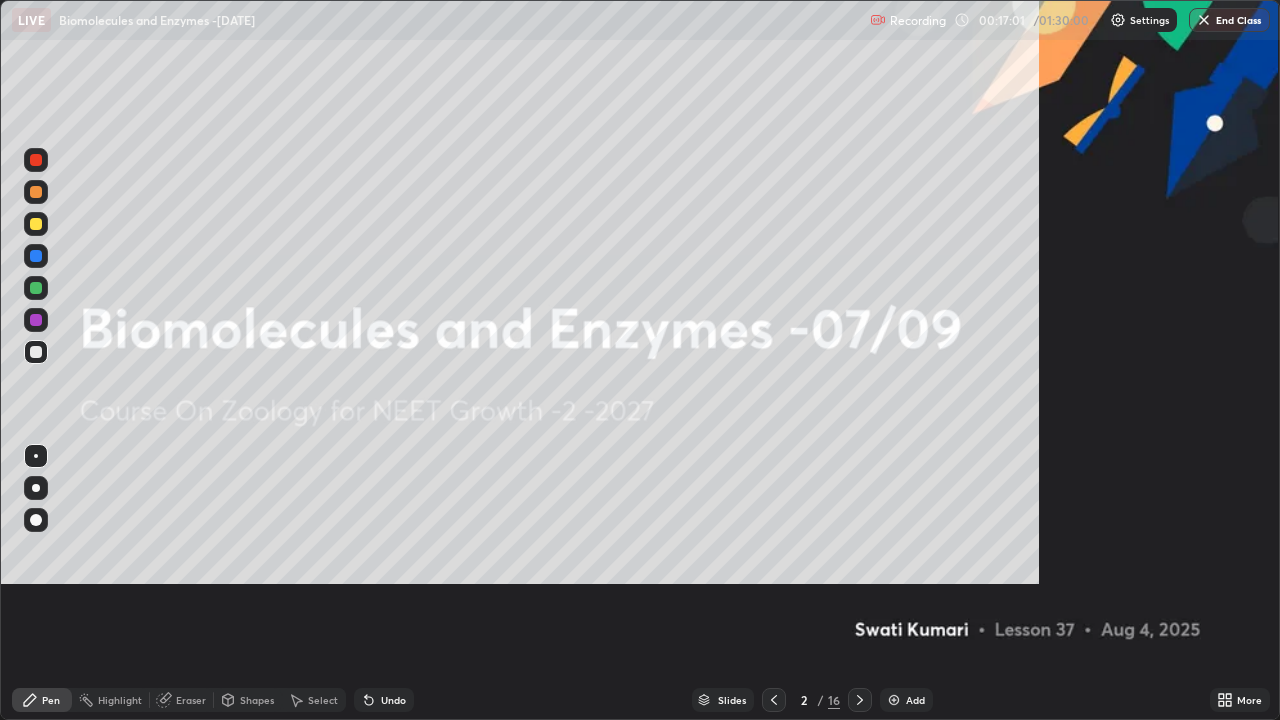 scroll, scrollTop: 99280, scrollLeft: 98720, axis: both 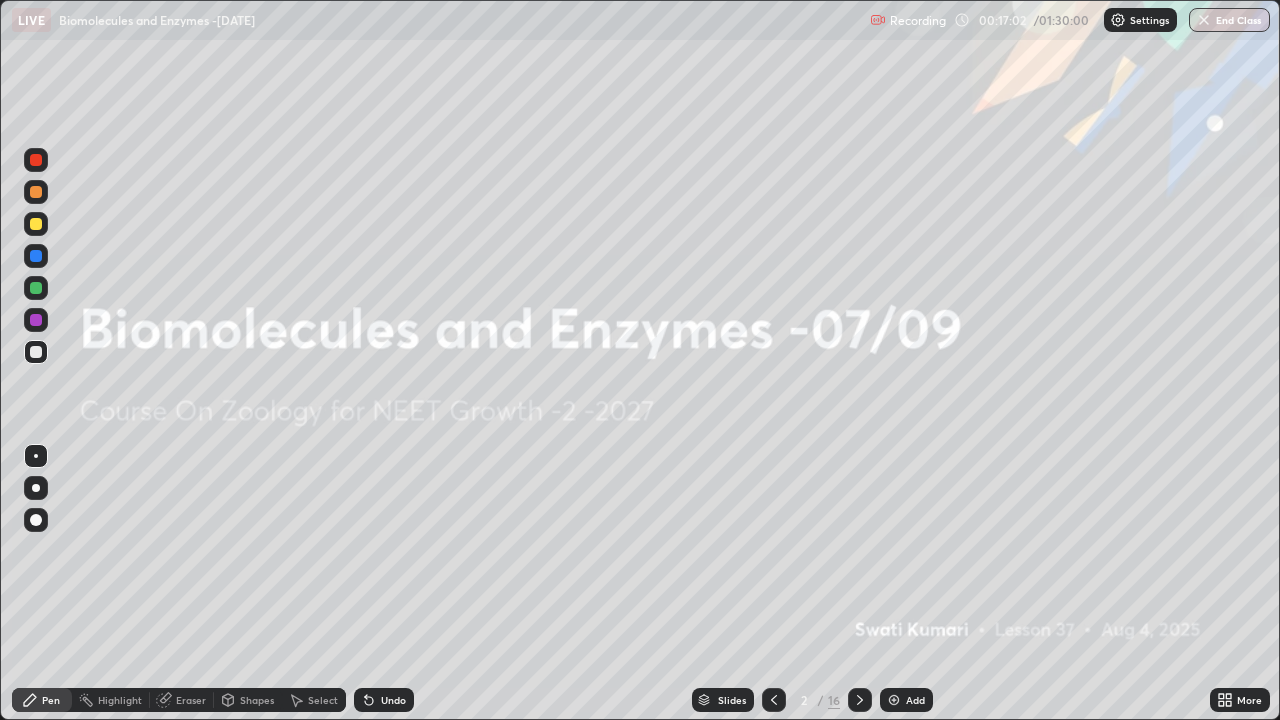 click on "Settings" at bounding box center (1149, 20) 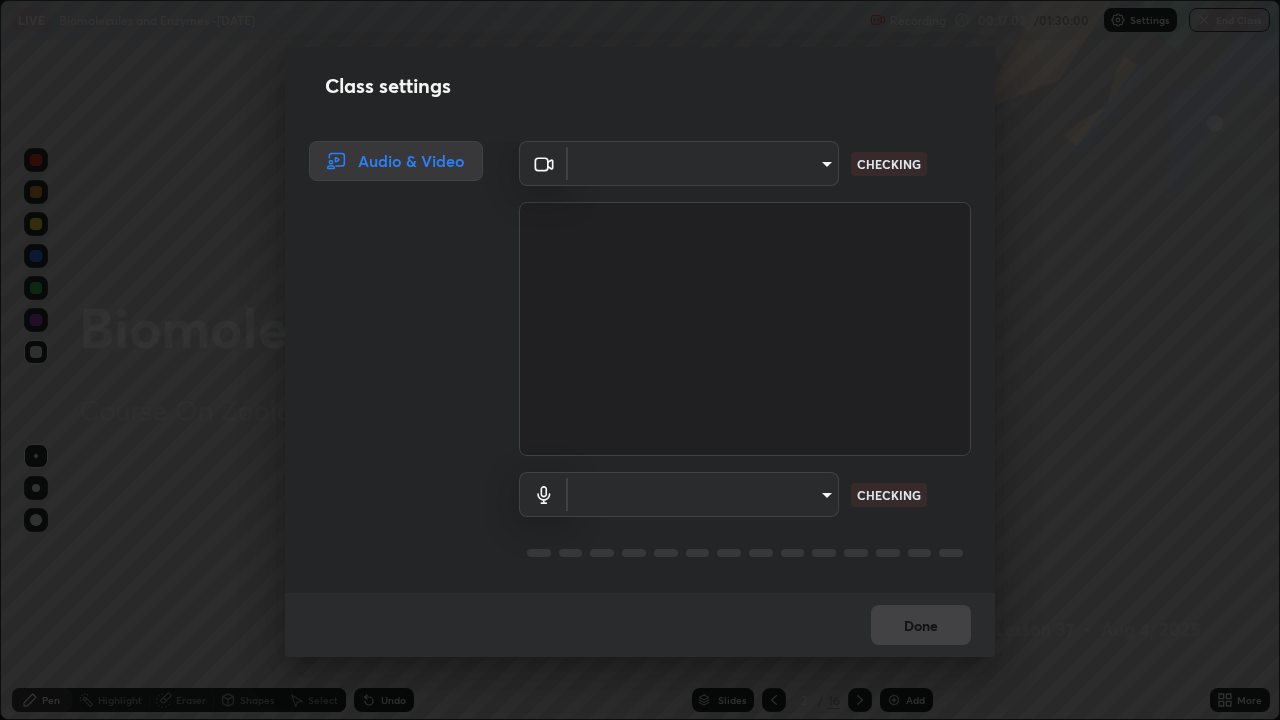 click on "Erase all LIVE Biomolecules and Enzymes -07/09 Recording 00:17:03 /  01:30:00 Settings End Class Setting up your live class Biomolecules and Enzymes -07/09 • L37 of Course On Zoology for NEET Growth -2 -2027 Swati Kumari Pen Highlight Eraser Shapes Select Undo Slides 2 / 16 Add More No doubts shared Encourage your learners to ask a doubt for better clarity Report an issue Reason for reporting Buffering Chat not working Audio - Video sync issue Educator video quality low ​ Attach an image Report Class settings Audio & Video ​ CHECKING ​ CHECKING Done" at bounding box center (640, 360) 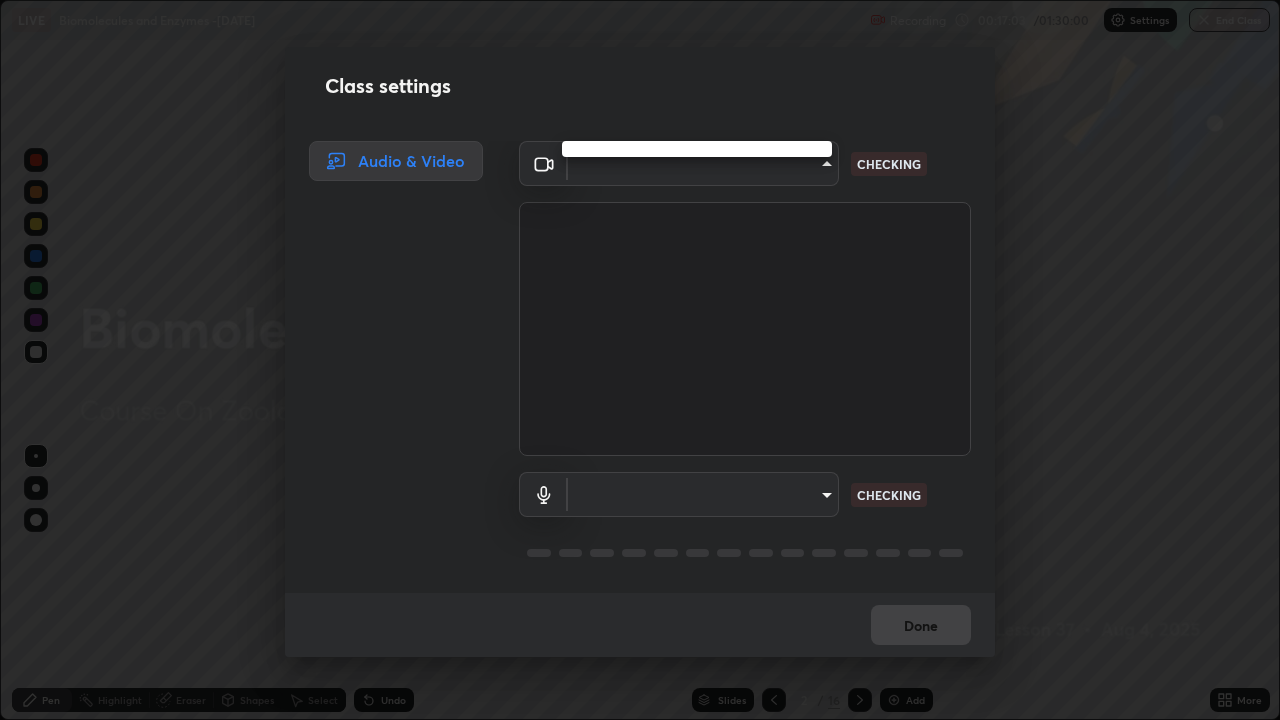 click at bounding box center [640, 360] 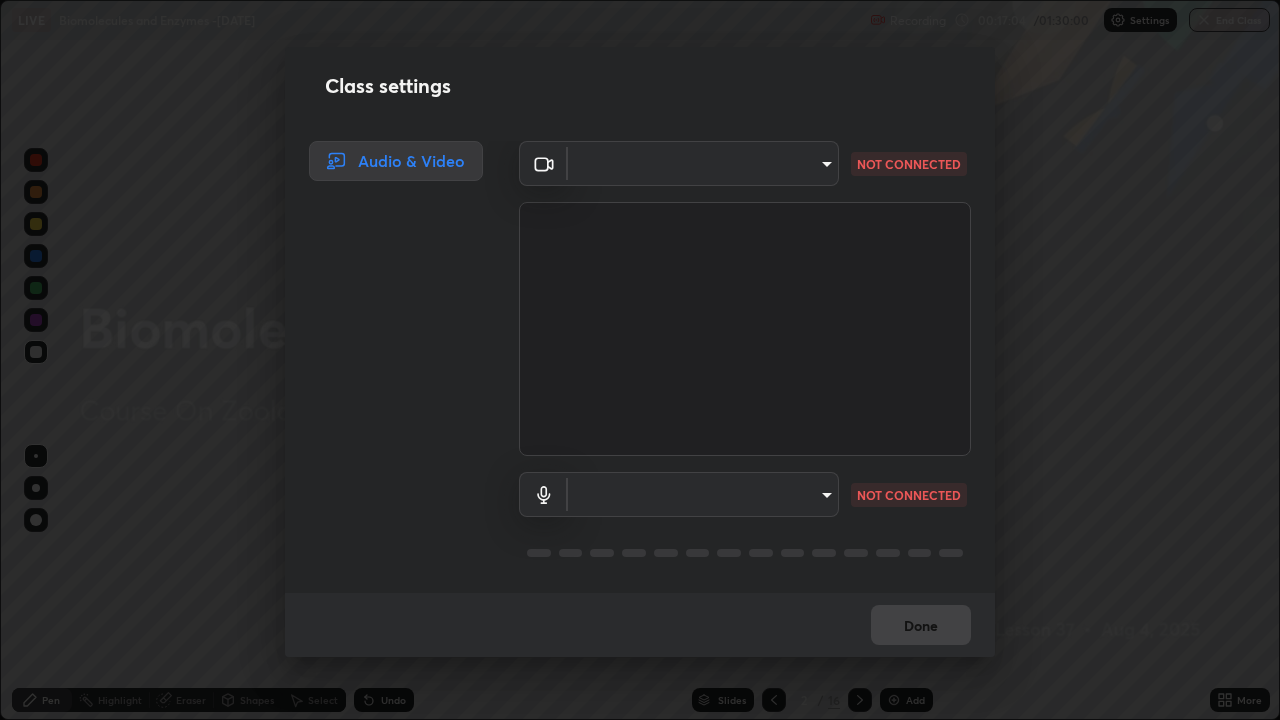 scroll, scrollTop: 2, scrollLeft: 0, axis: vertical 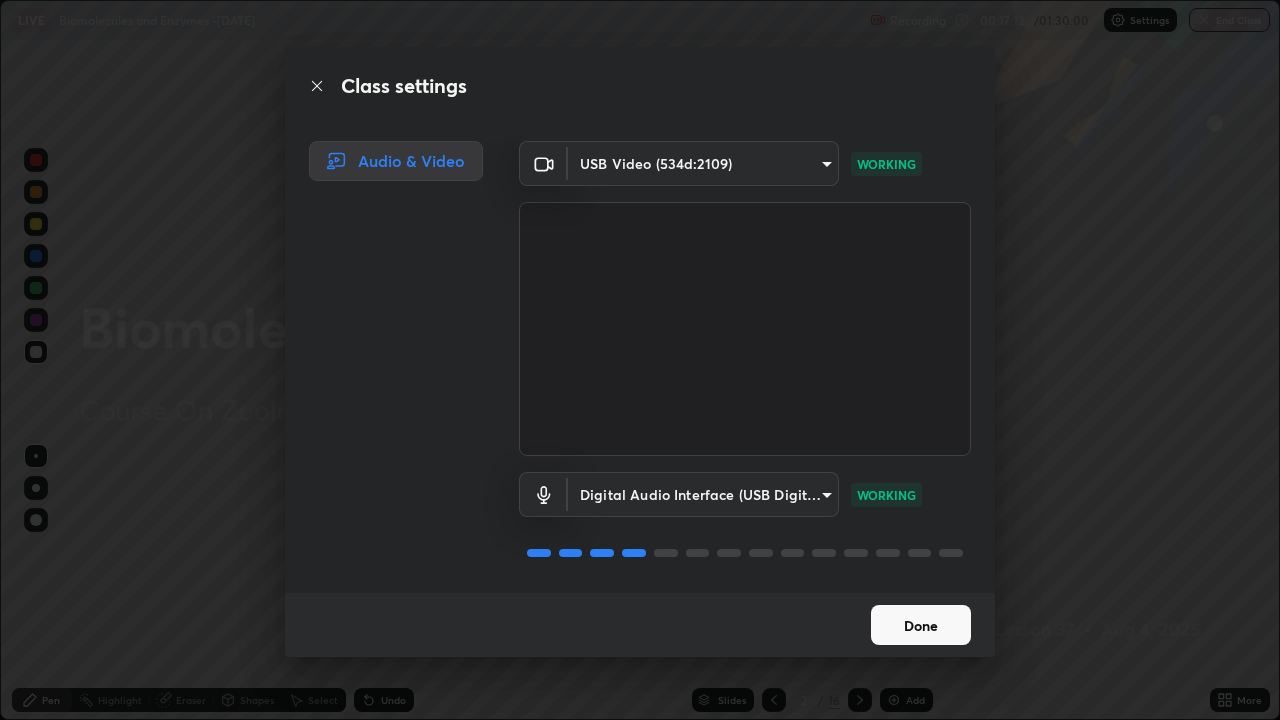 click on "Done" at bounding box center (921, 625) 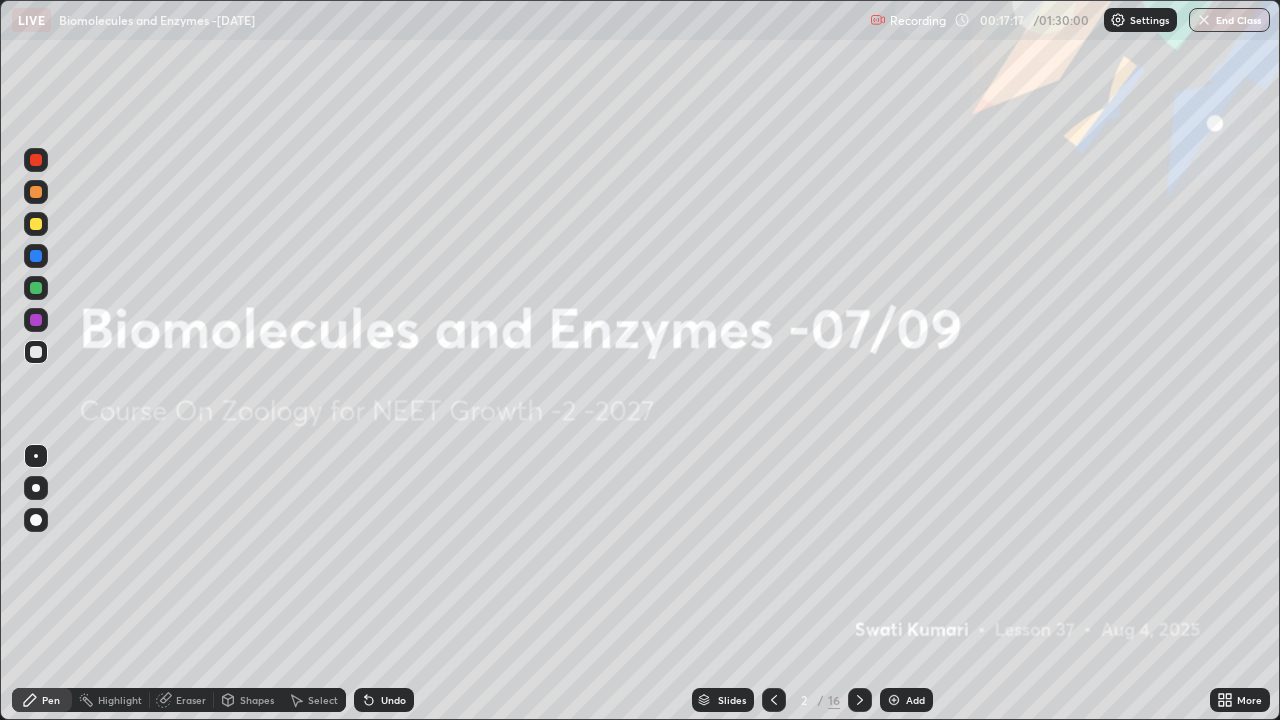 click at bounding box center (894, 700) 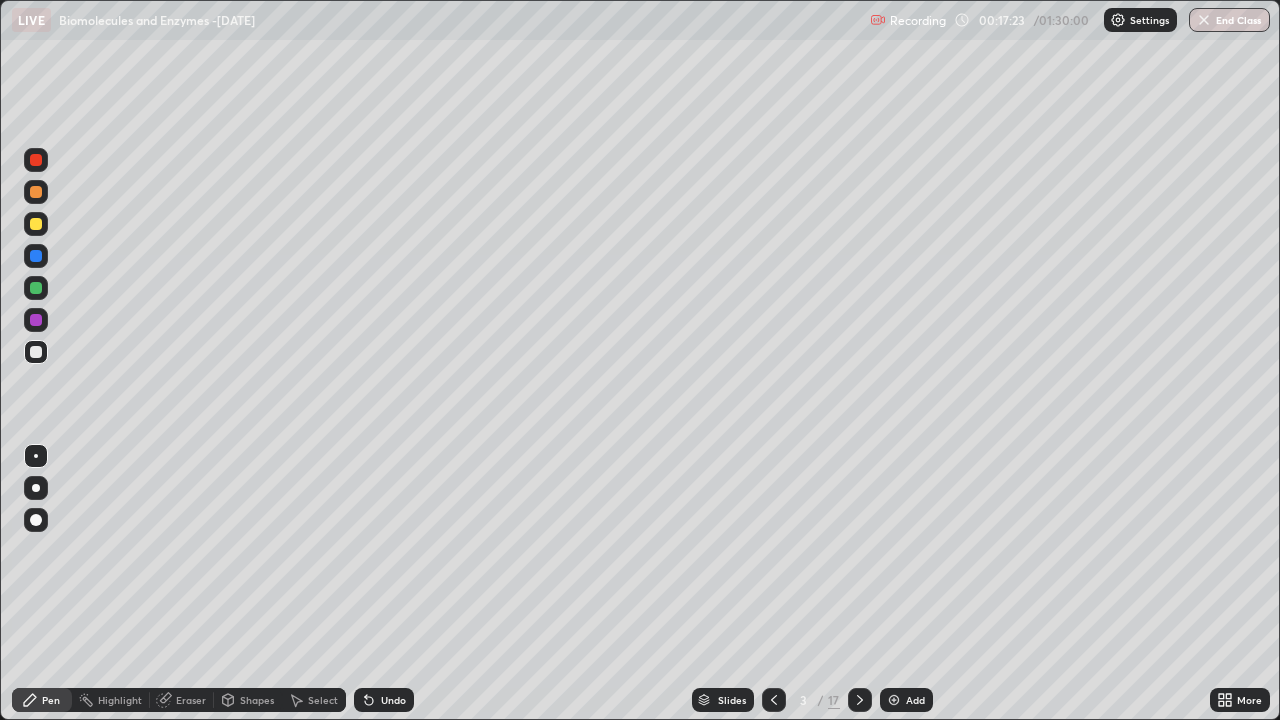 click 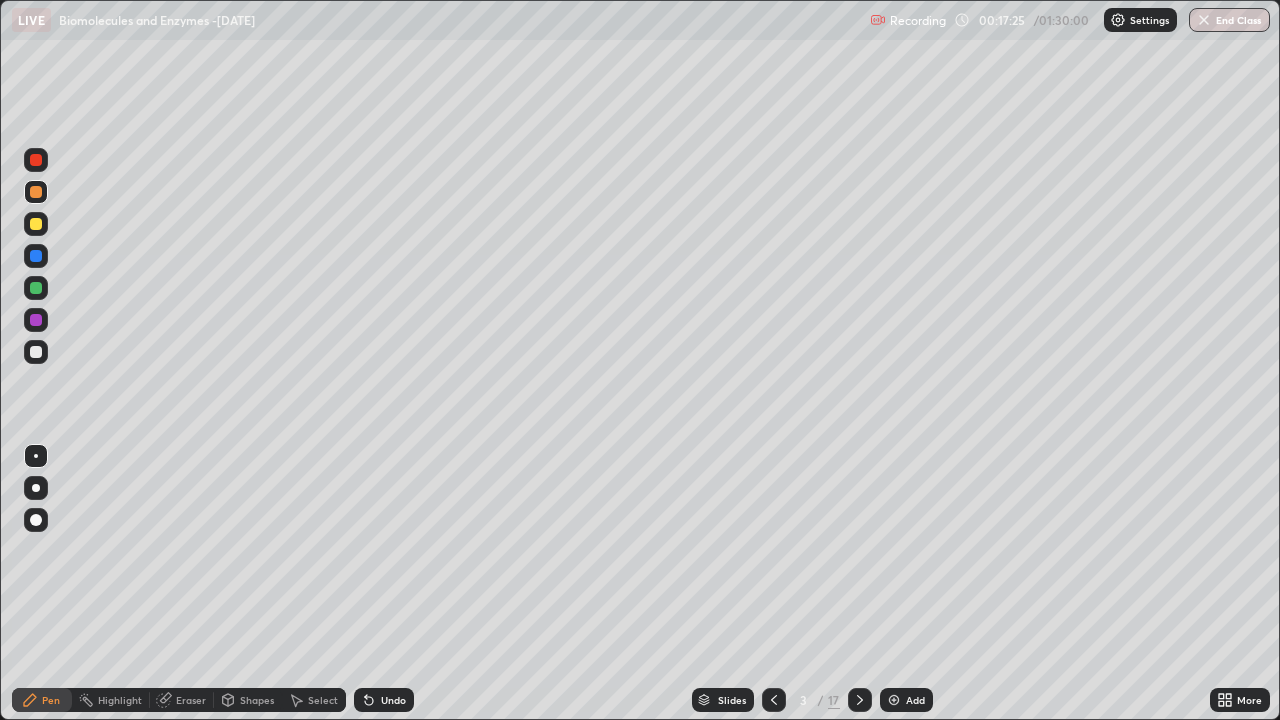 click at bounding box center (36, 488) 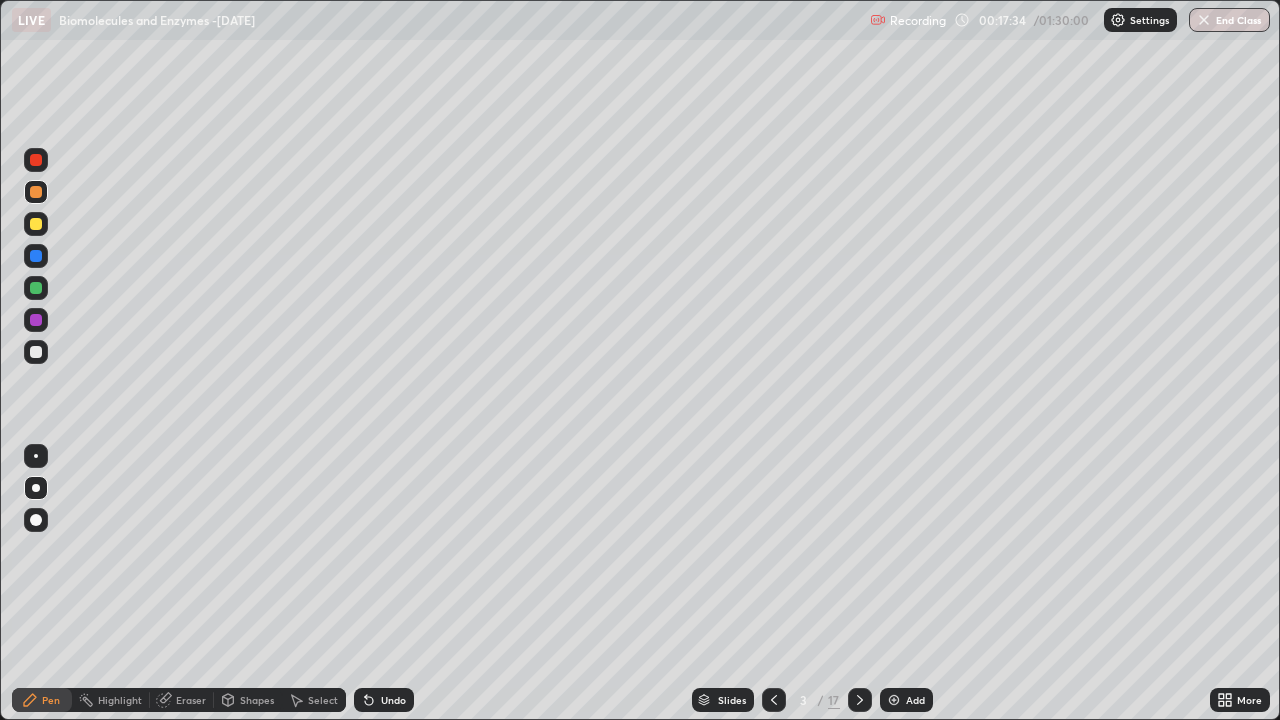 click on "Shapes" at bounding box center [248, 700] 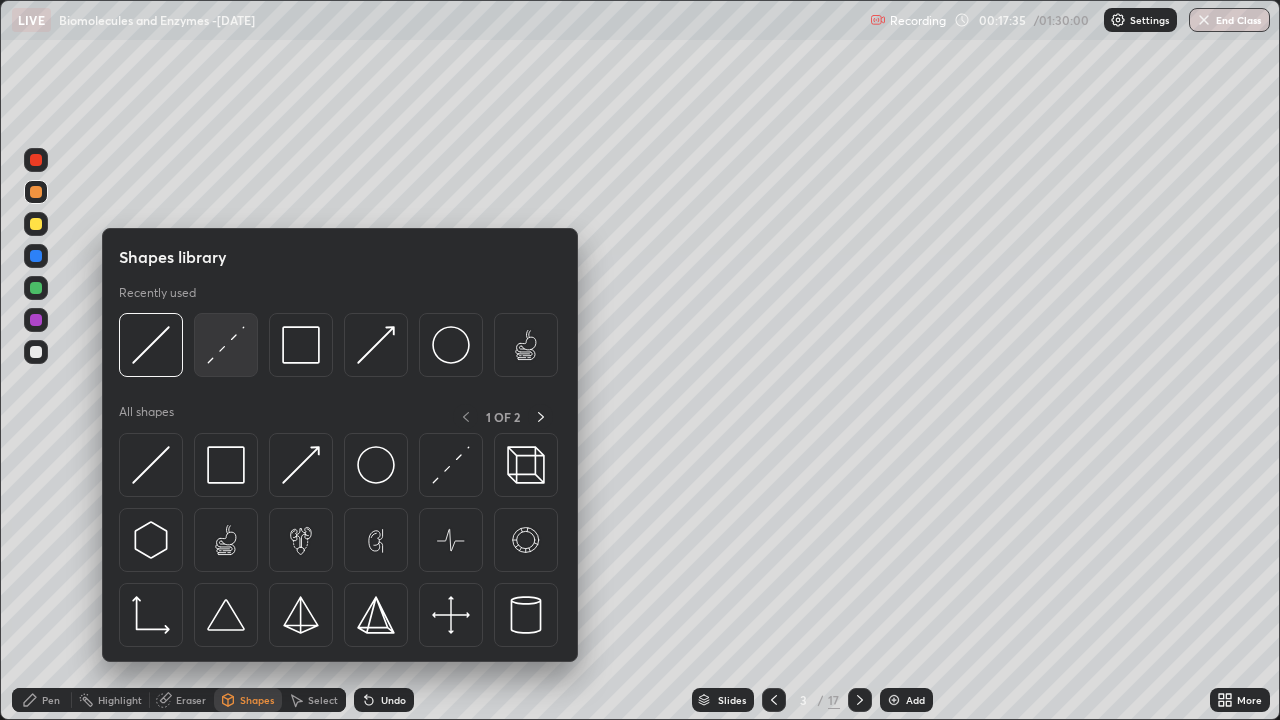 click at bounding box center (226, 345) 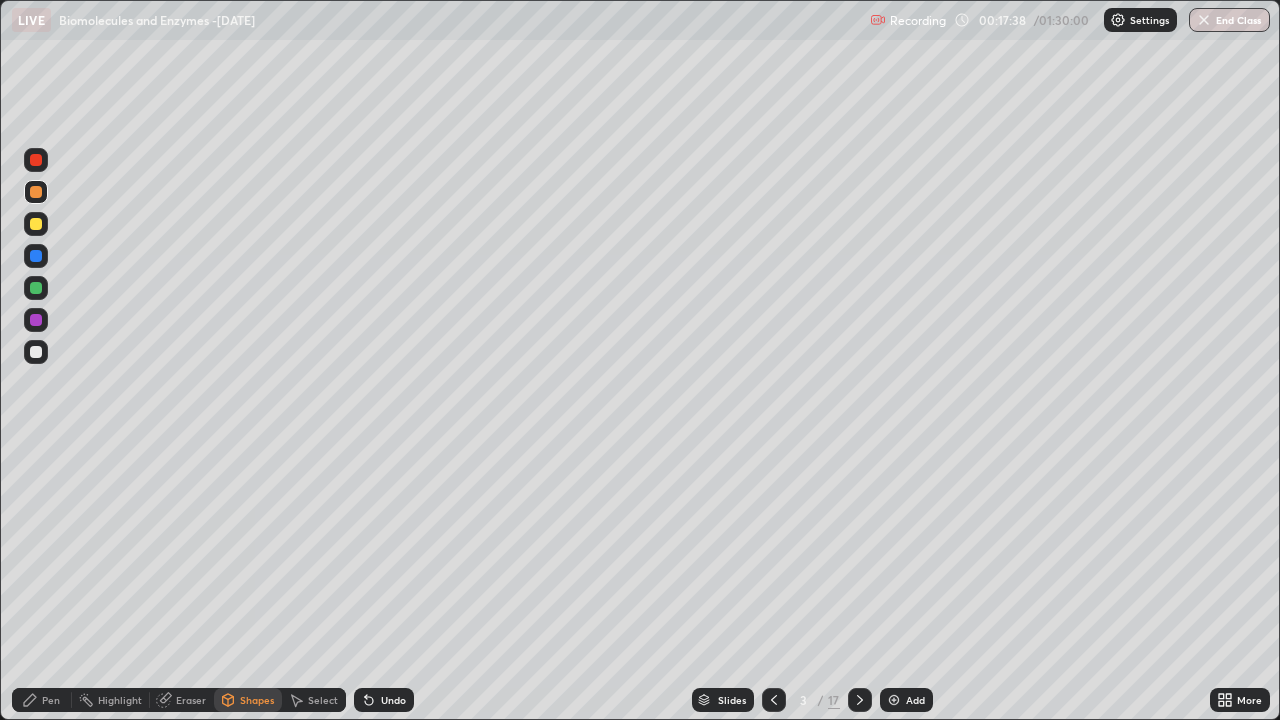 click on "Pen" at bounding box center [42, 700] 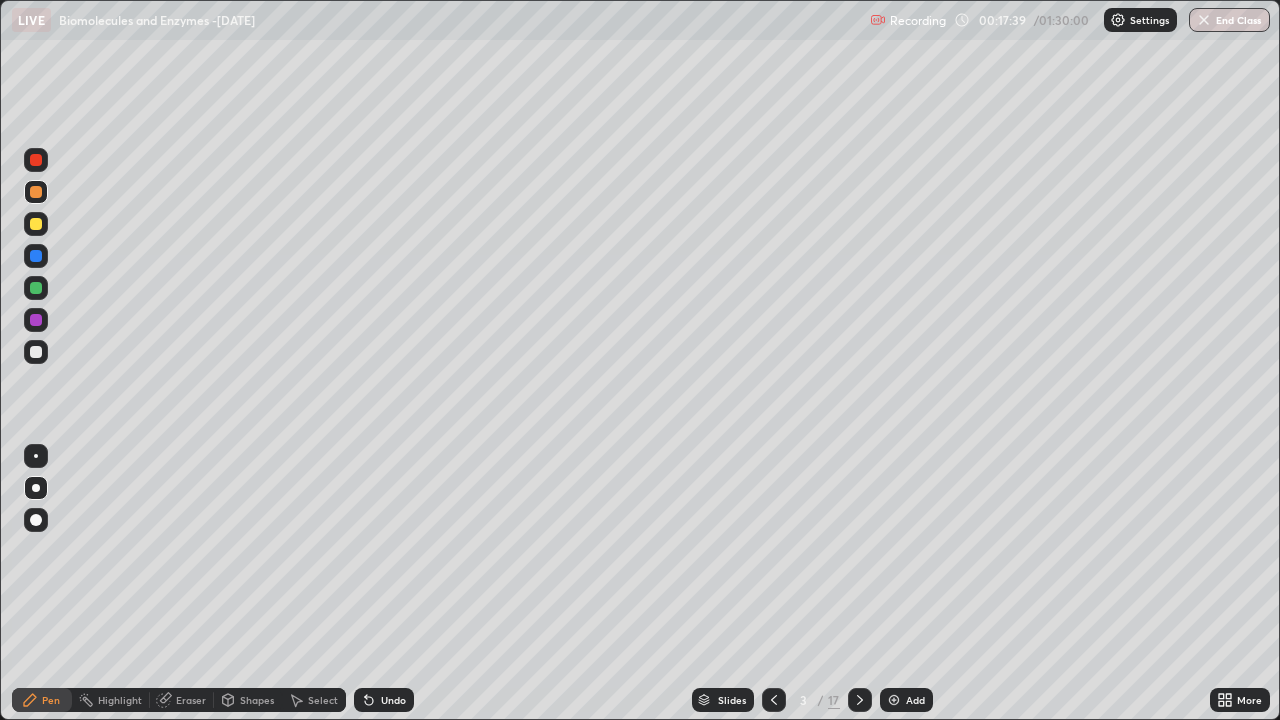 click at bounding box center (36, 352) 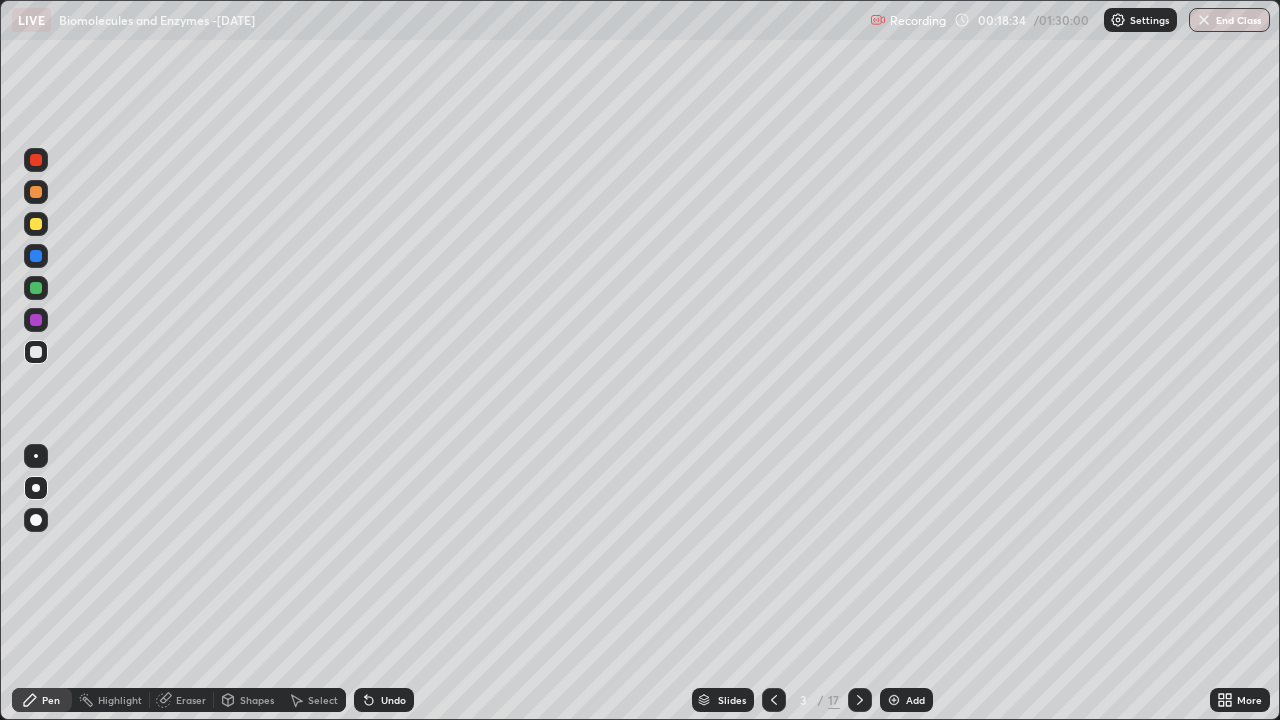click on "Undo" at bounding box center (384, 700) 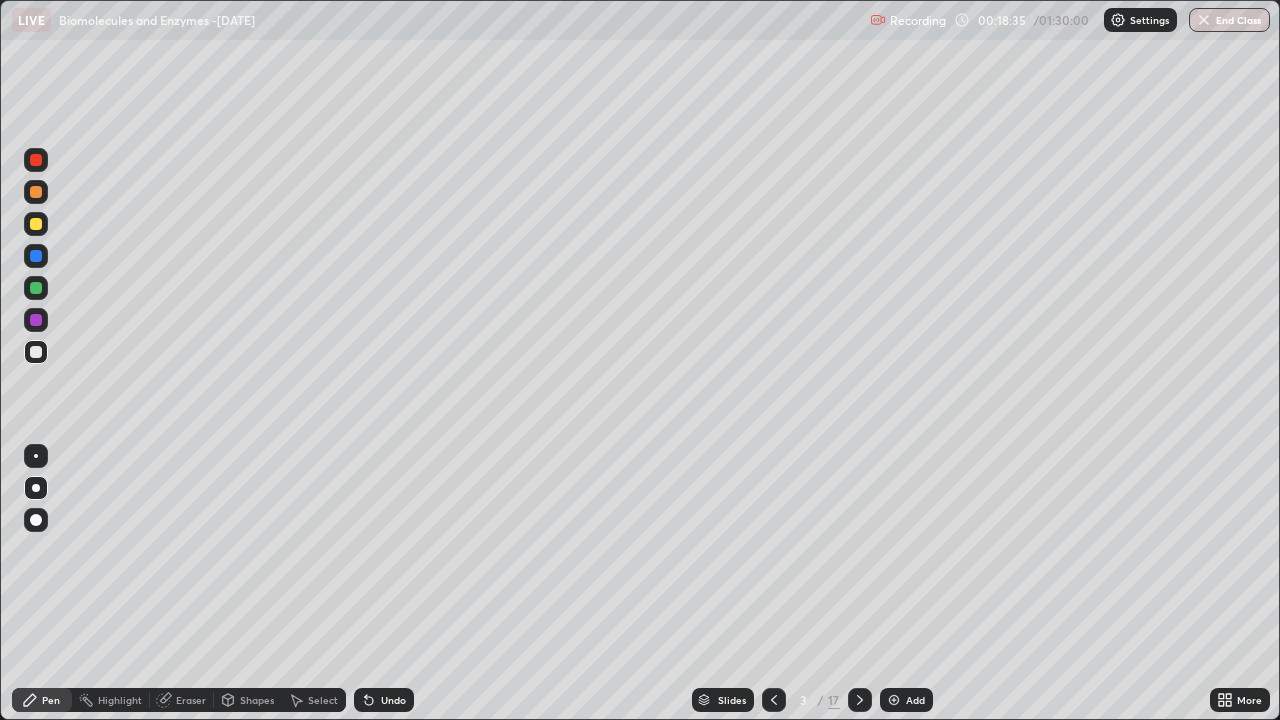 click on "Undo" at bounding box center [384, 700] 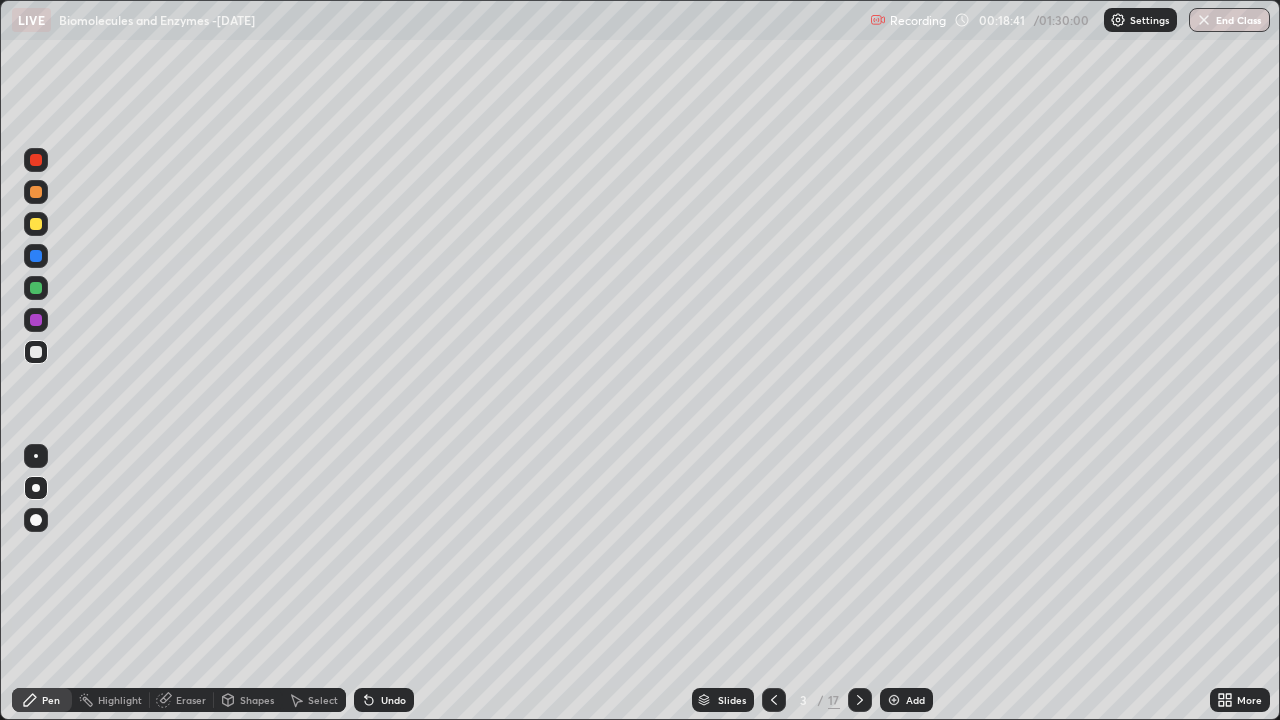 click on "Undo" at bounding box center (393, 700) 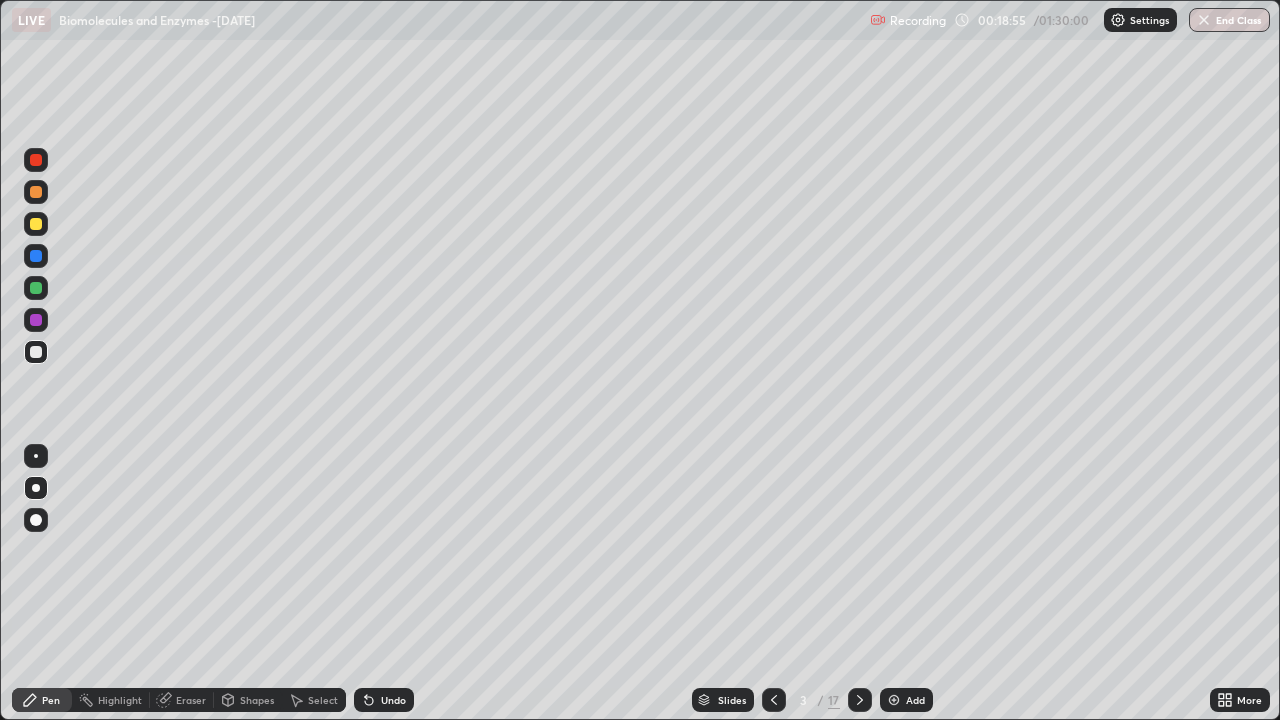 click on "Undo" at bounding box center [393, 700] 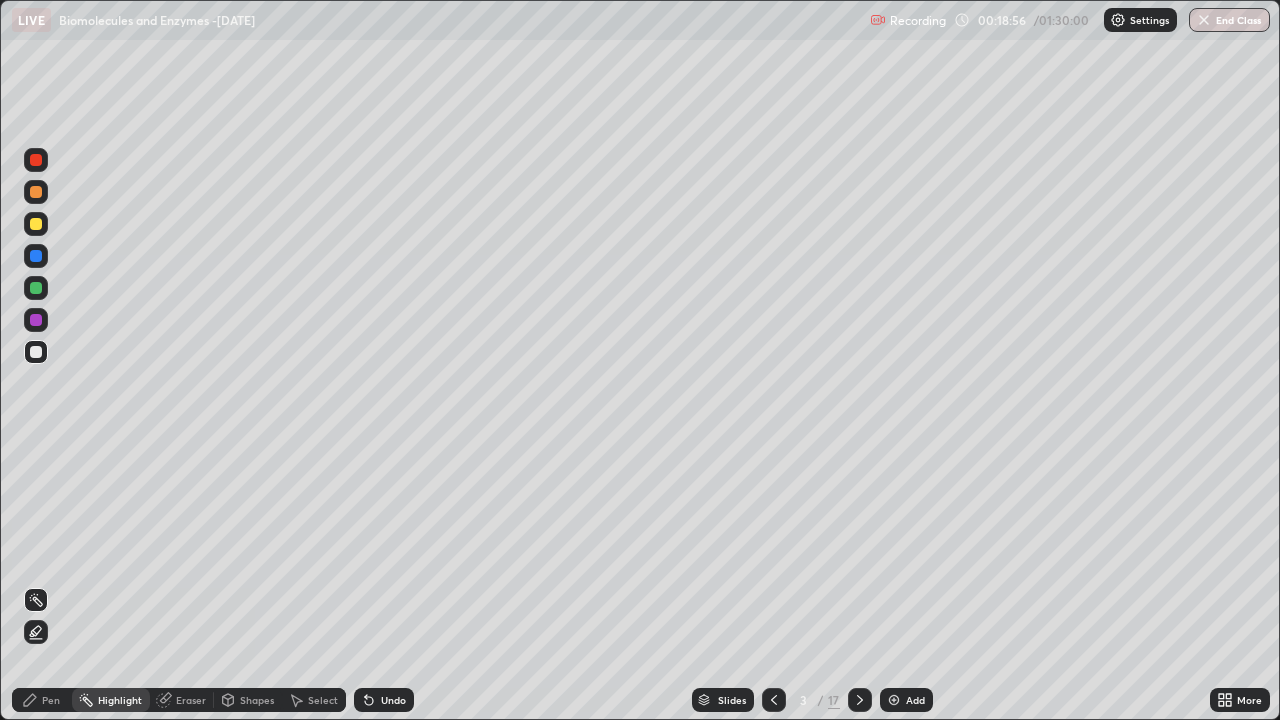 click at bounding box center (36, 320) 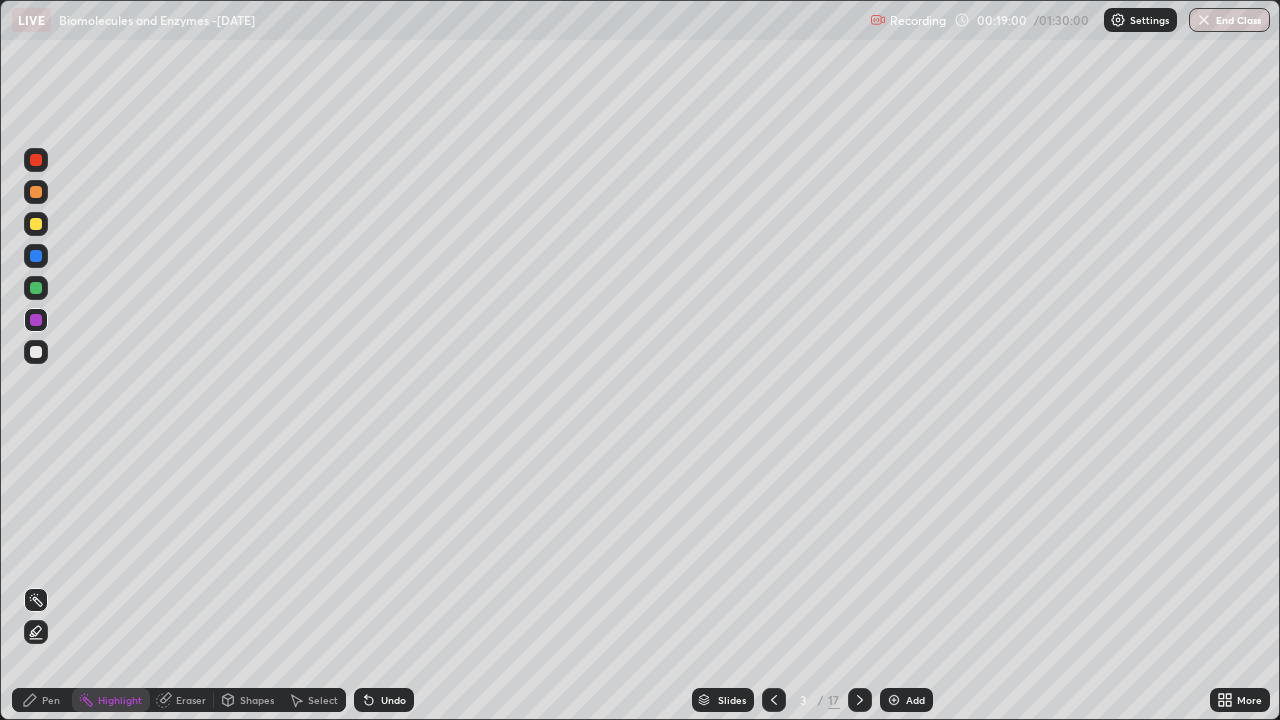 click 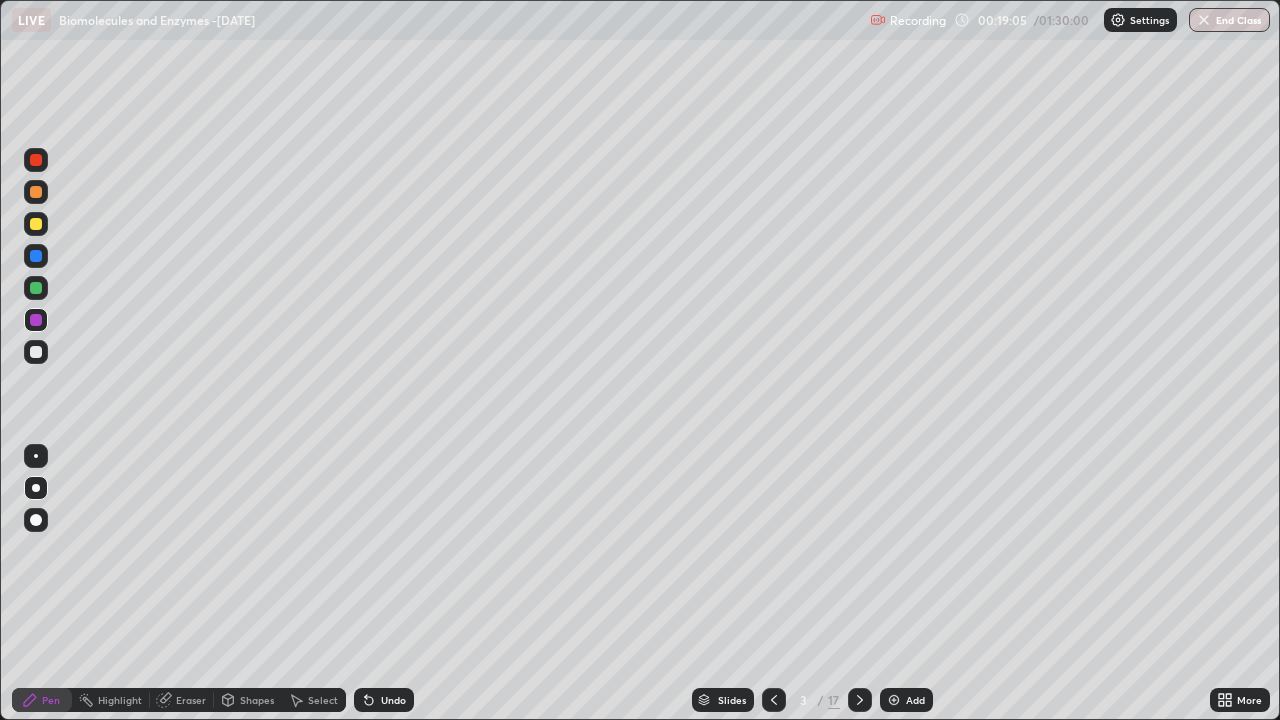 click at bounding box center (36, 288) 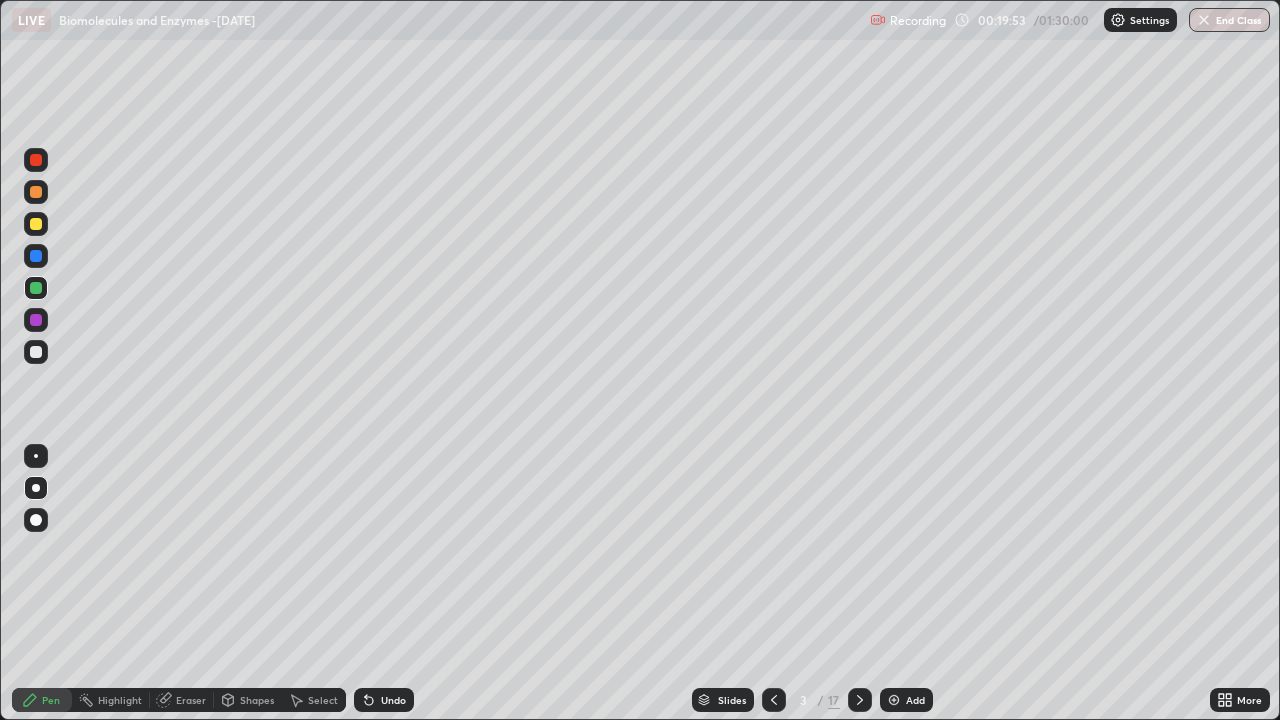 click on "Pen" at bounding box center (51, 700) 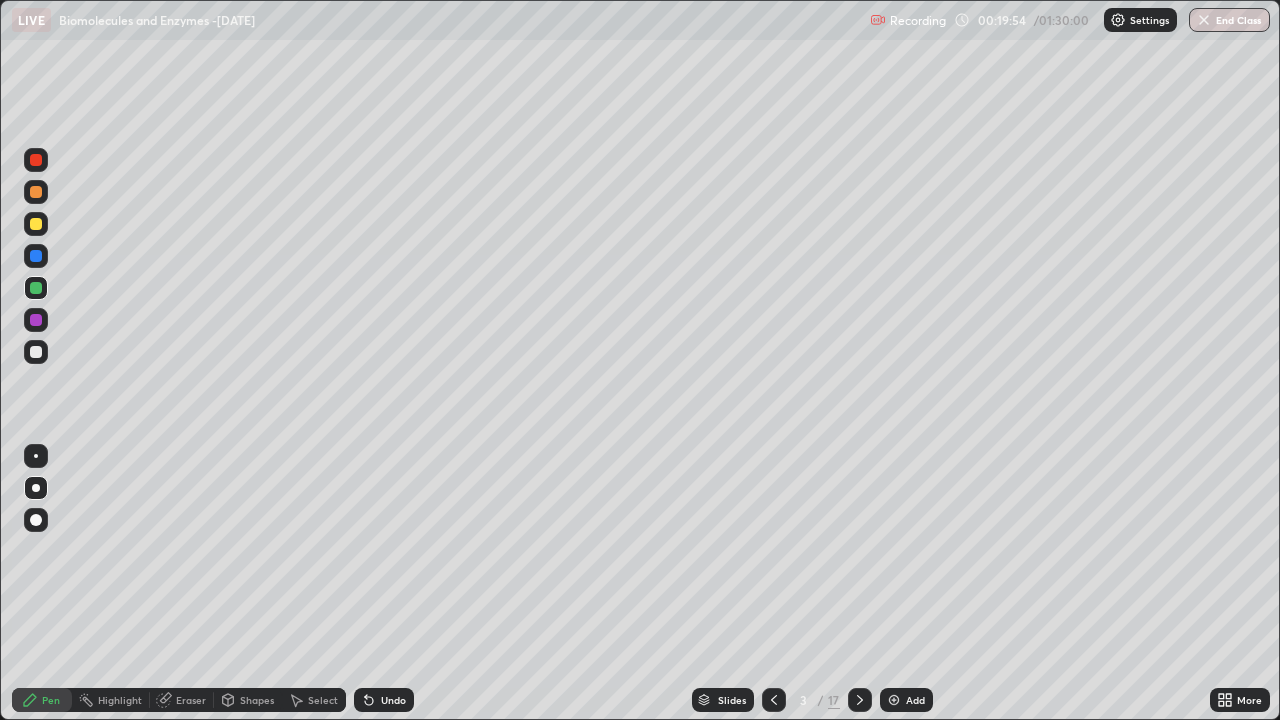 click at bounding box center (36, 352) 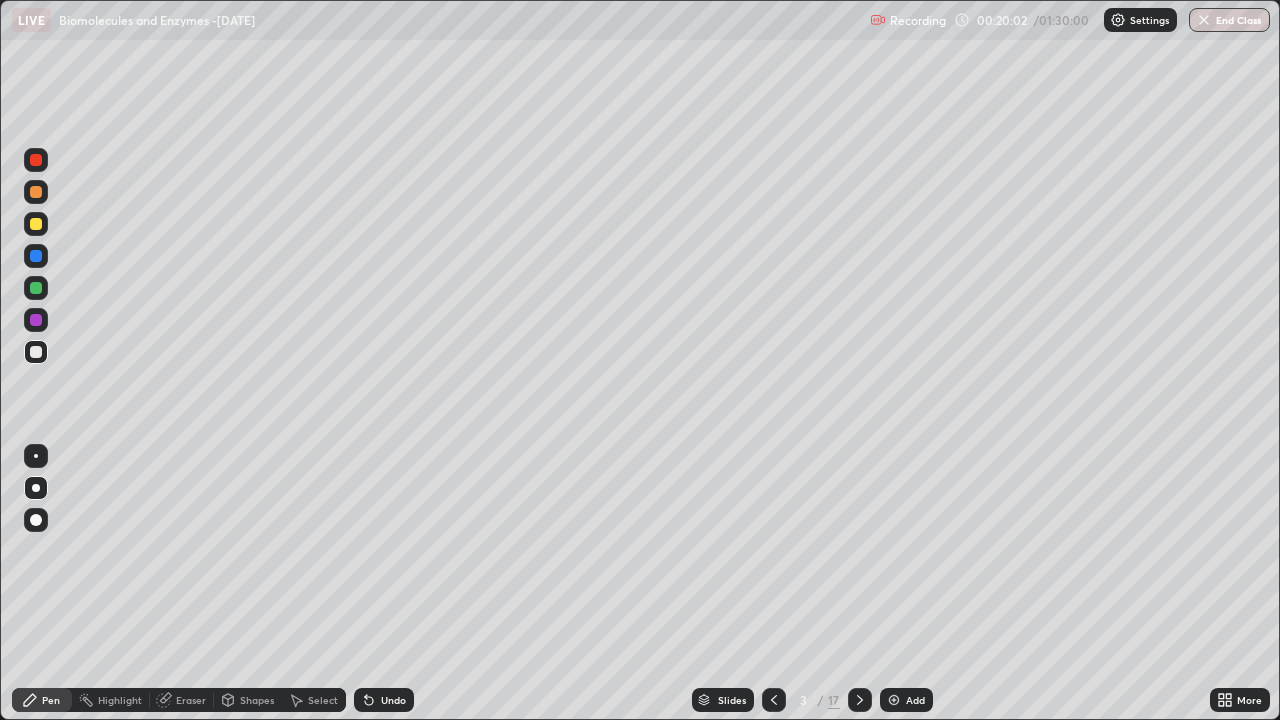 click on "Undo" at bounding box center (393, 700) 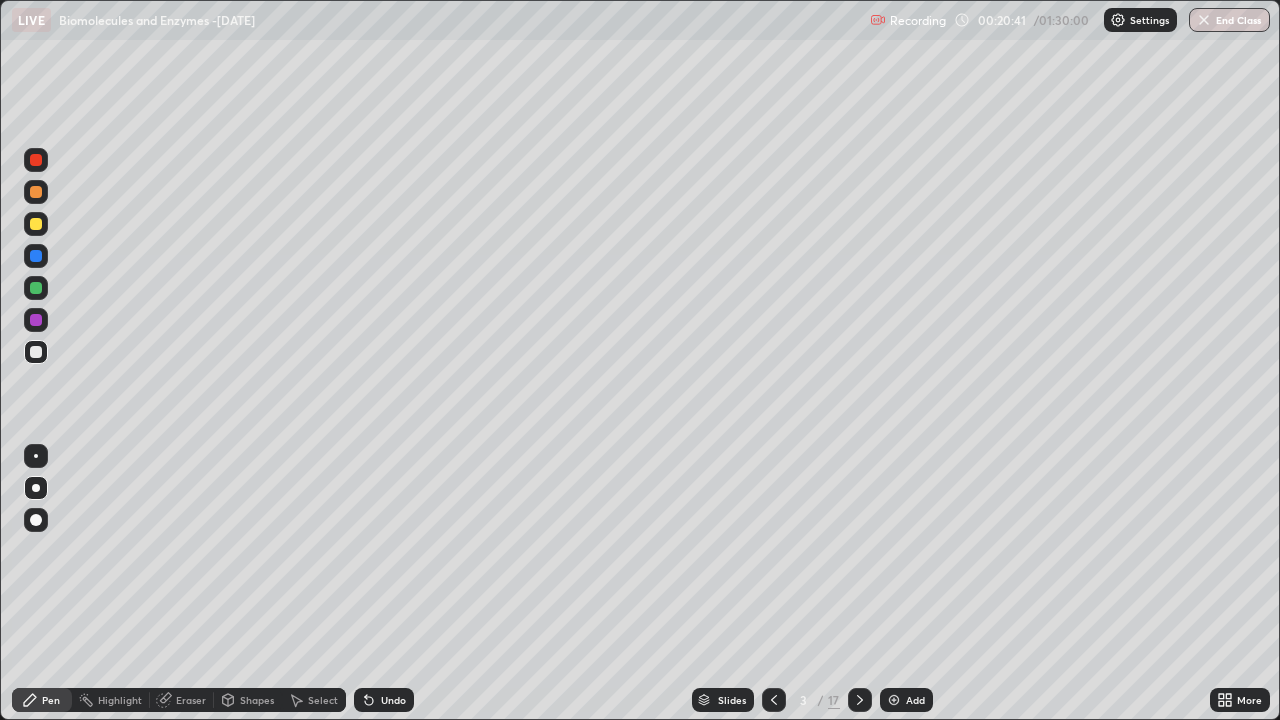 click on "Eraser" at bounding box center (191, 700) 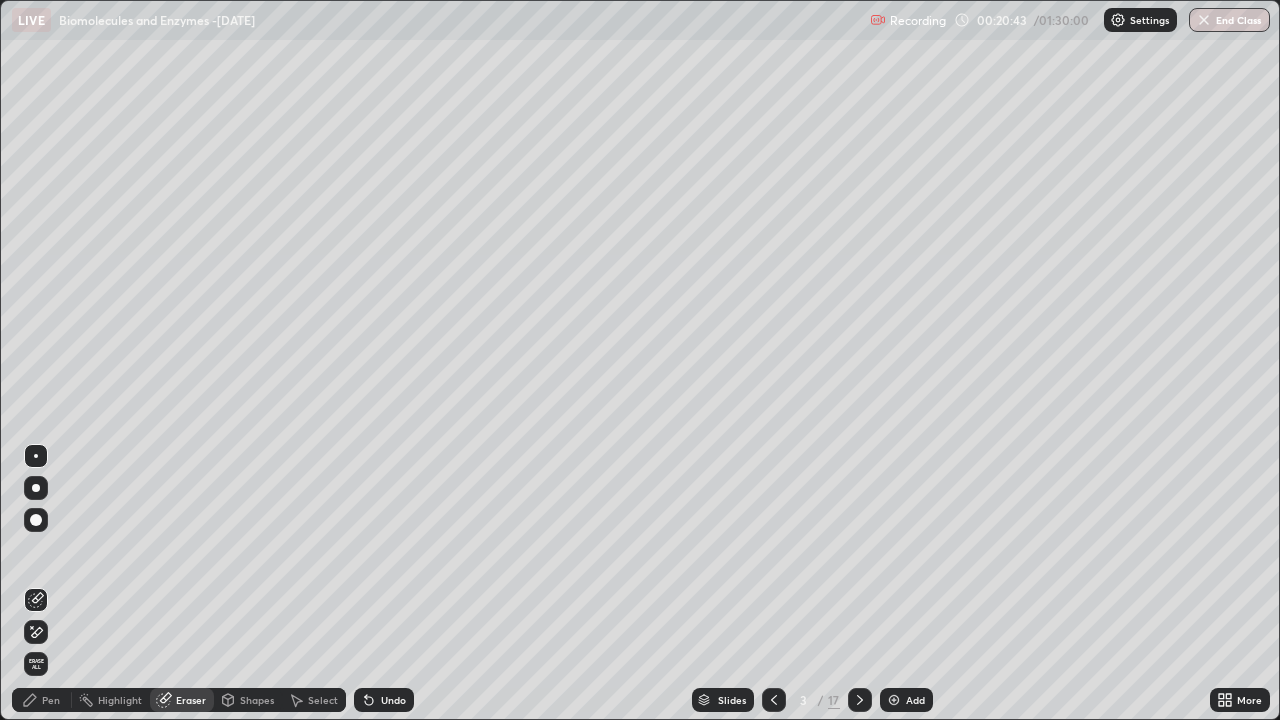 click on "Pen" at bounding box center (42, 700) 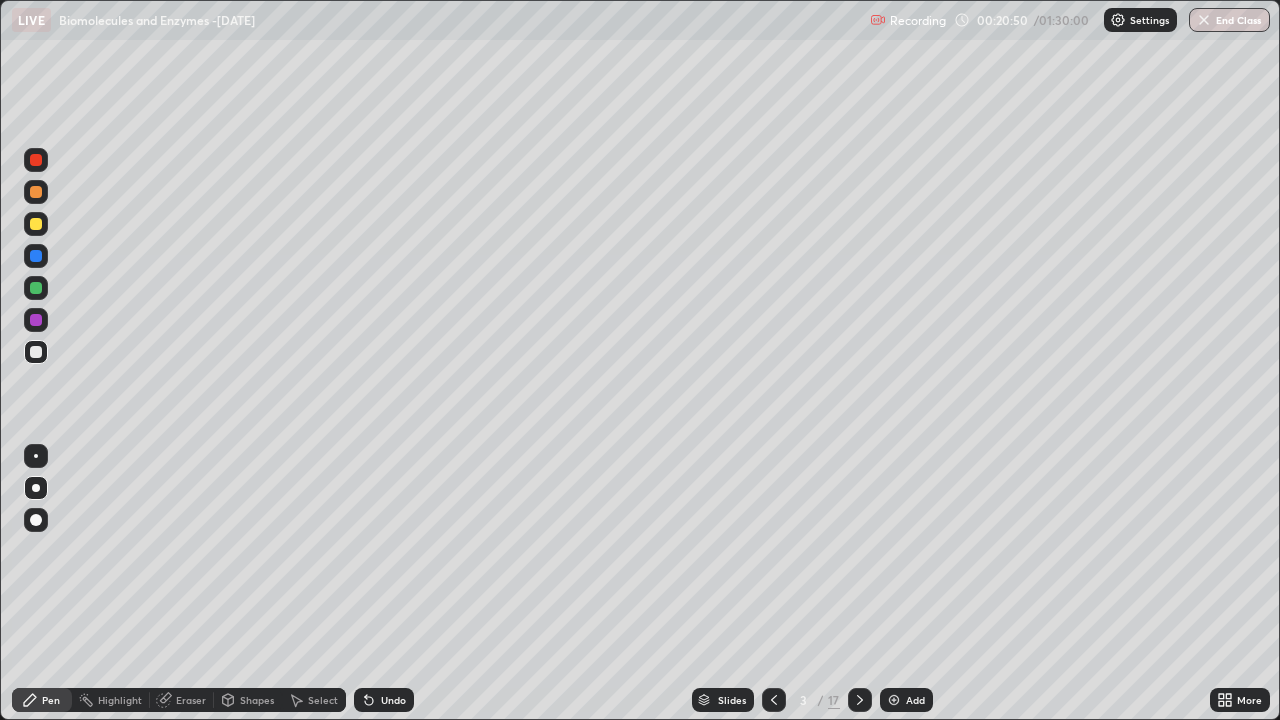 click at bounding box center (36, 288) 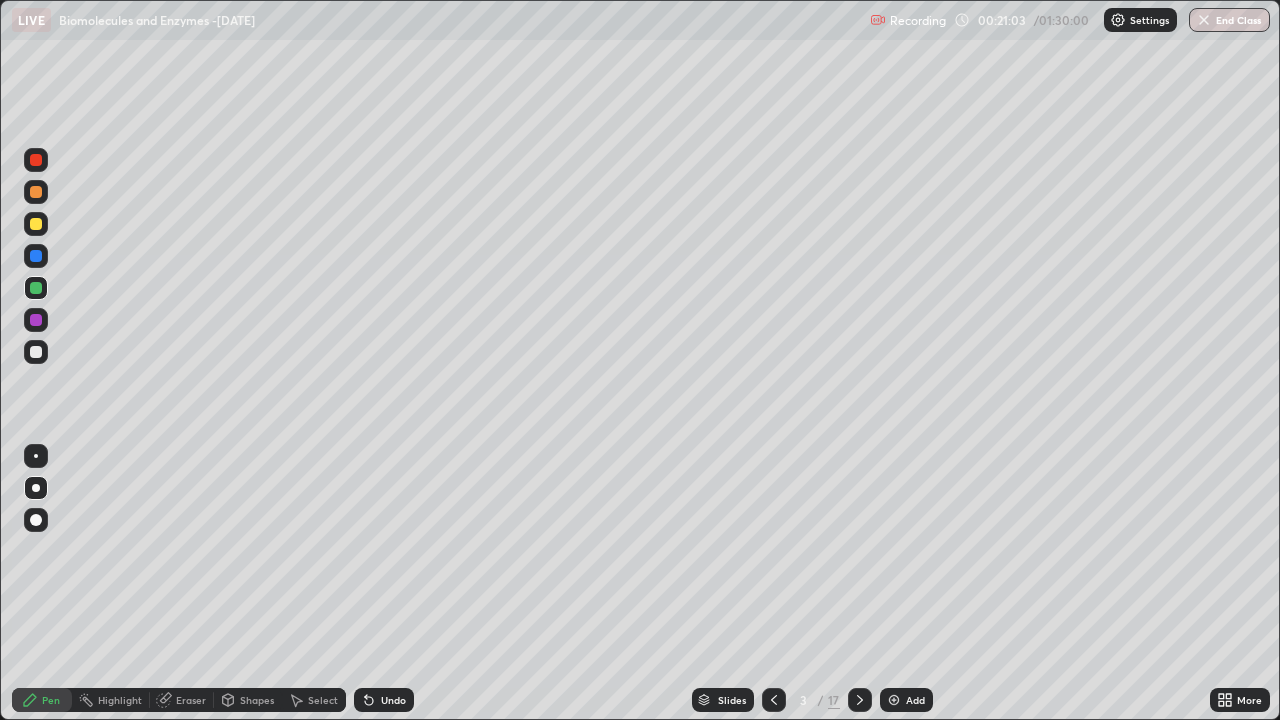 click on "Shapes" at bounding box center [248, 700] 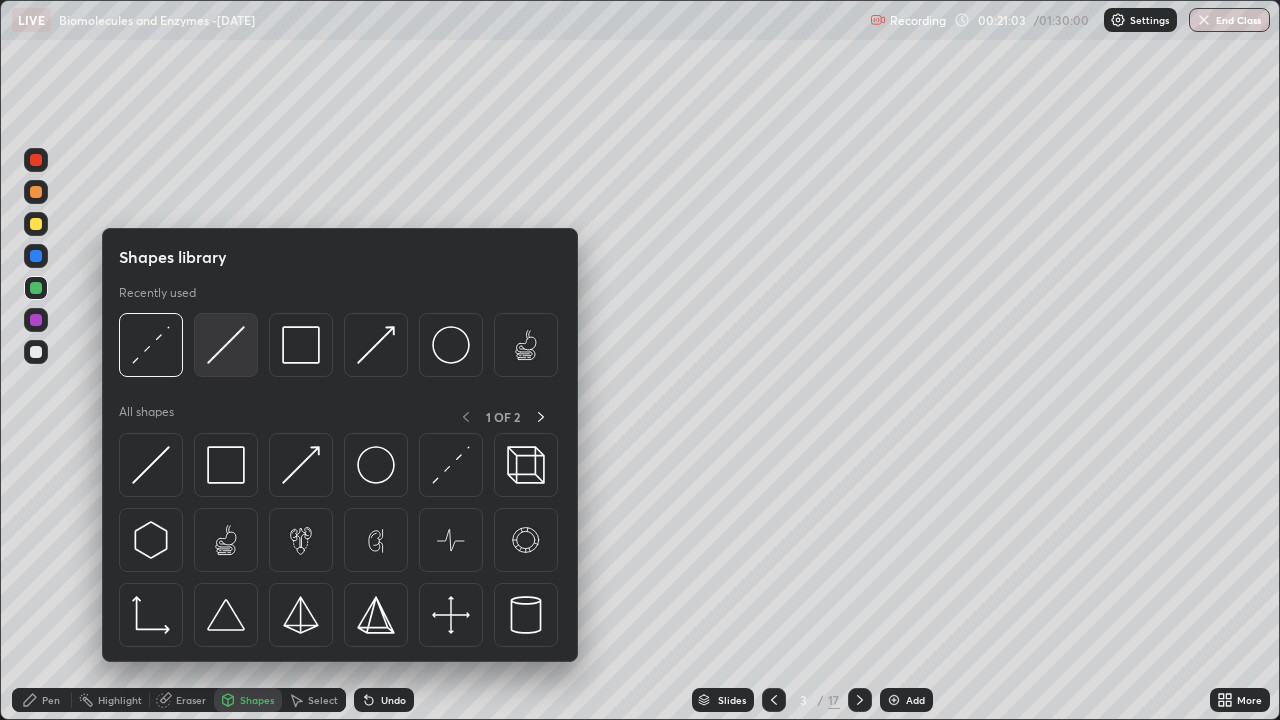 click at bounding box center (226, 345) 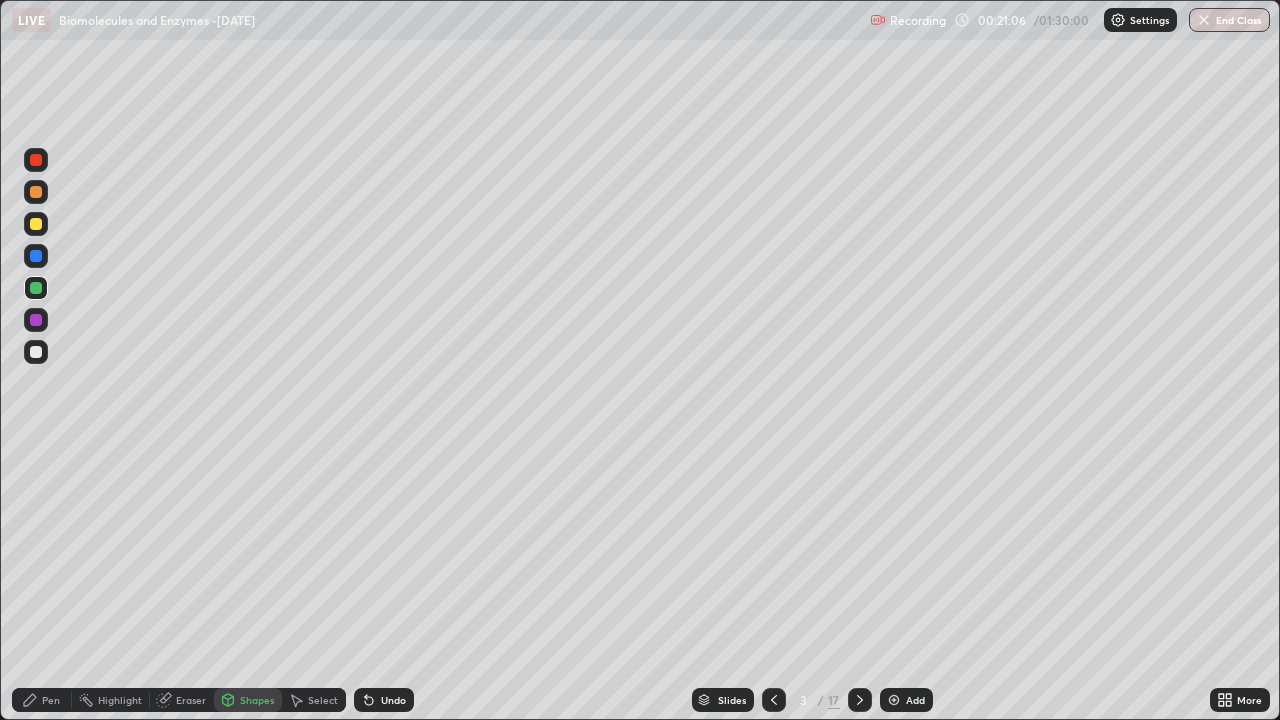 click on "Pen" at bounding box center [42, 700] 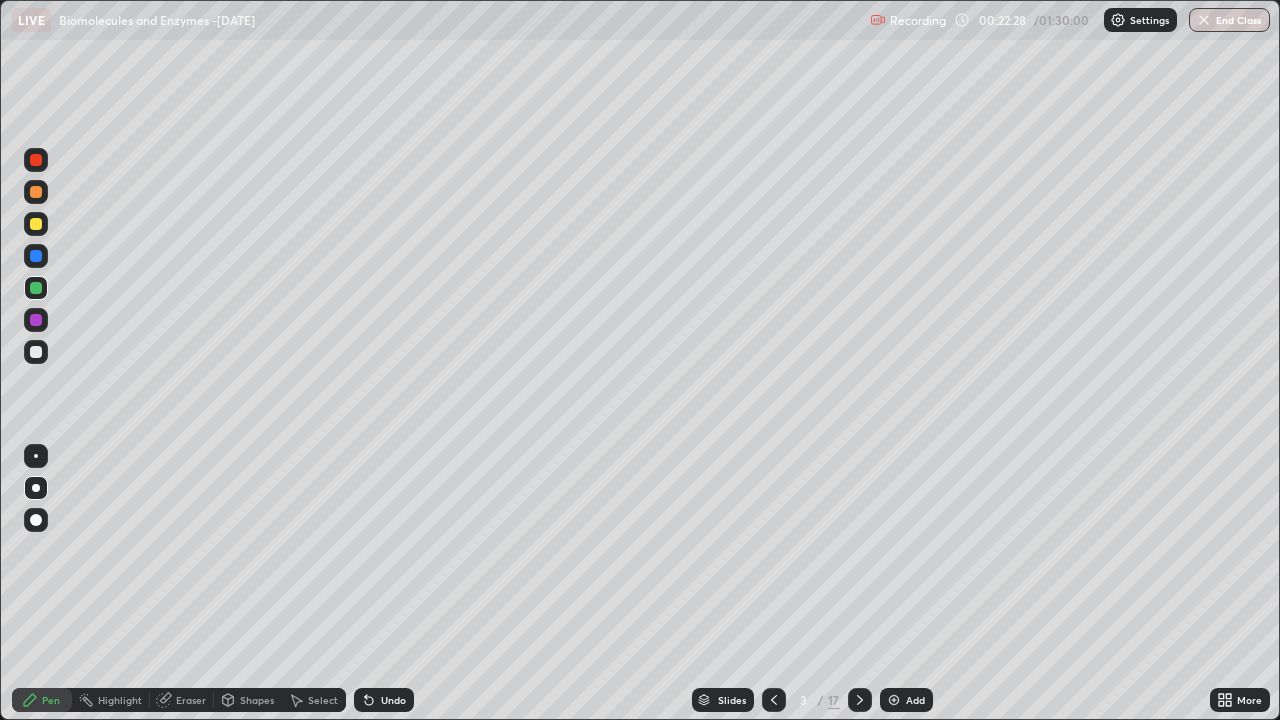 click at bounding box center [36, 224] 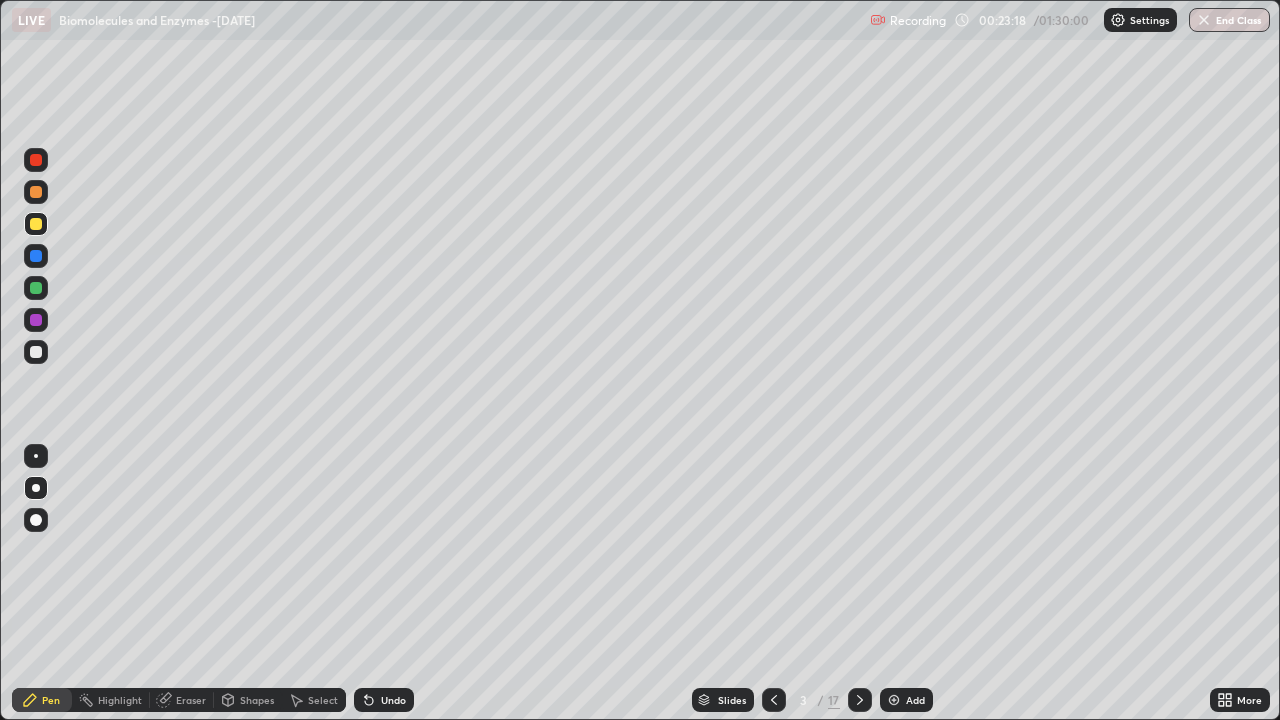 click on "Add" at bounding box center (906, 700) 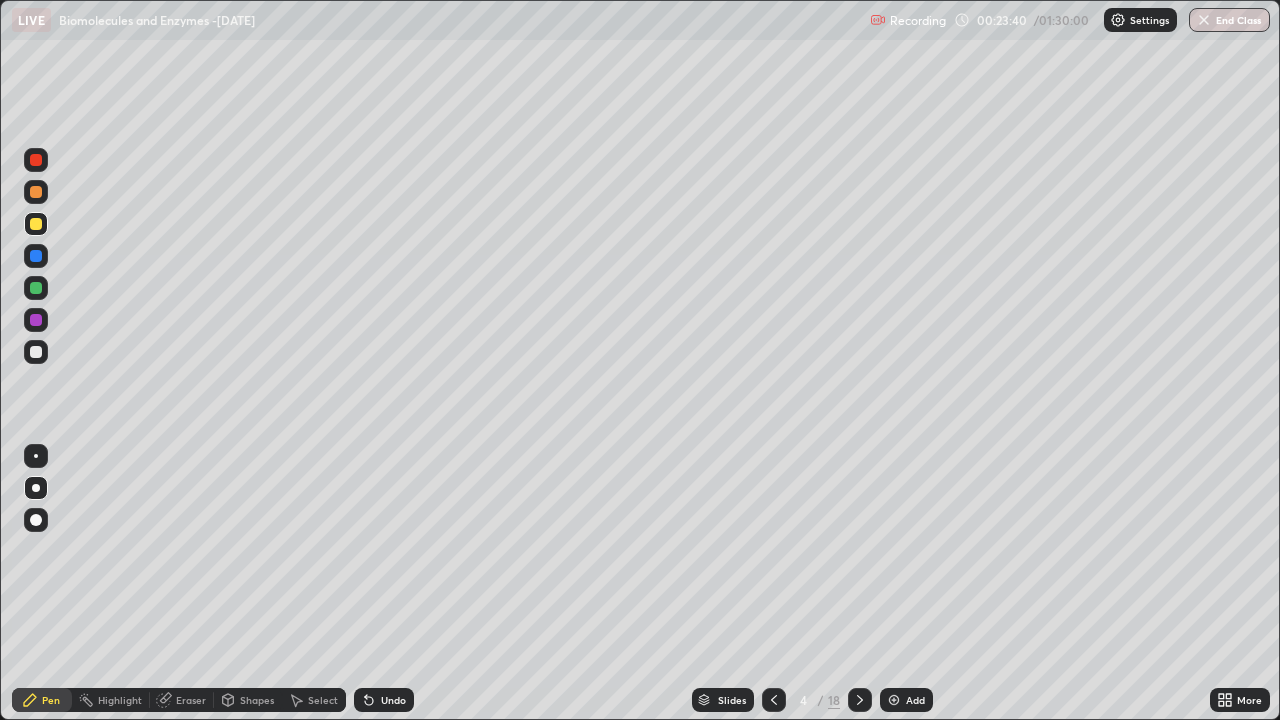 click on "Undo" at bounding box center (384, 700) 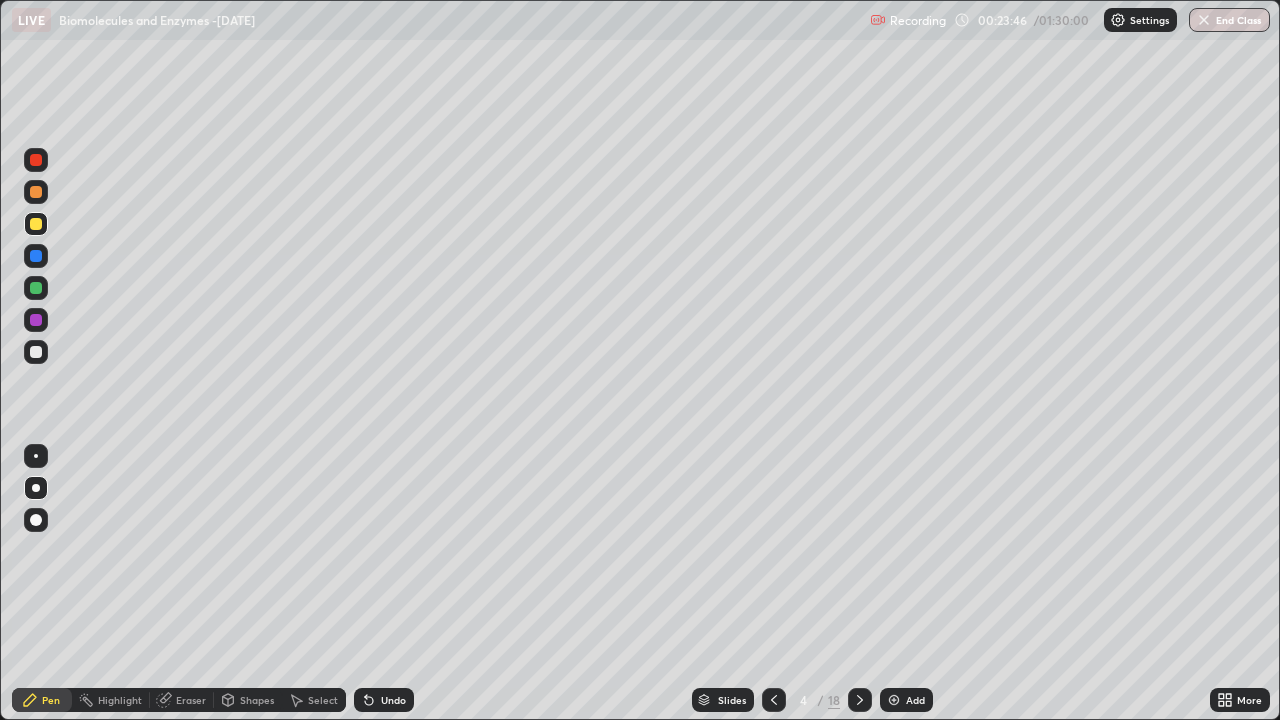 click 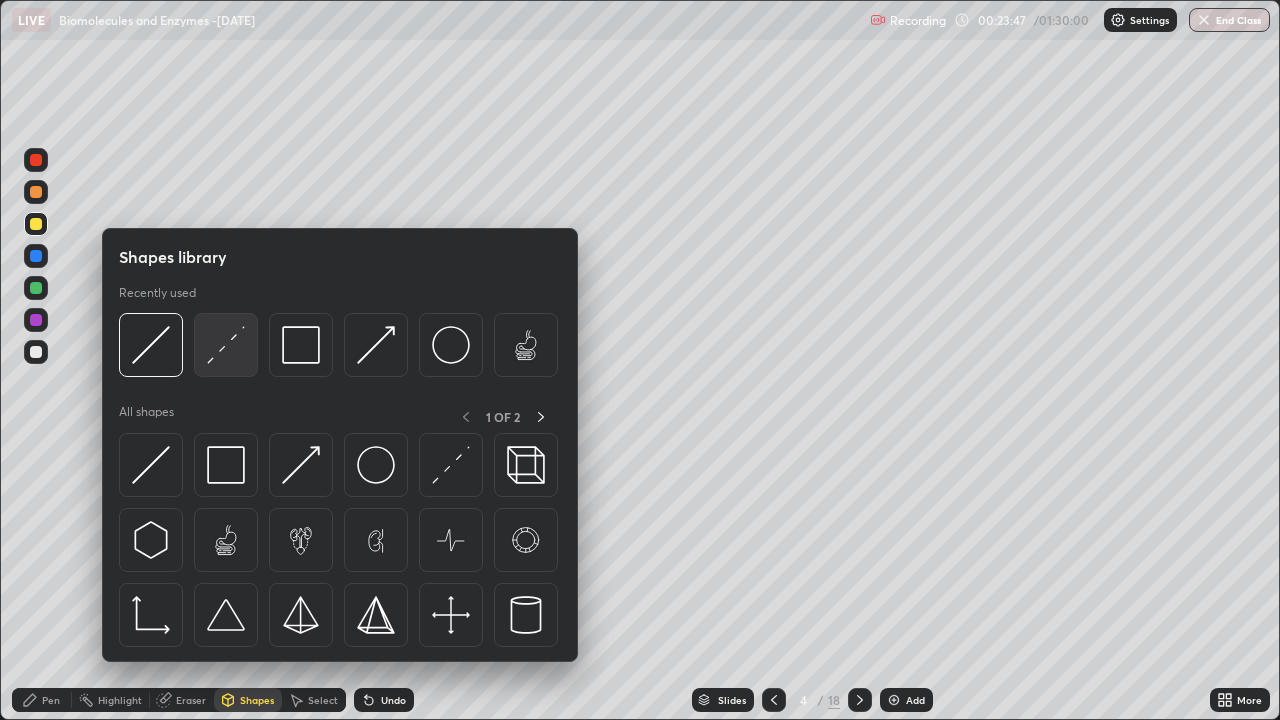 click at bounding box center [226, 345] 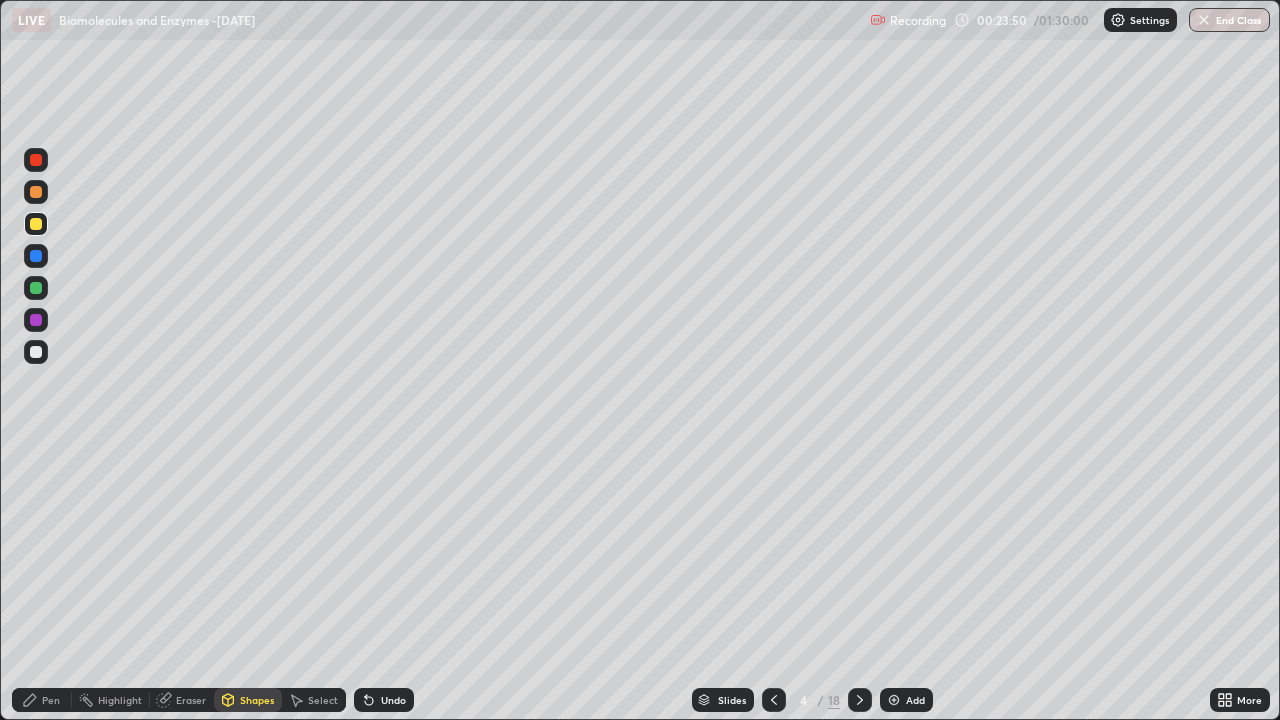 click on "Pen" at bounding box center (42, 700) 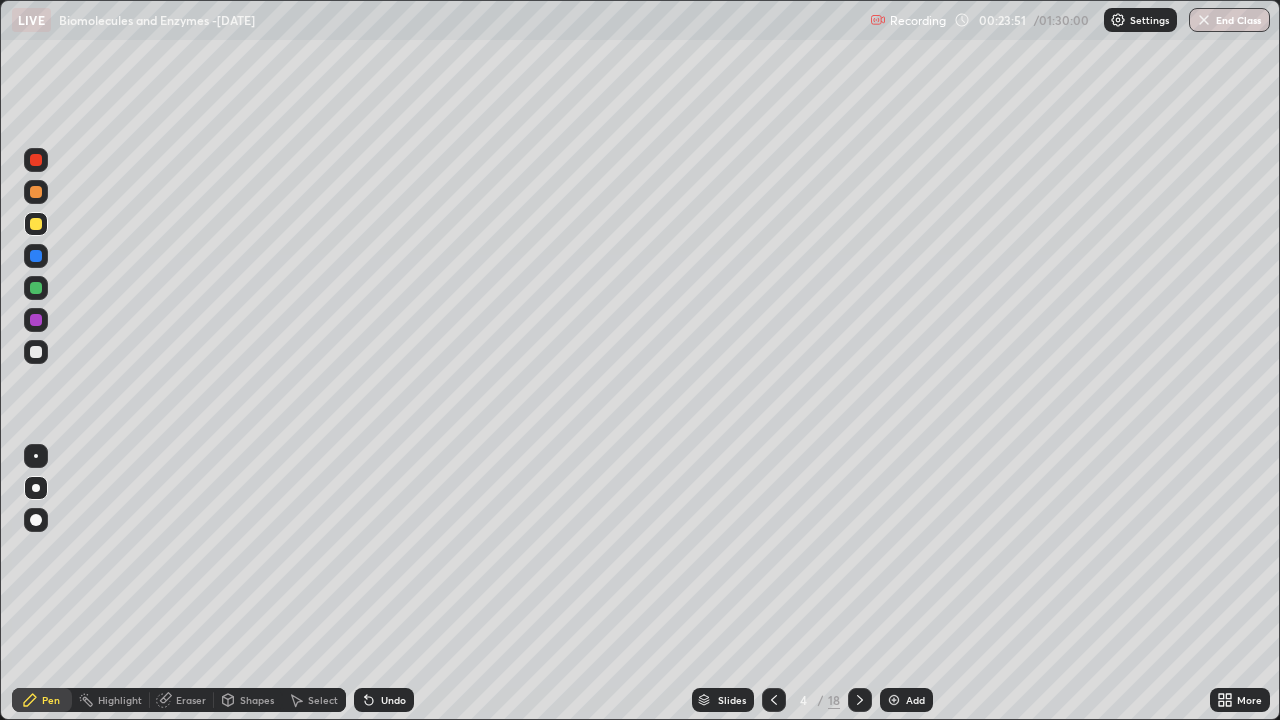 click at bounding box center [36, 352] 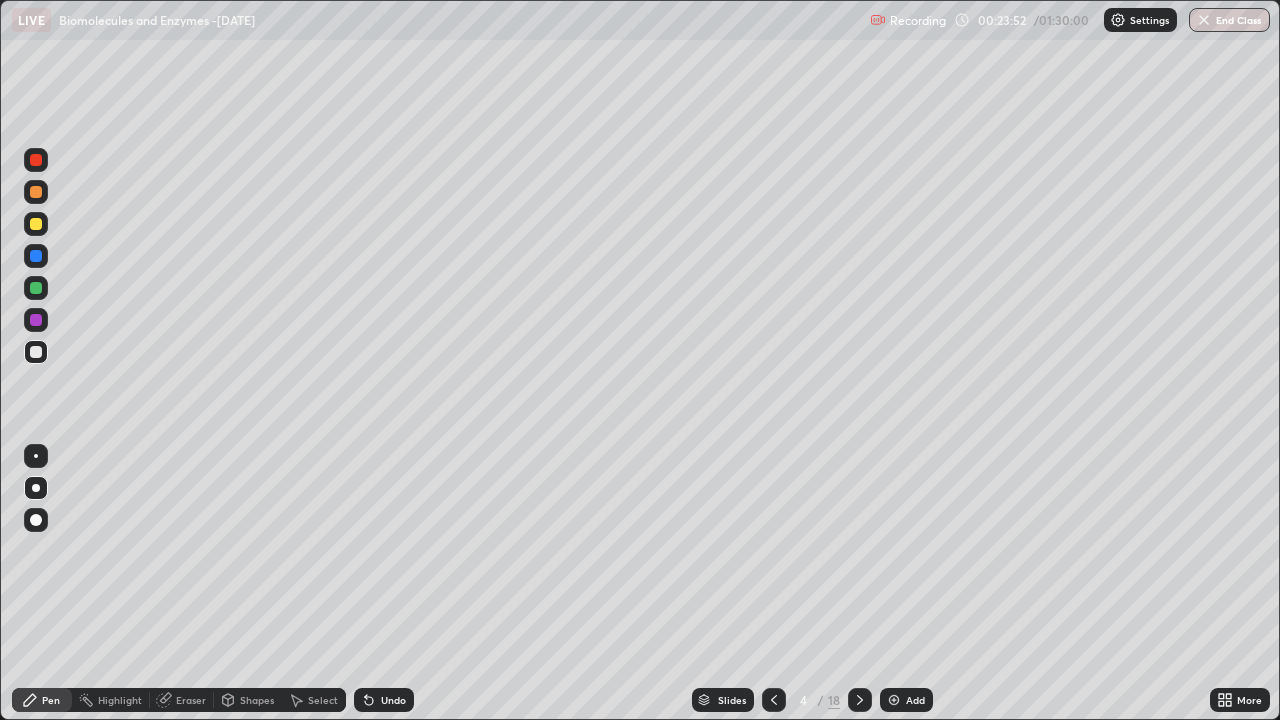 click at bounding box center (36, 256) 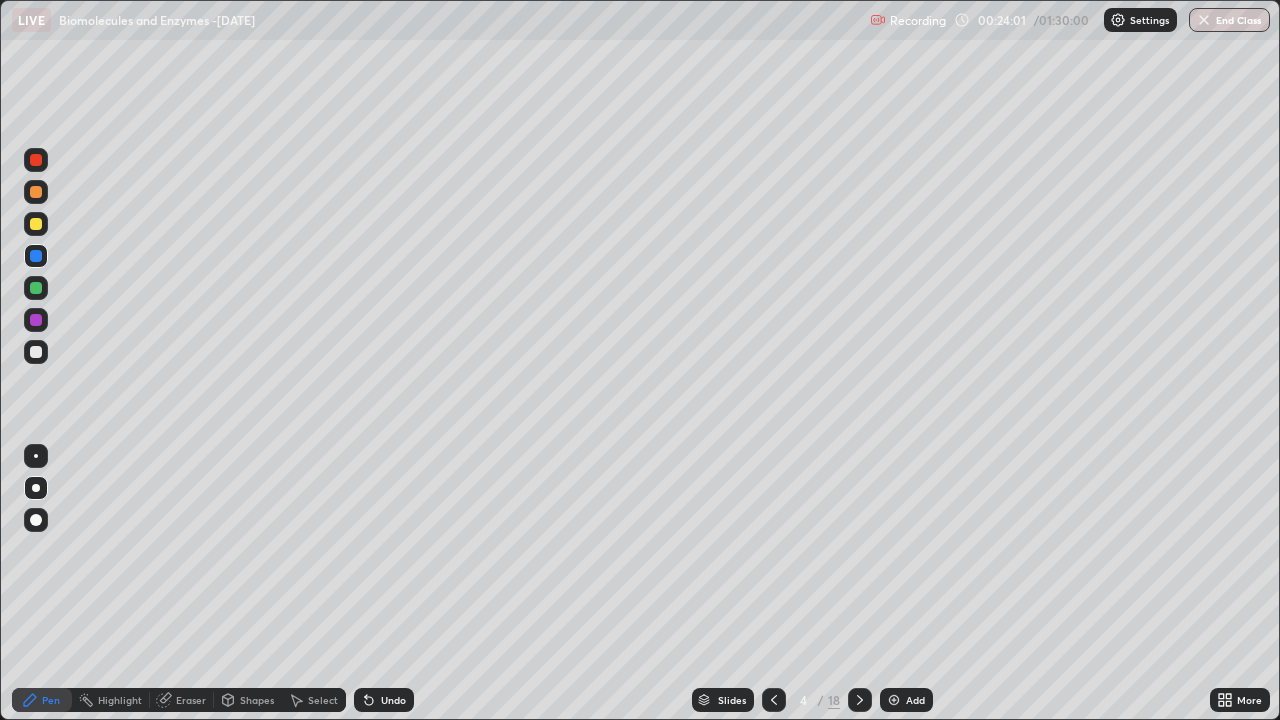 click at bounding box center (36, 352) 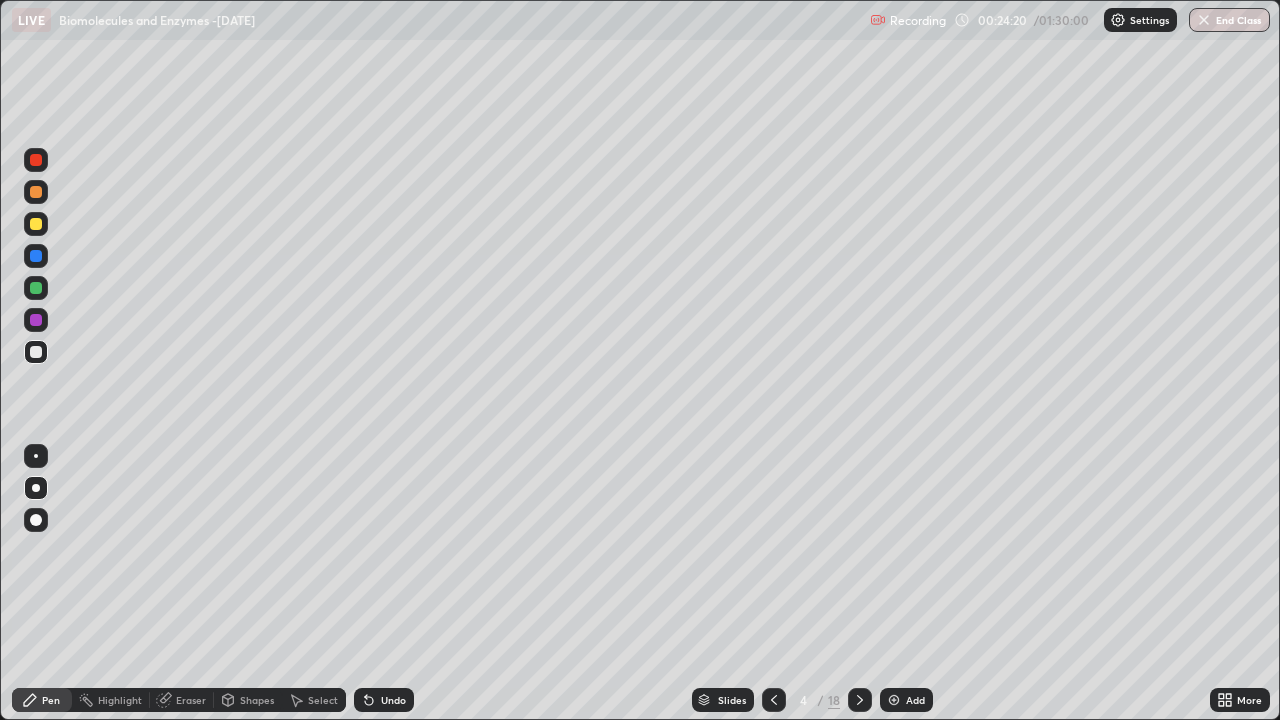 click at bounding box center (36, 224) 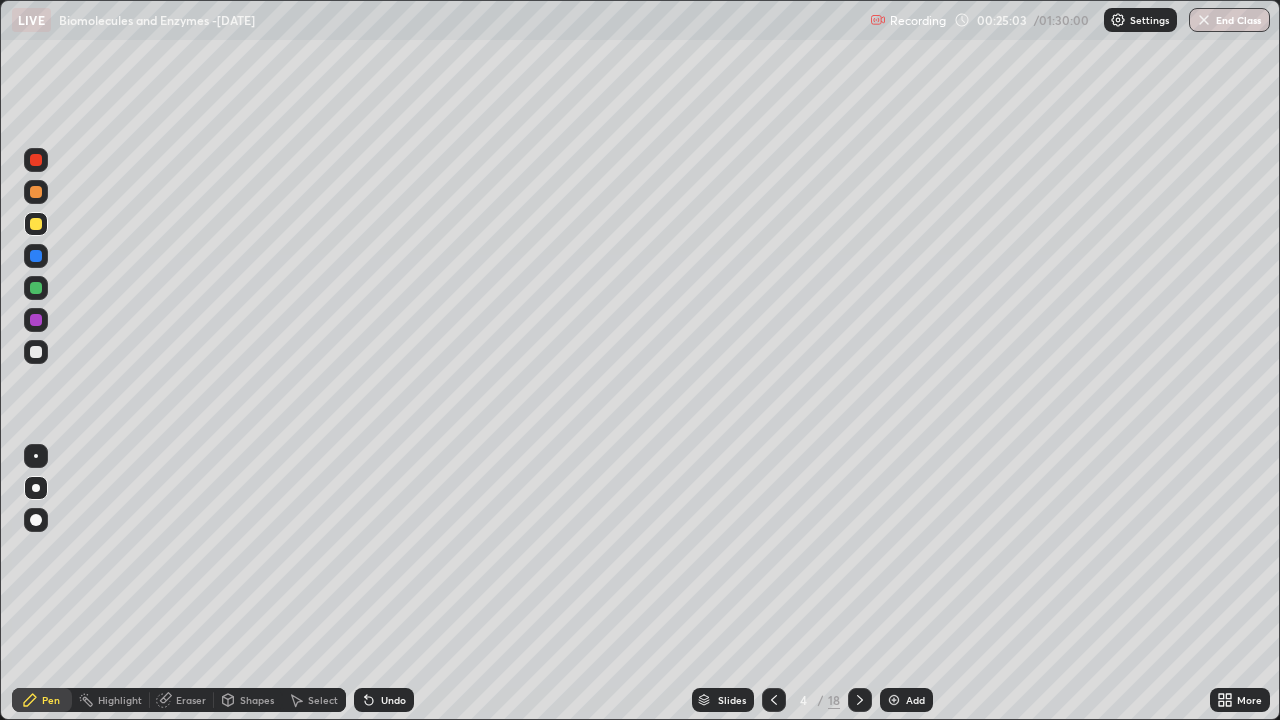 click at bounding box center (36, 352) 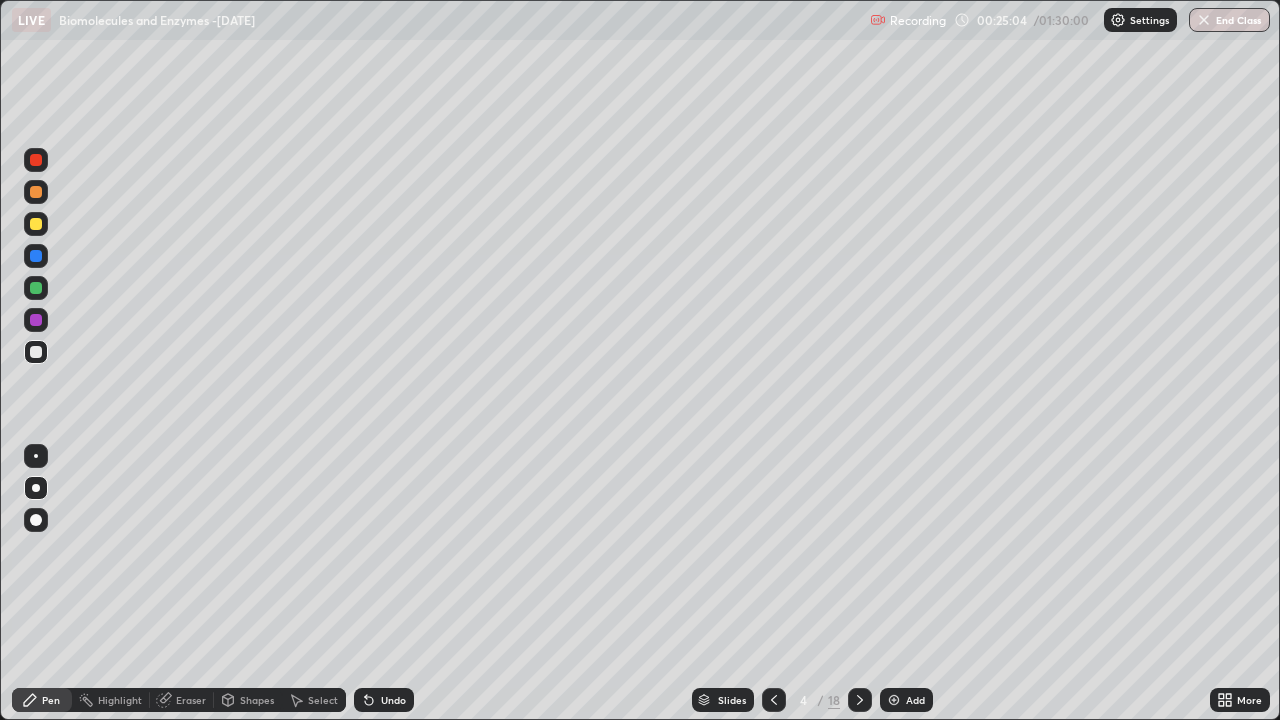click at bounding box center [36, 456] 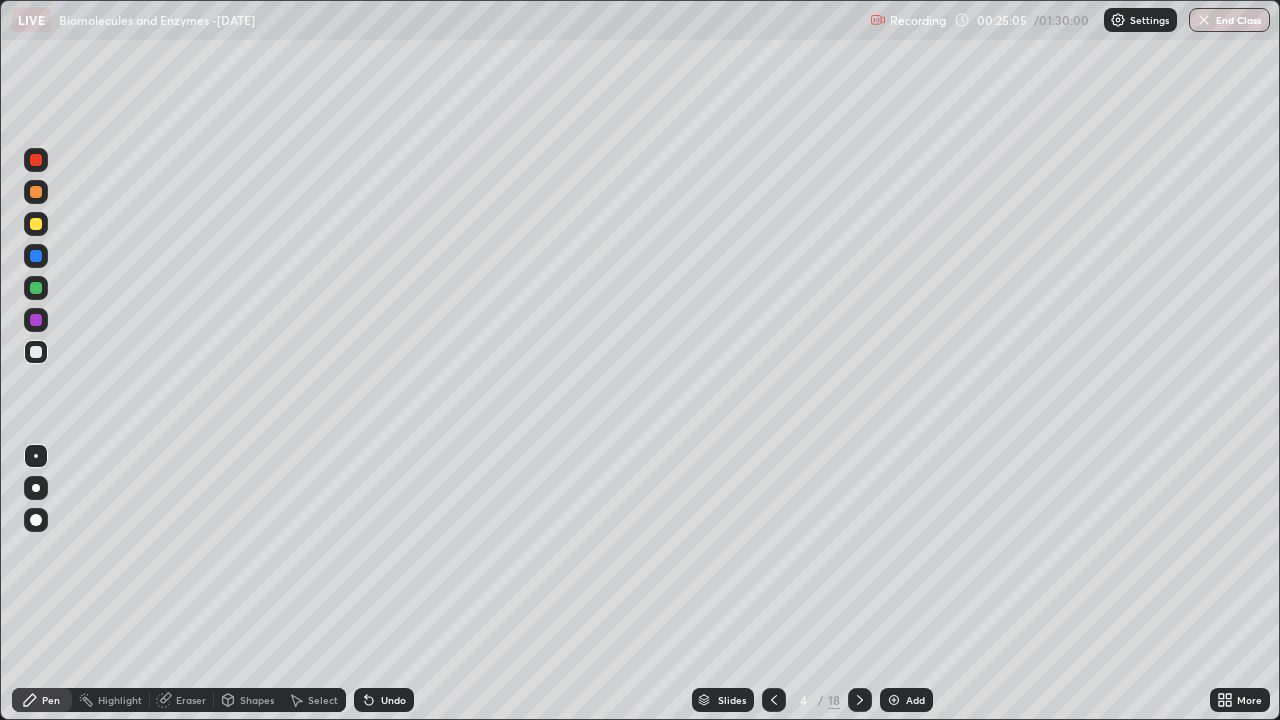 click at bounding box center [36, 288] 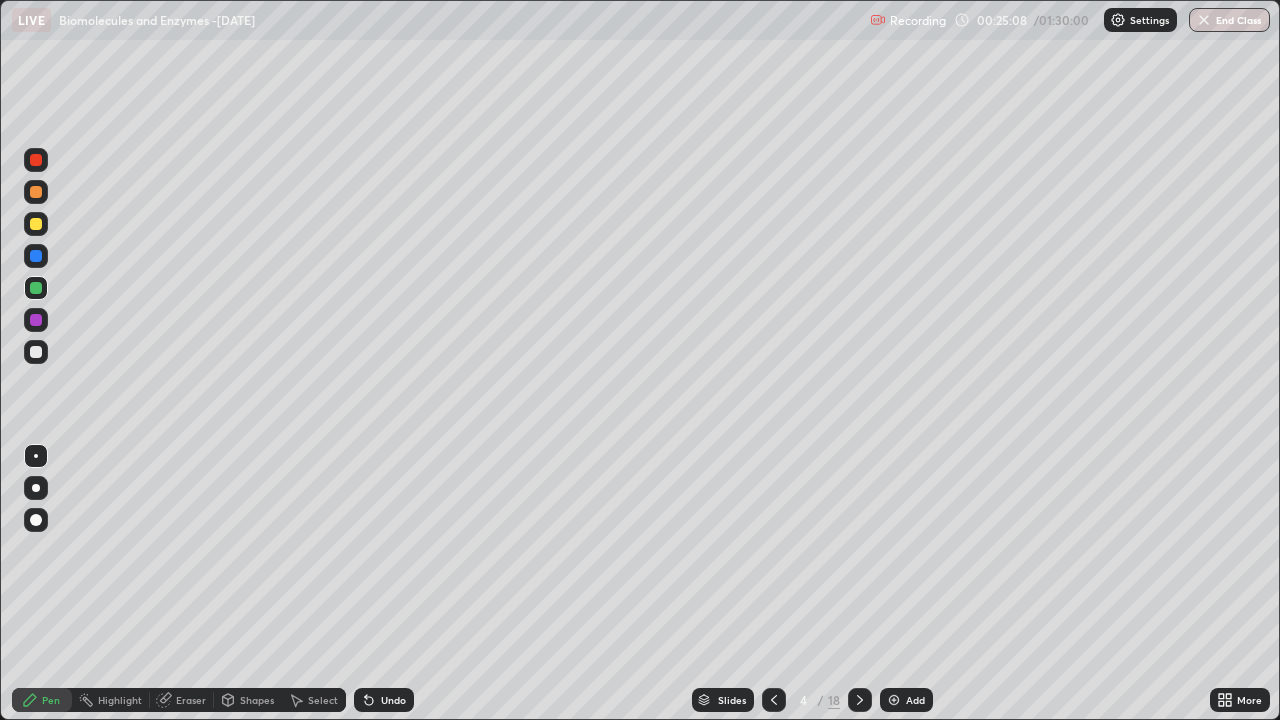 click on "Undo" at bounding box center [393, 700] 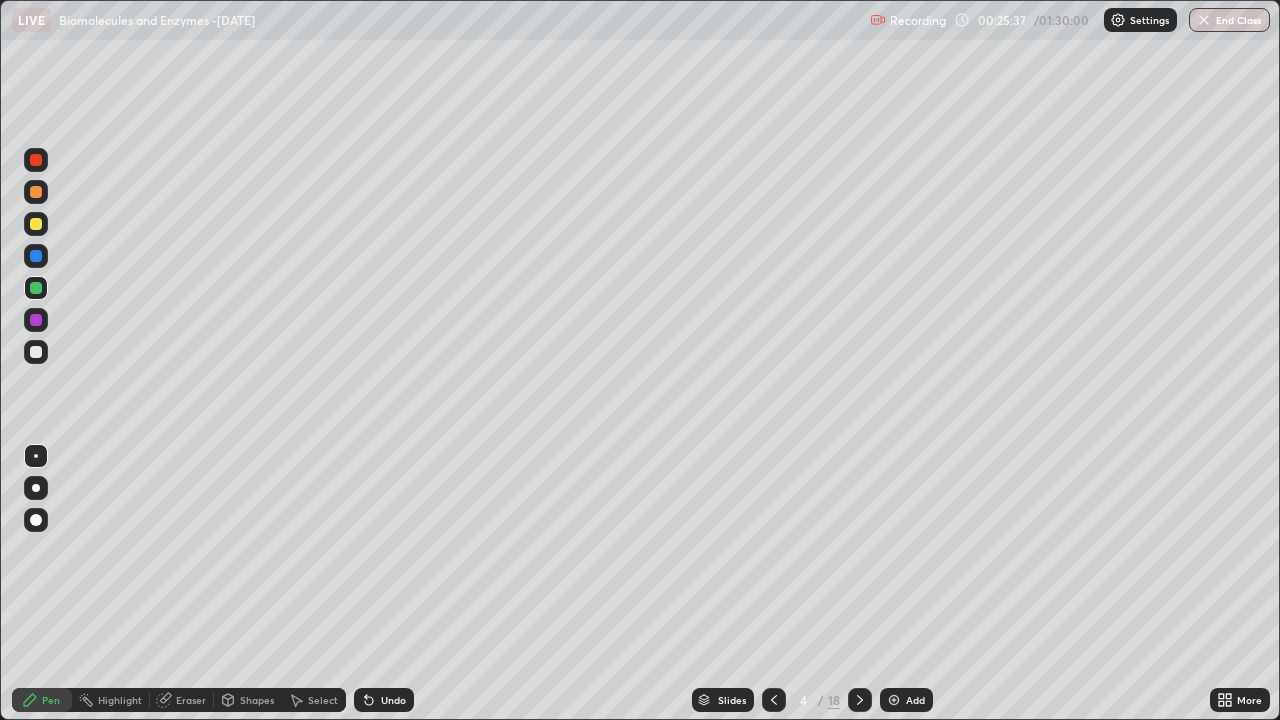 click at bounding box center [36, 256] 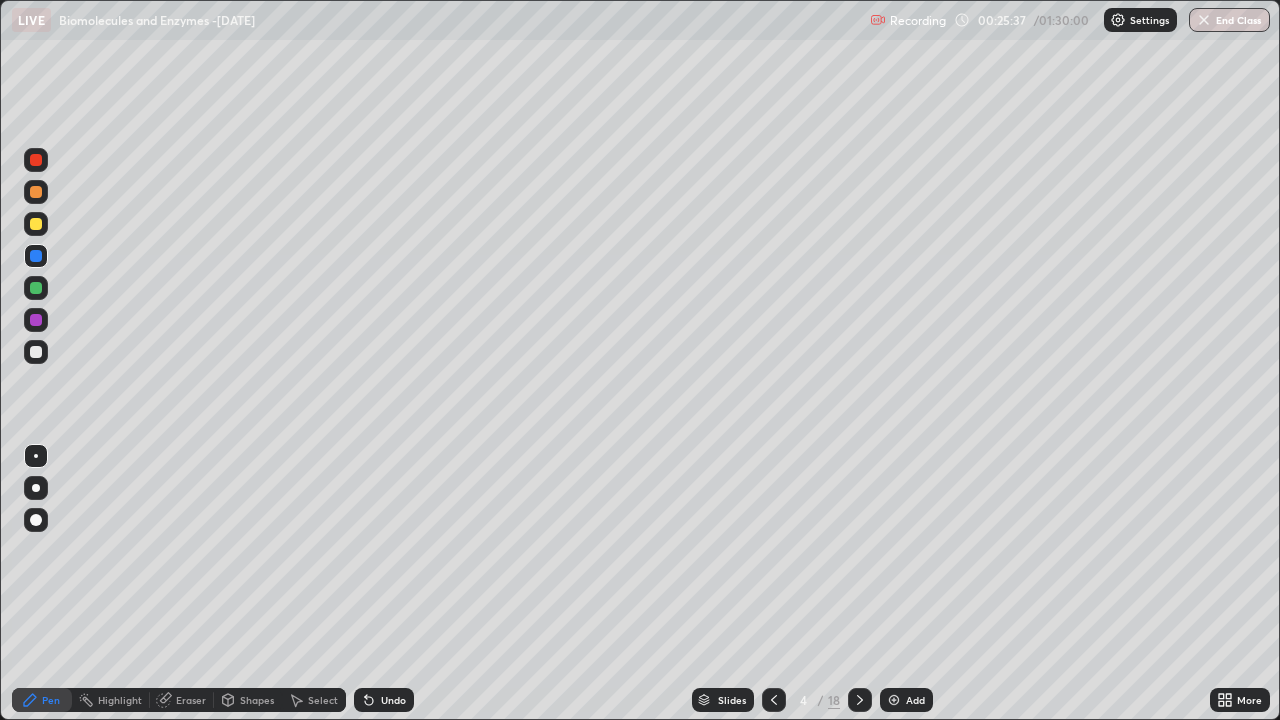 click at bounding box center (36, 488) 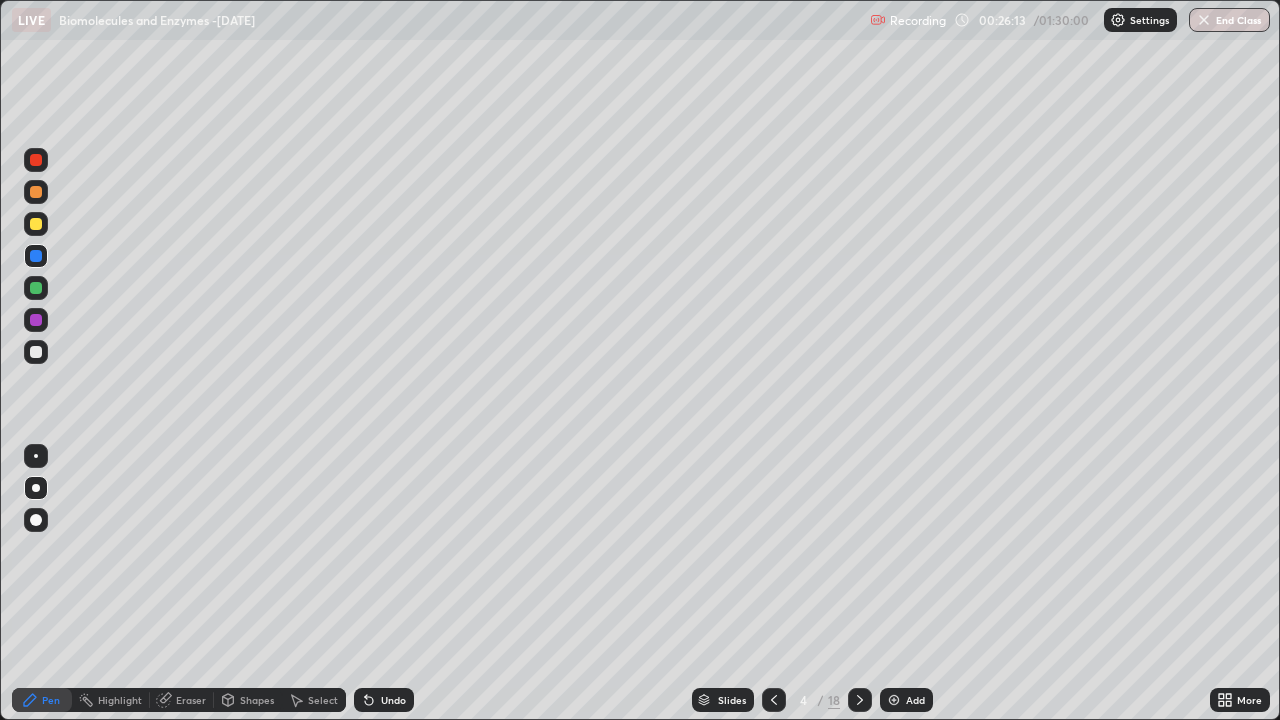 click 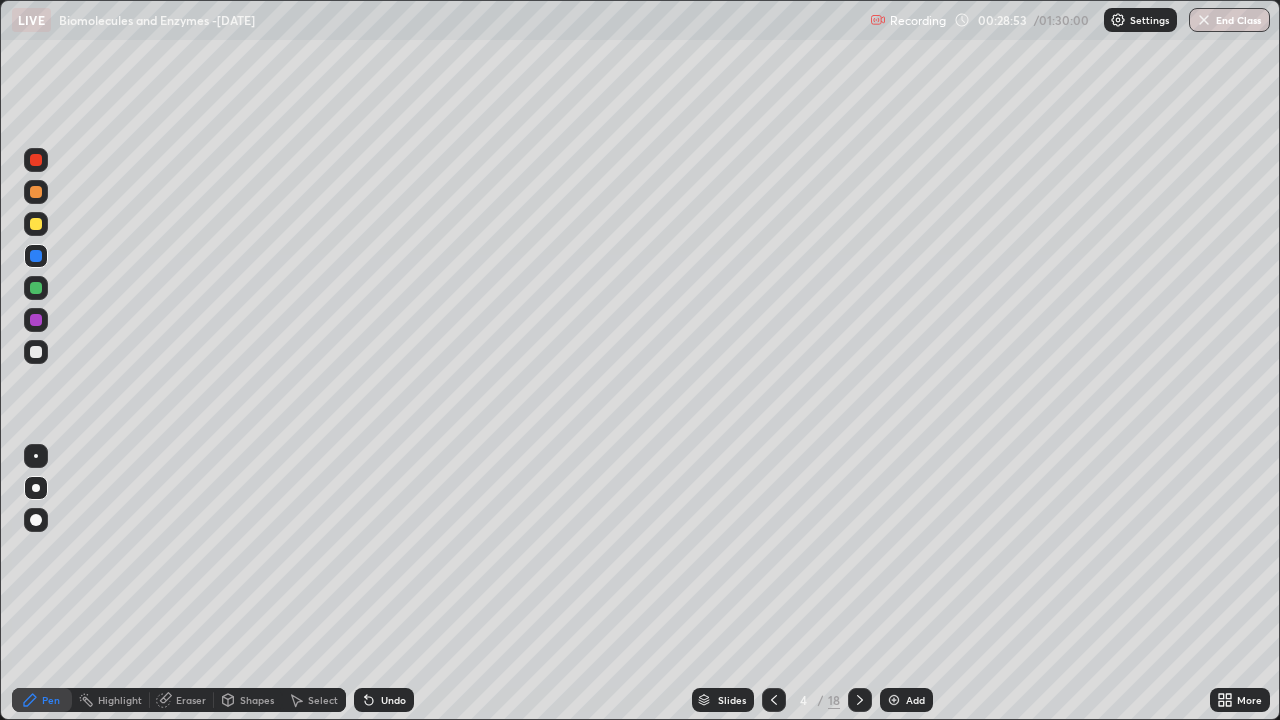 click on "Slides 4 / 18 Add" at bounding box center [812, 700] 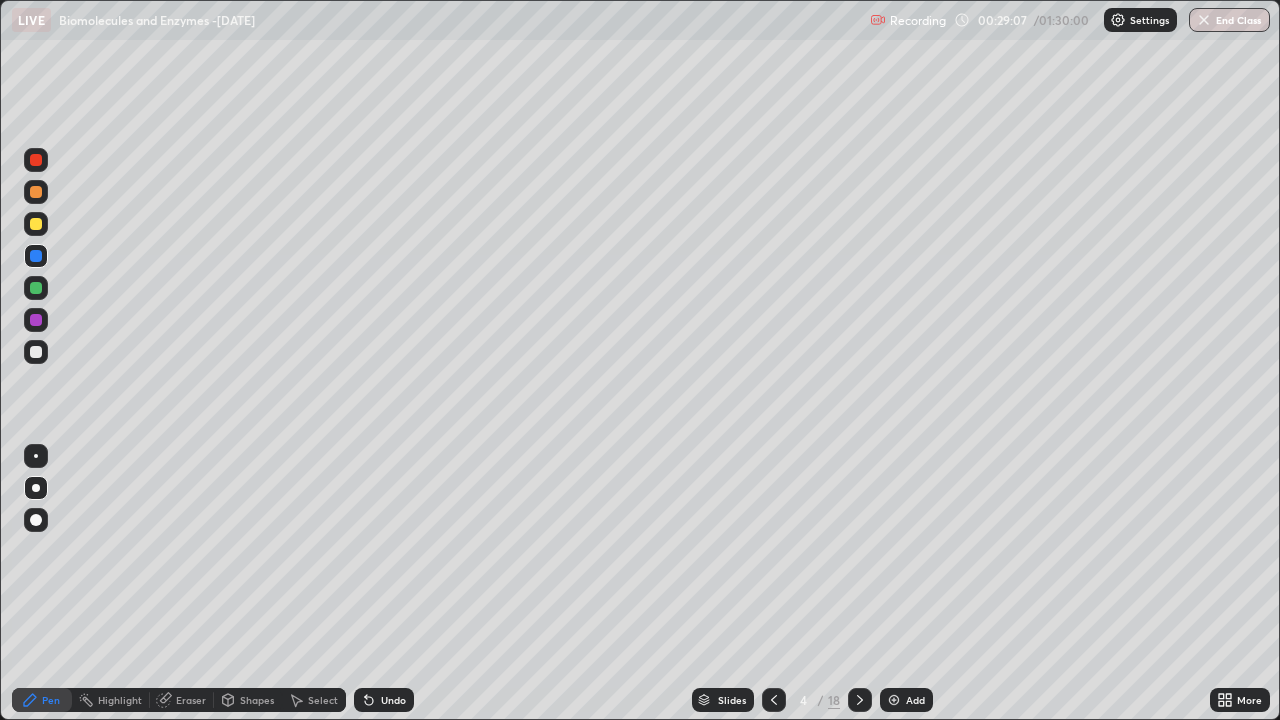 click at bounding box center (36, 320) 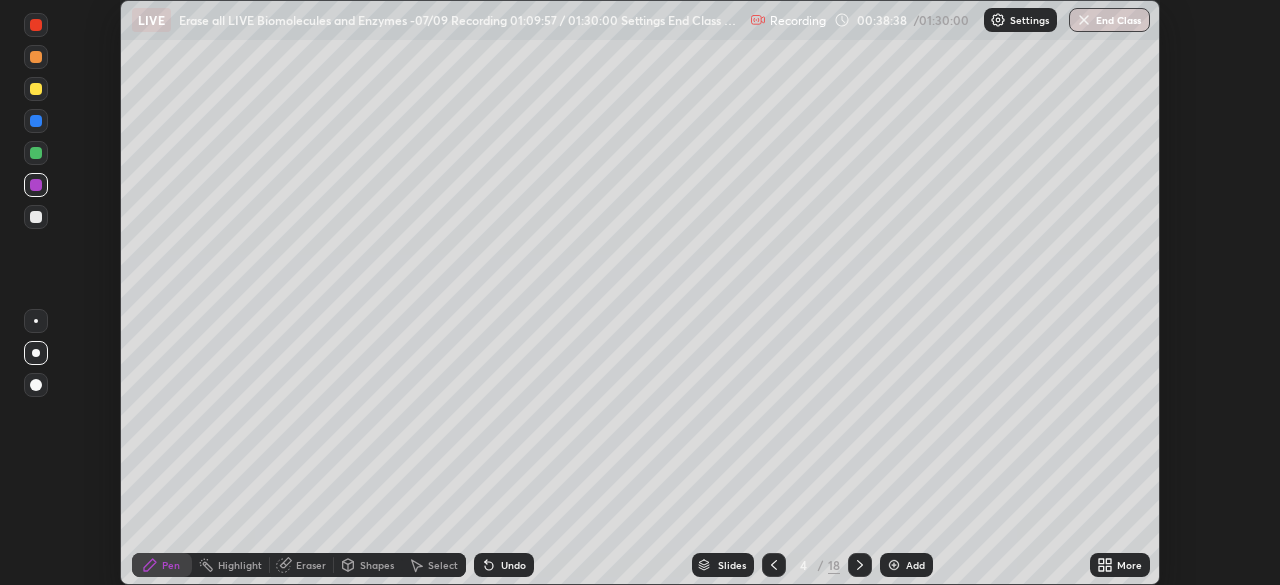 scroll, scrollTop: 0, scrollLeft: 0, axis: both 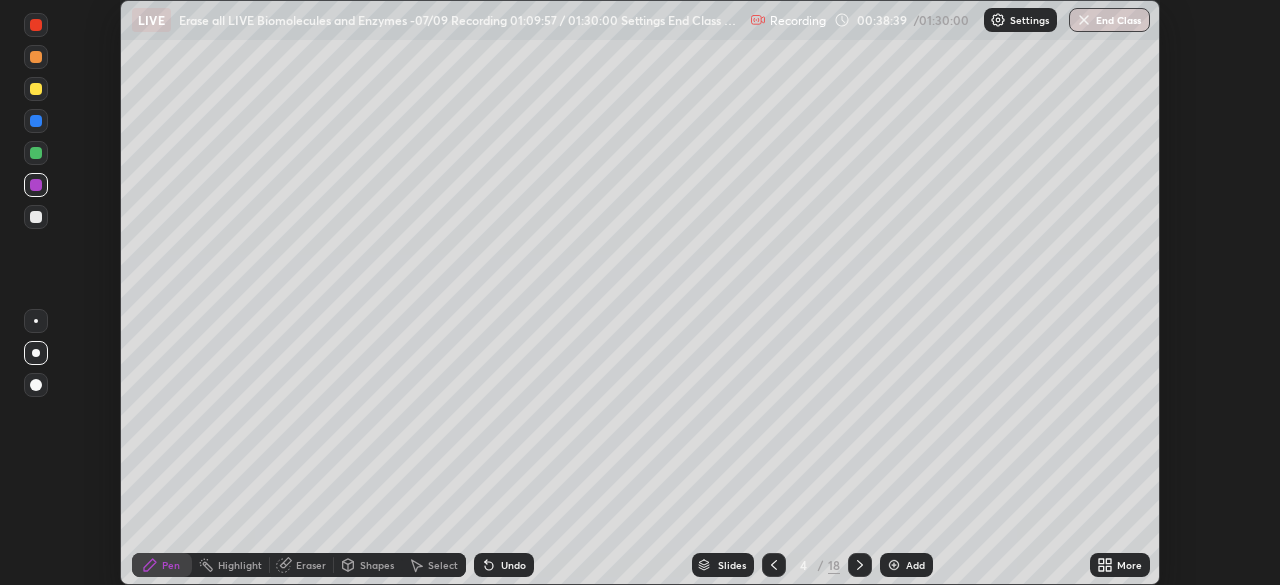 click 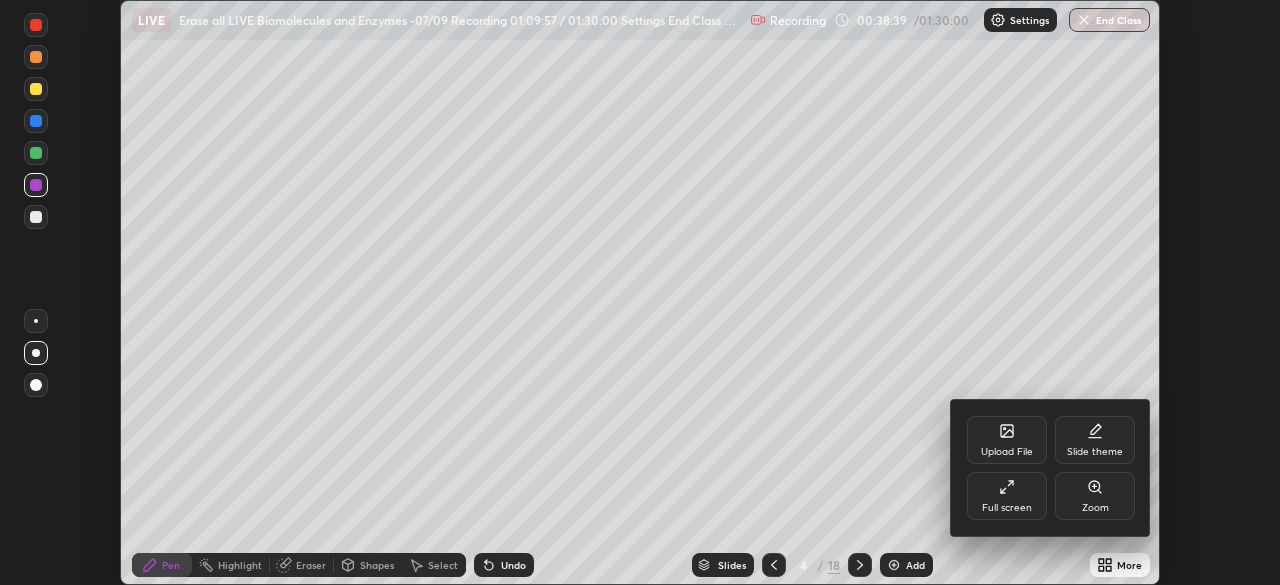 click on "Full screen" at bounding box center [1007, 496] 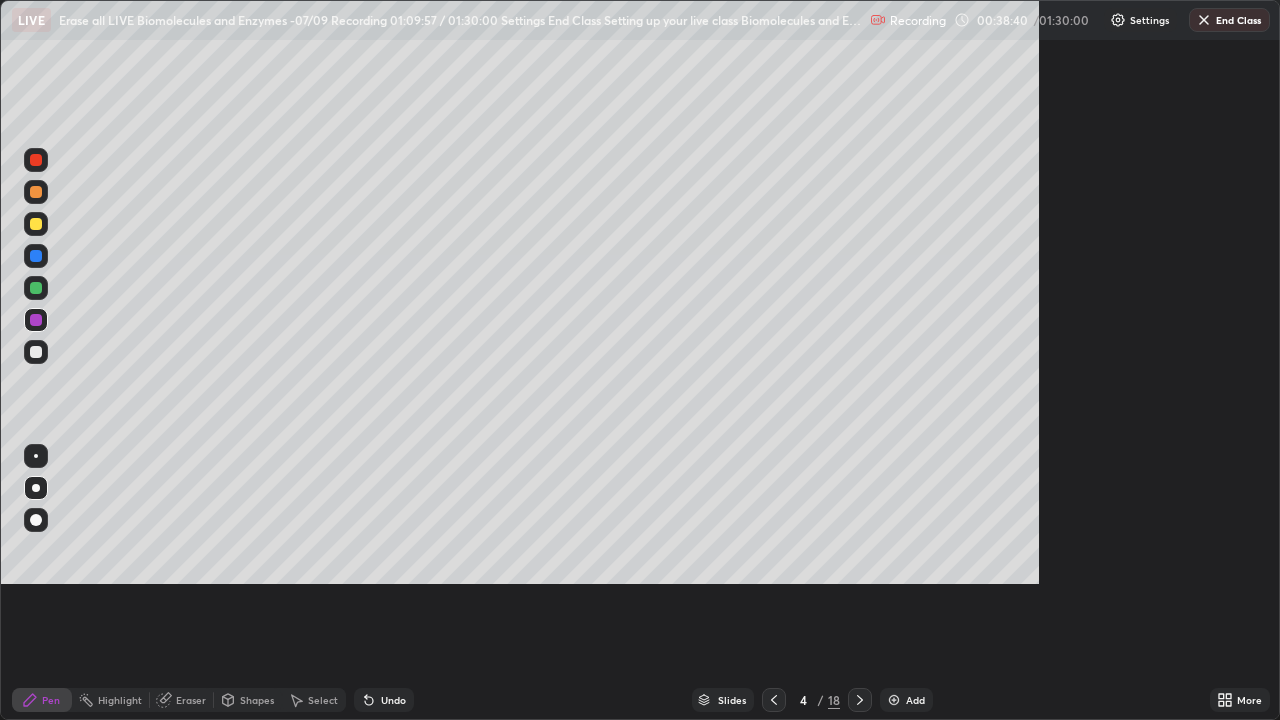 scroll, scrollTop: 99280, scrollLeft: 98720, axis: both 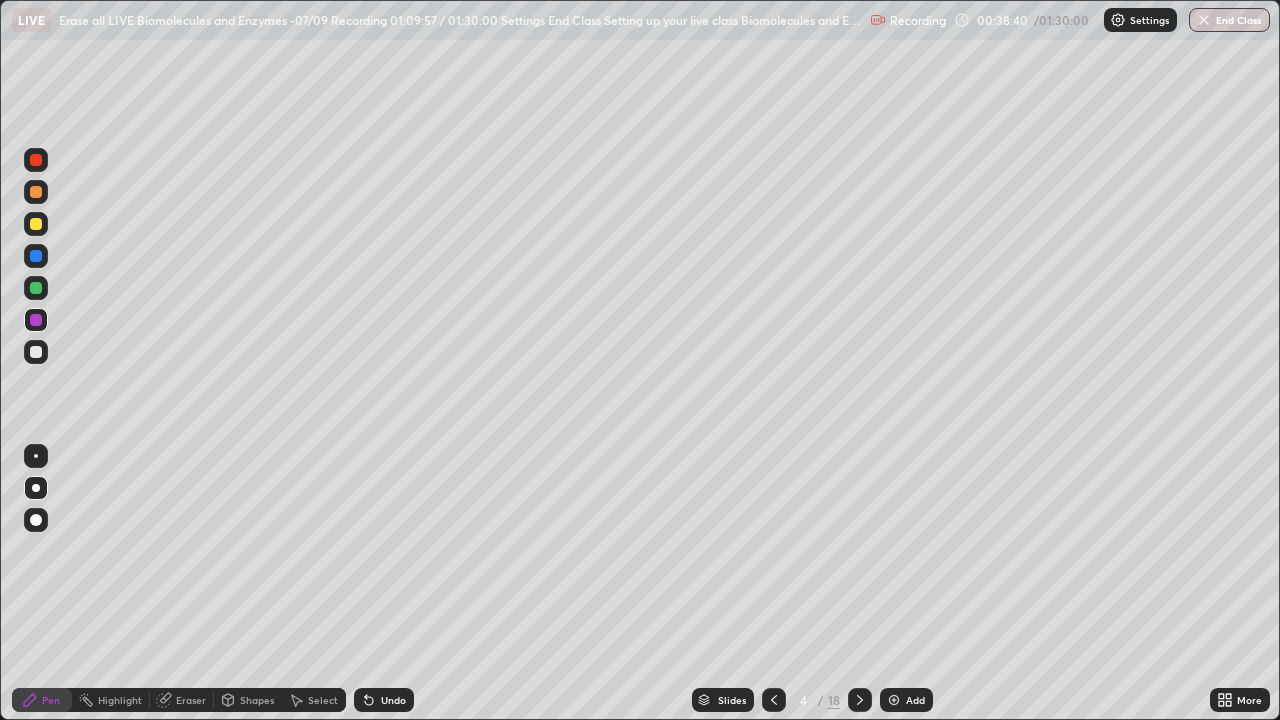 click on "Settings" at bounding box center [1149, 20] 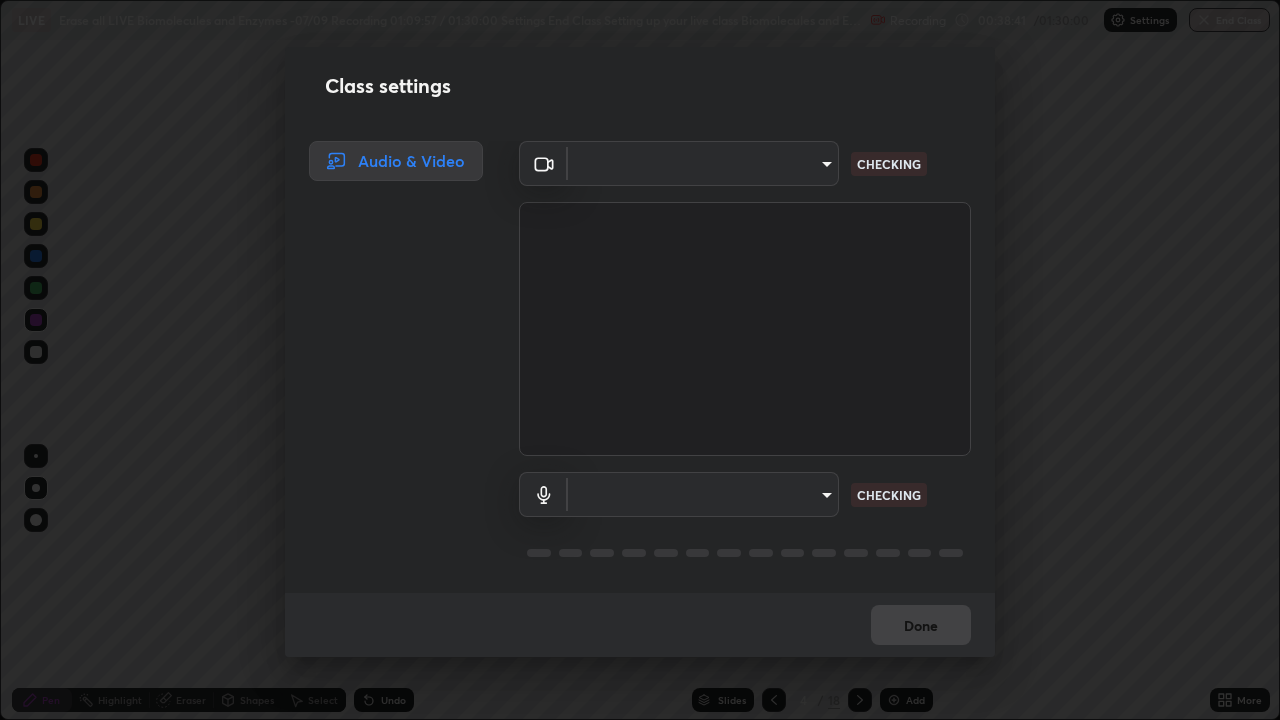 click on "Erase all LIVE Biomolecules and Enzymes -07/09 Recording 00:38:41 /  01:30:00 Settings End Class Setting up your live class Biomolecules and Enzymes -07/09 • L37 of Course On Zoology for NEET Growth -2 -2027 [FIRST] [LAST] Pen Highlight Eraser Shapes Select Undo Slides 4 / 18 Add More No doubts shared Encourage your learners to ask a doubt for better clarity Report an issue Reason for reporting Buffering Chat not working Audio - Video sync issue Educator video quality low ​ Attach an image Report Class settings Audio & Video ​ CHECKING ​ CHECKING Done" at bounding box center (640, 360) 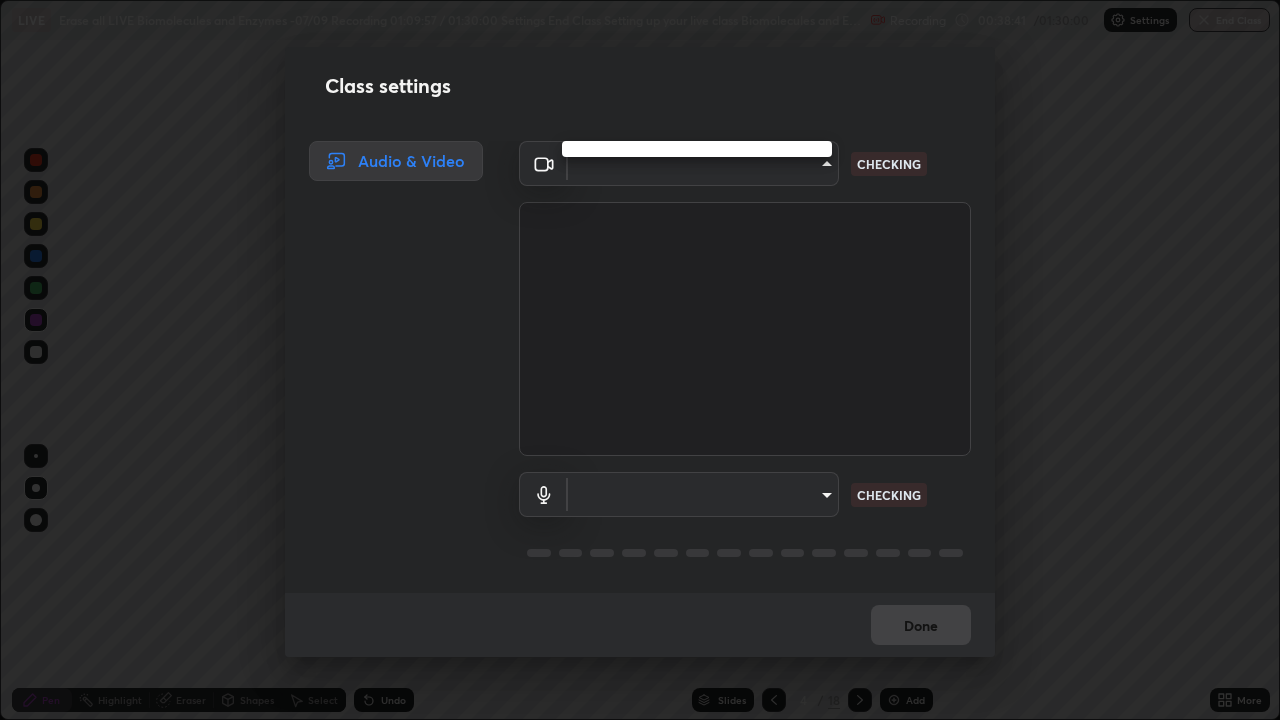 click at bounding box center (640, 360) 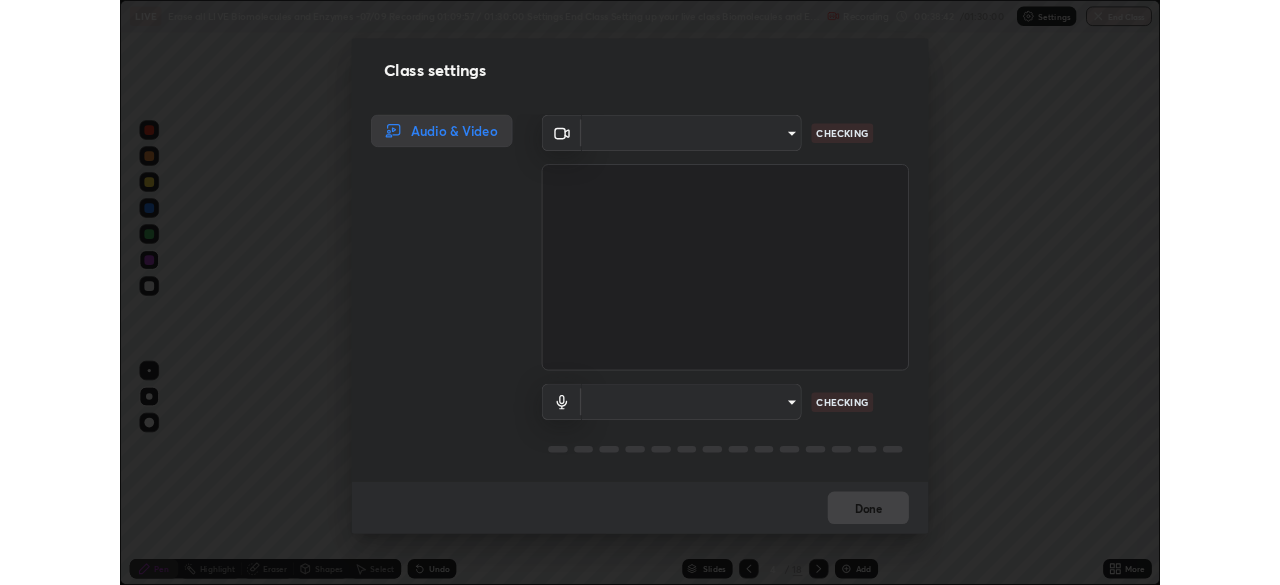 scroll, scrollTop: 2, scrollLeft: 0, axis: vertical 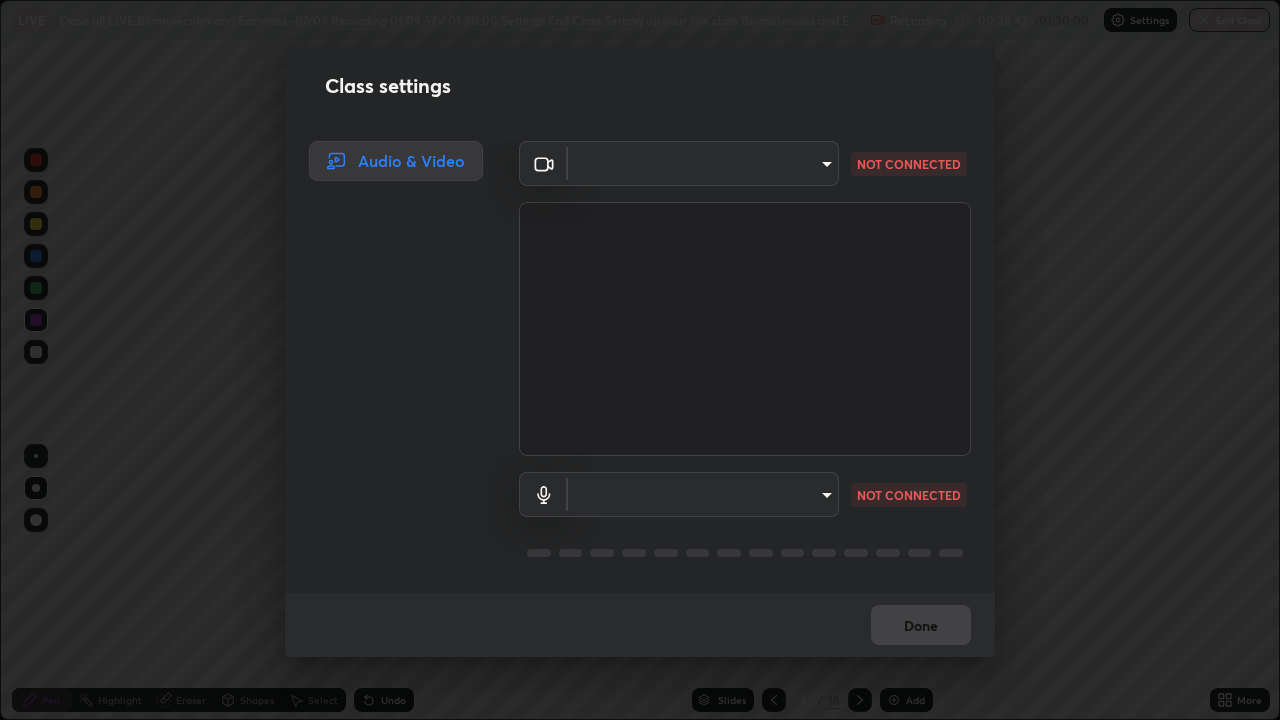 type on "23f9ab4963ea7bf9f5a0f139eca0a7722ce6801474d7e6497cd6fb859b15e8b8" 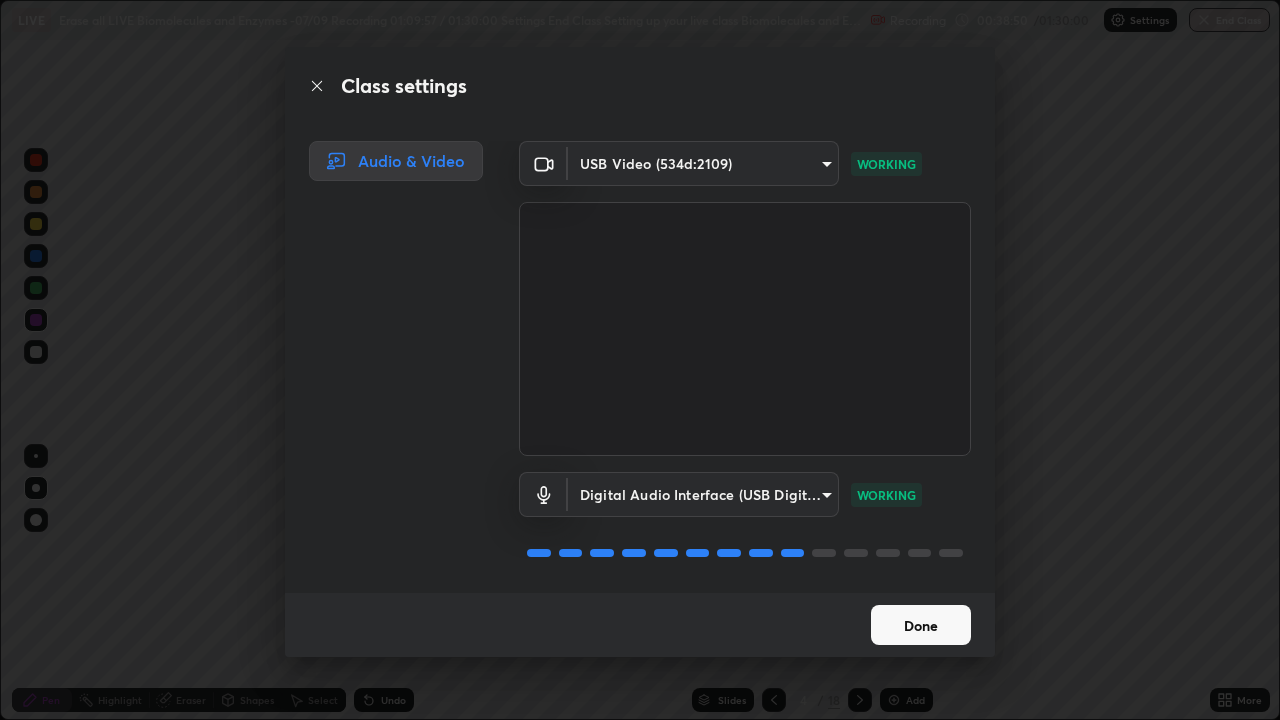 click on "Done" at bounding box center [921, 625] 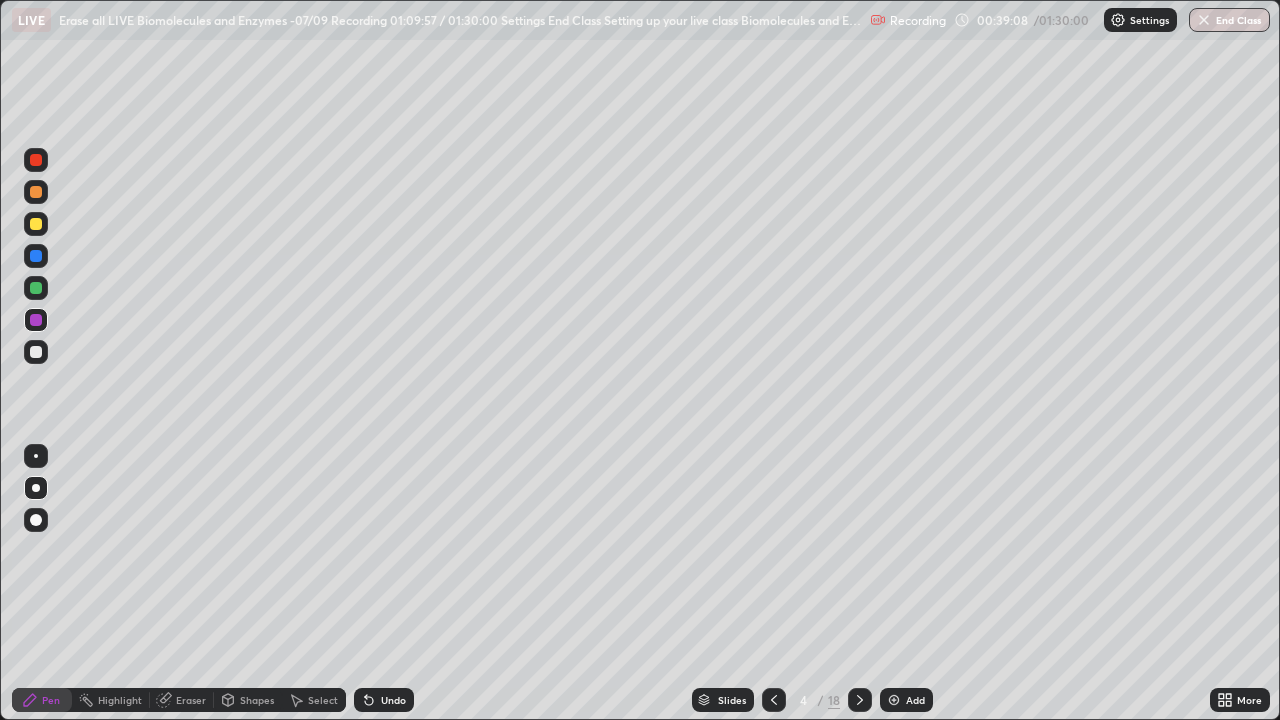 click at bounding box center (36, 352) 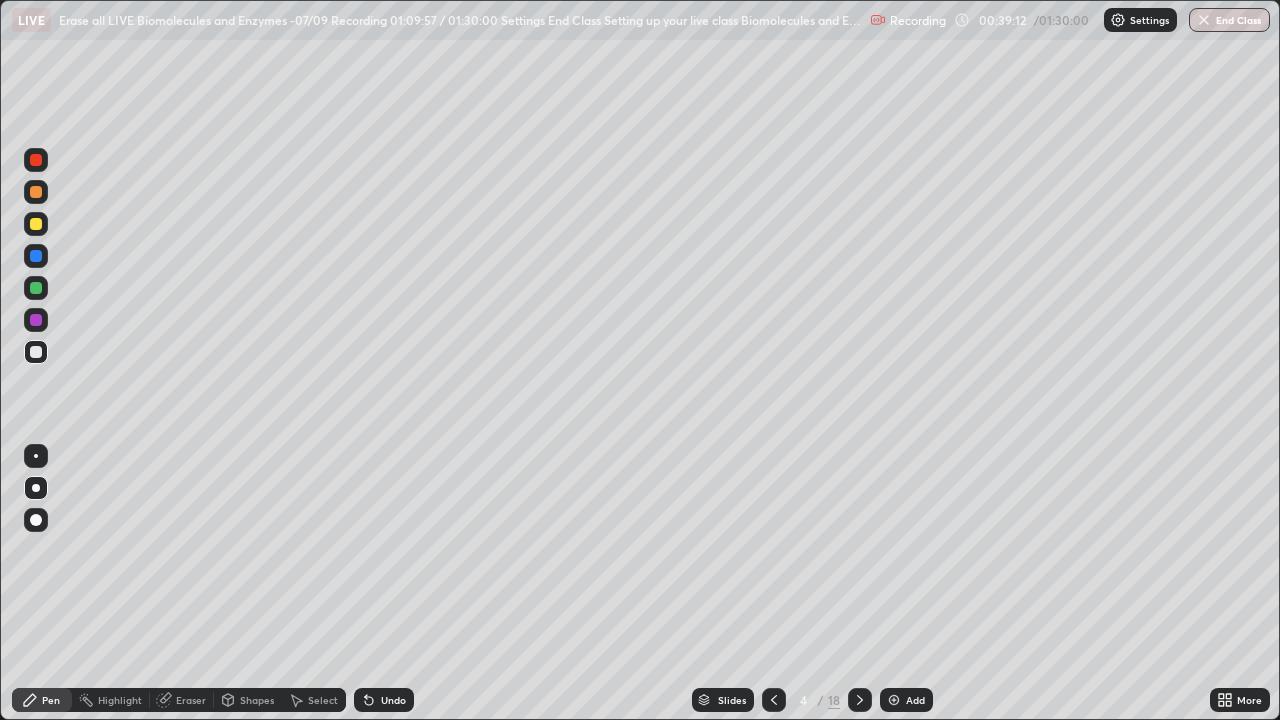 click on "Eraser" at bounding box center (182, 700) 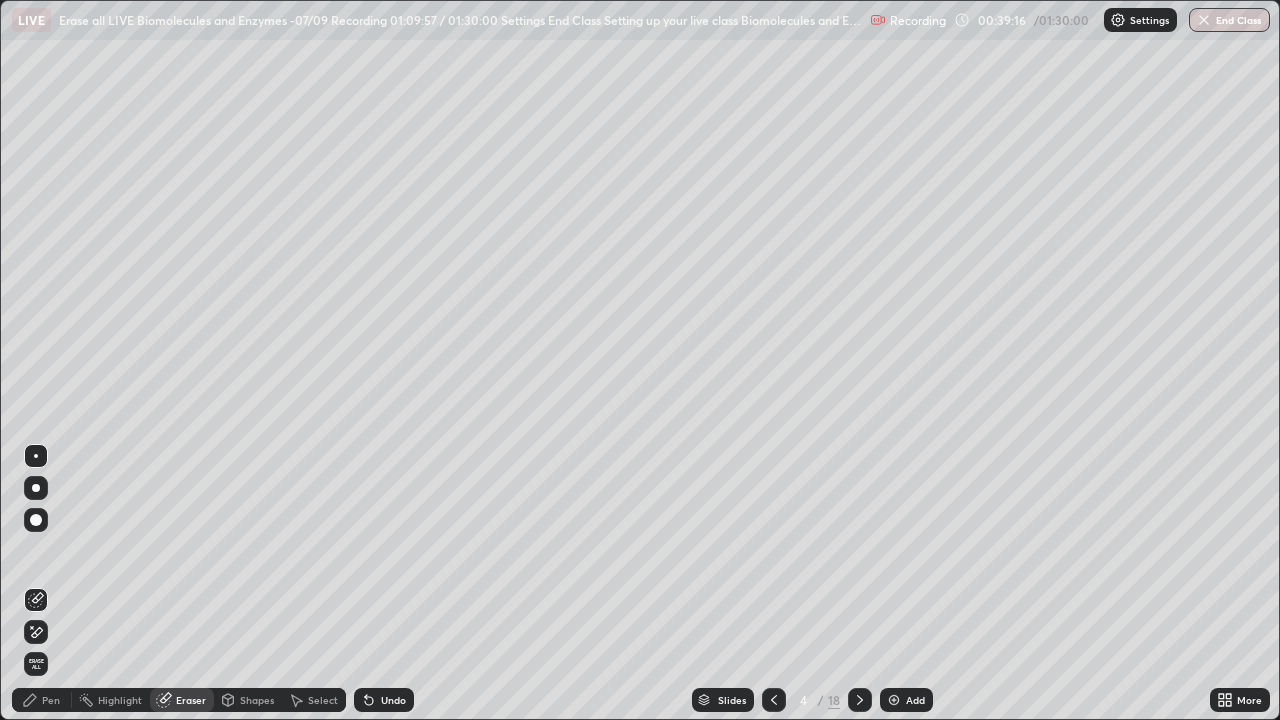 click on "Pen" at bounding box center (51, 700) 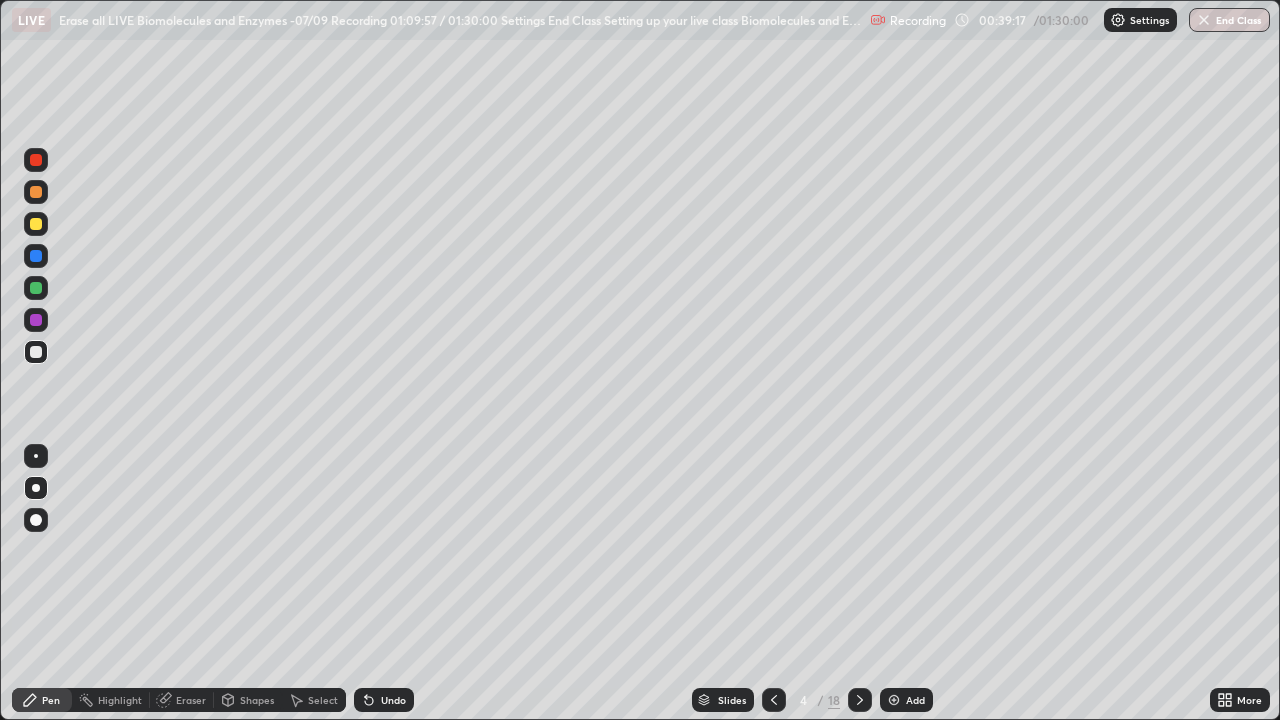 click at bounding box center (36, 320) 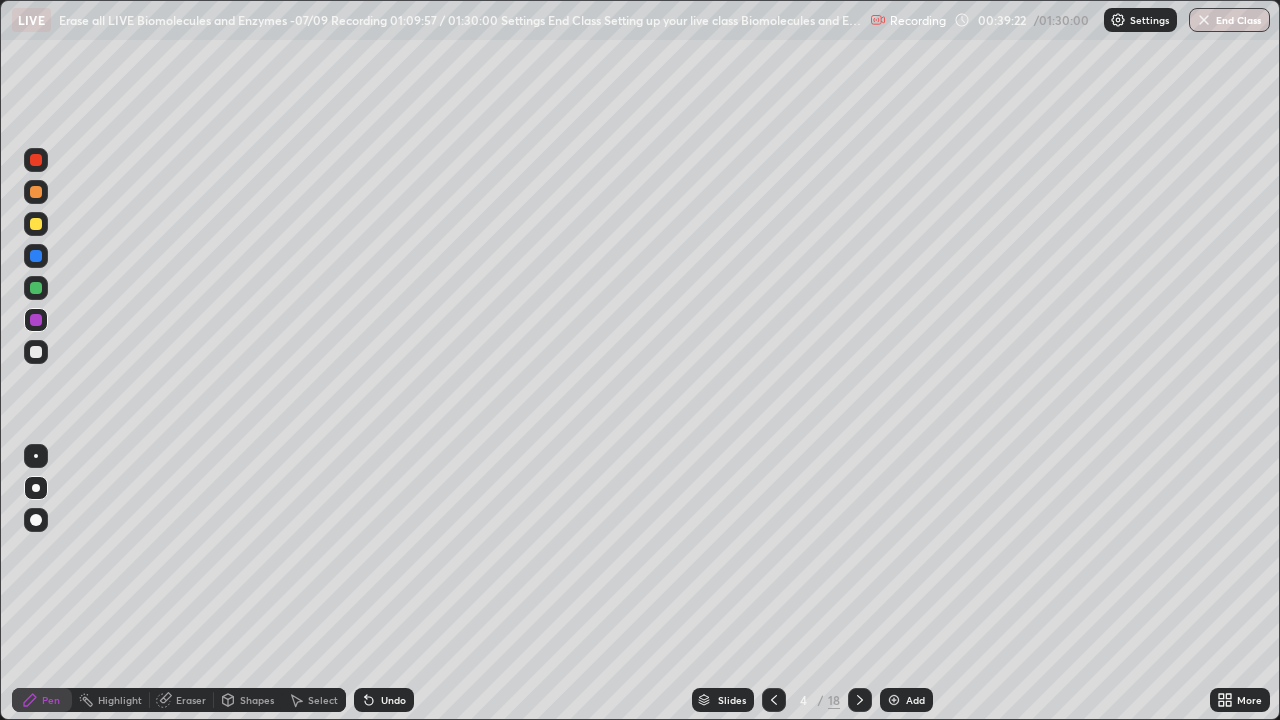 click at bounding box center (36, 224) 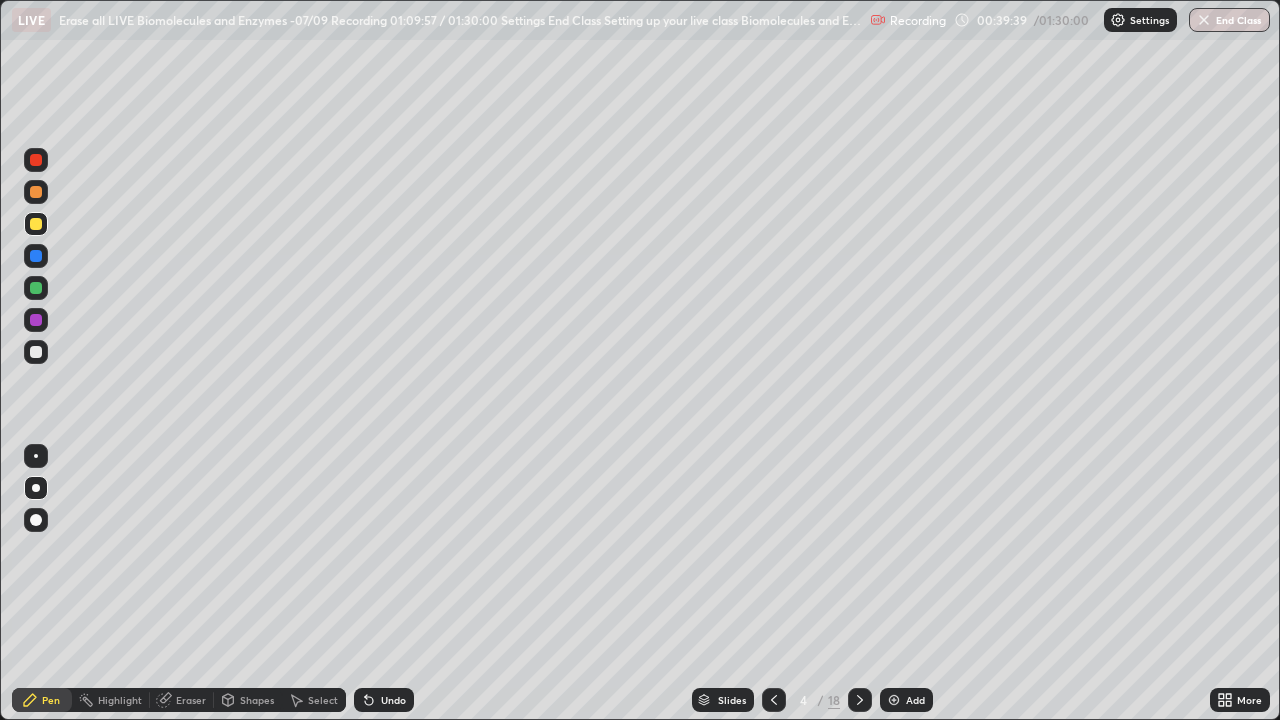 click at bounding box center [36, 352] 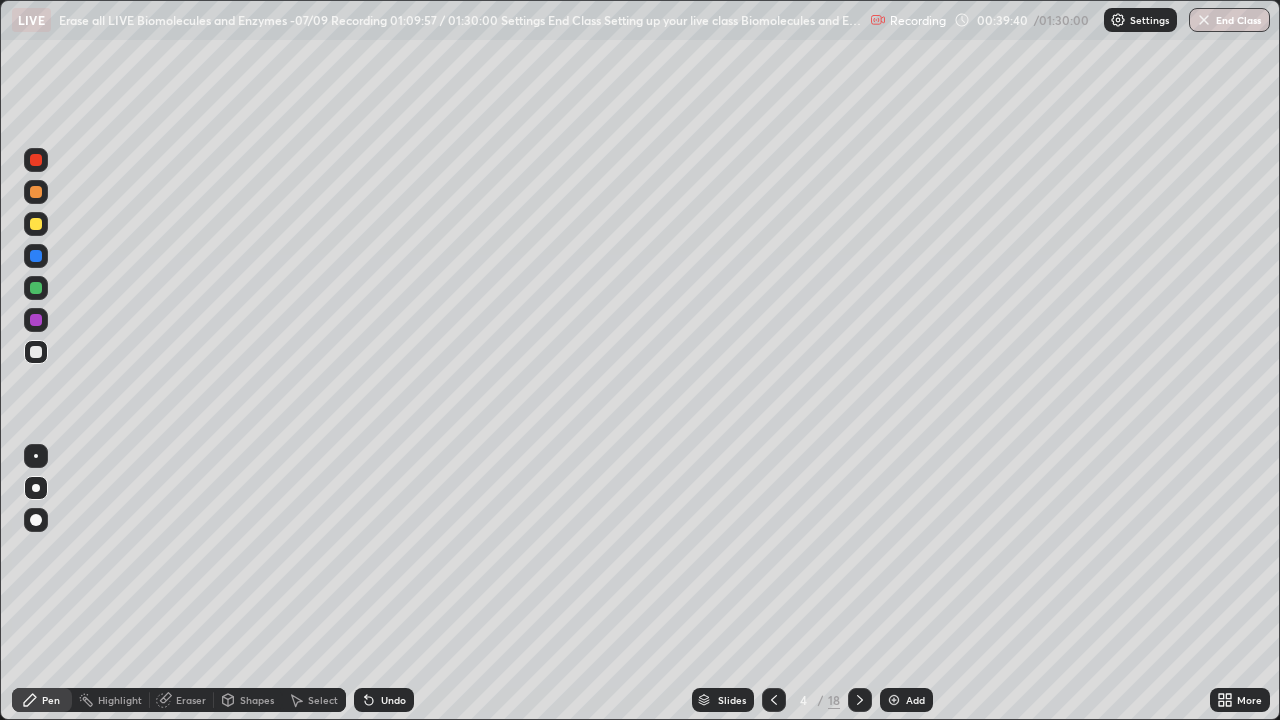 click at bounding box center [36, 456] 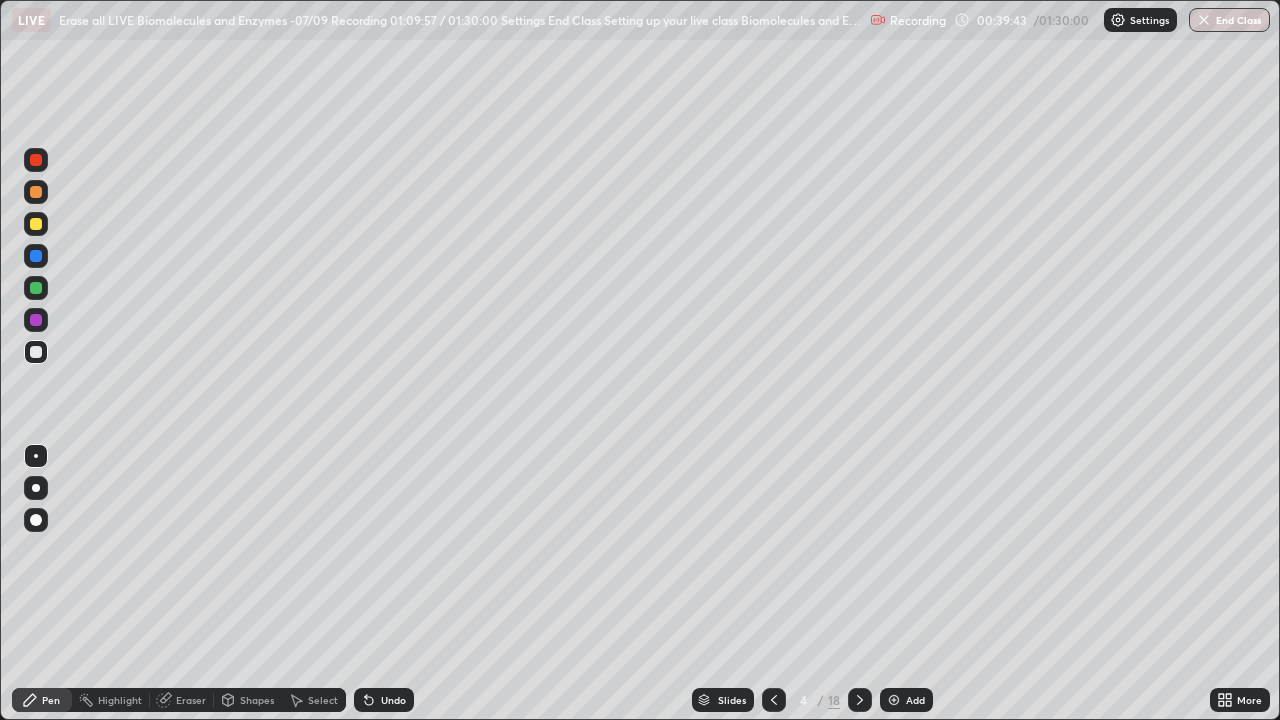click 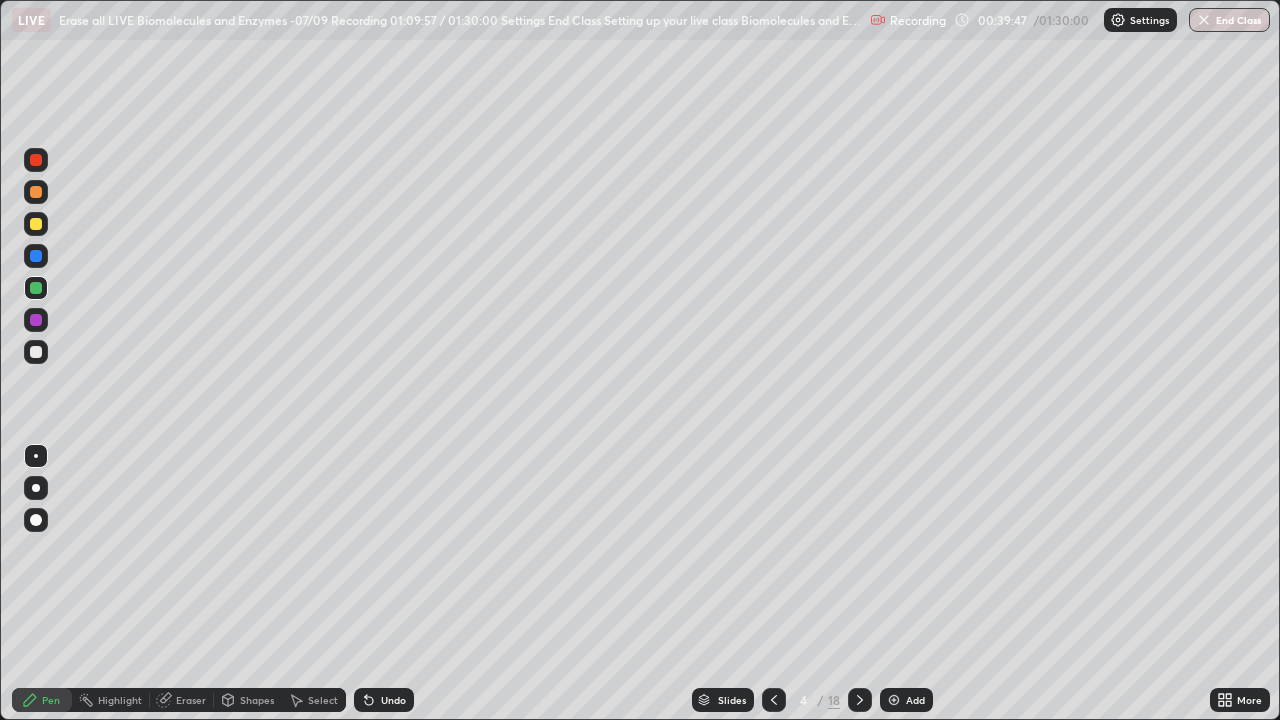 click on "Eraser" at bounding box center [182, 700] 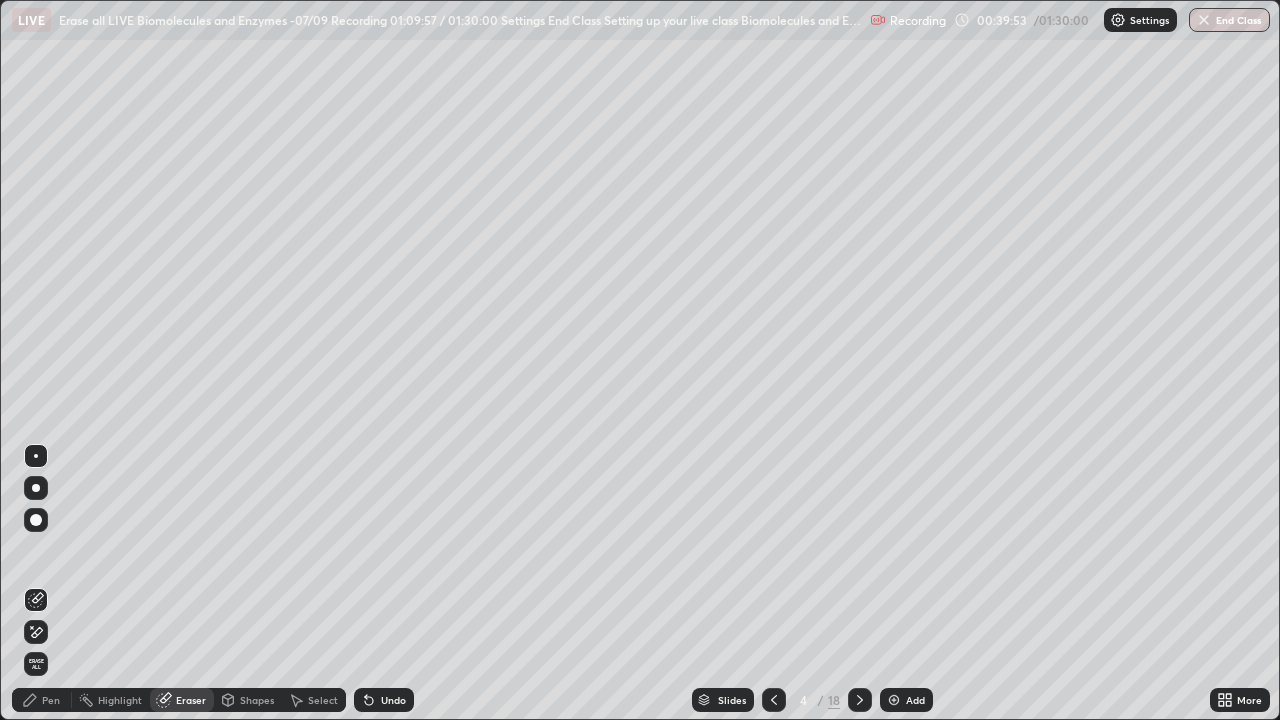 click on "Pen" at bounding box center [51, 700] 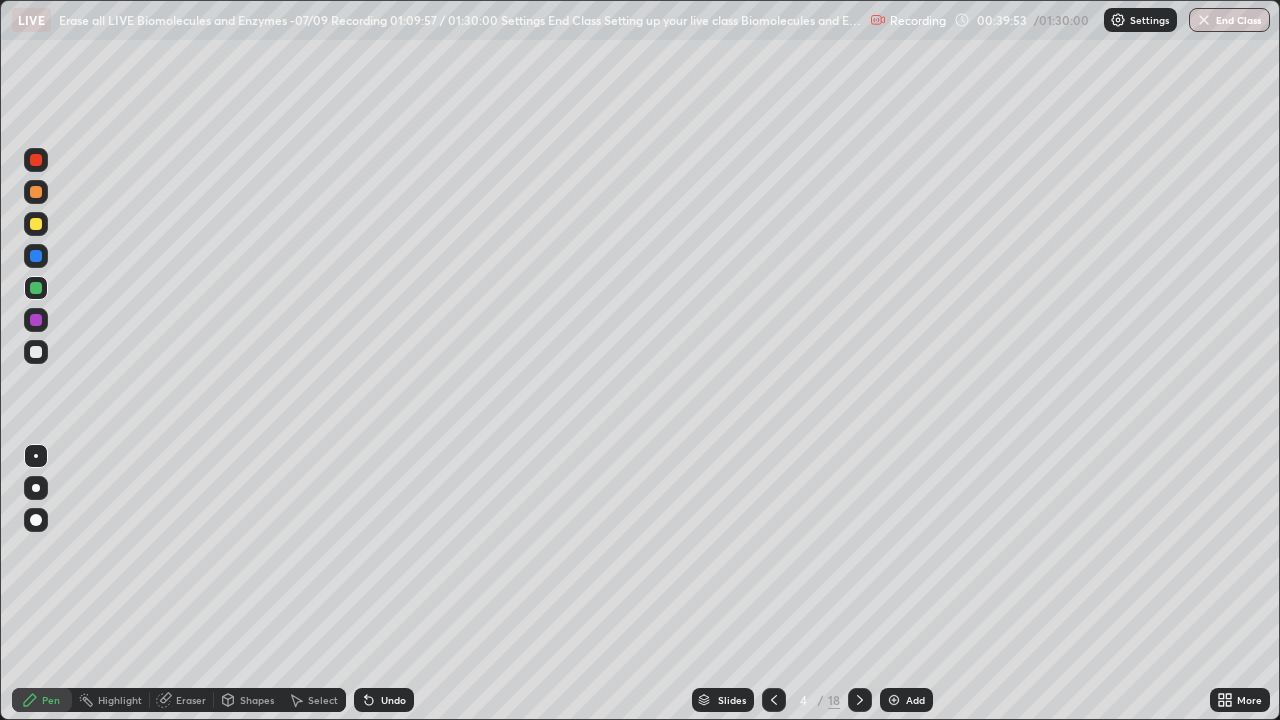 click at bounding box center [36, 320] 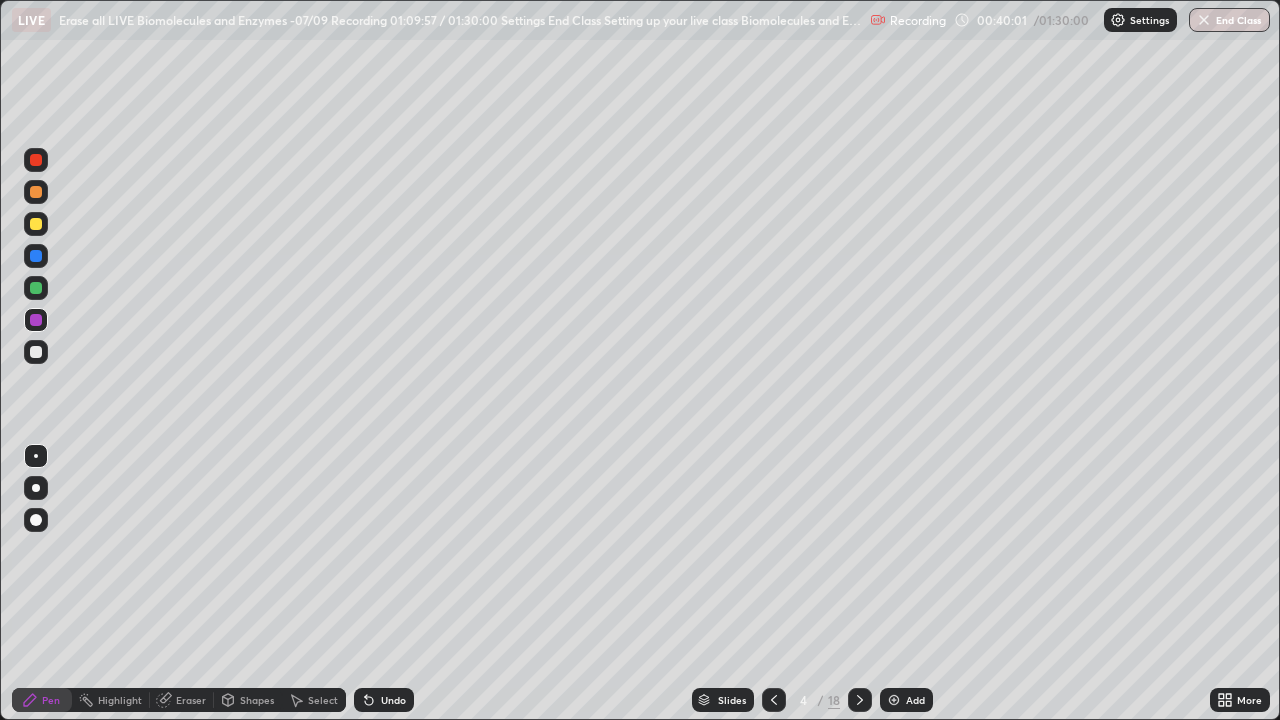 click at bounding box center (36, 288) 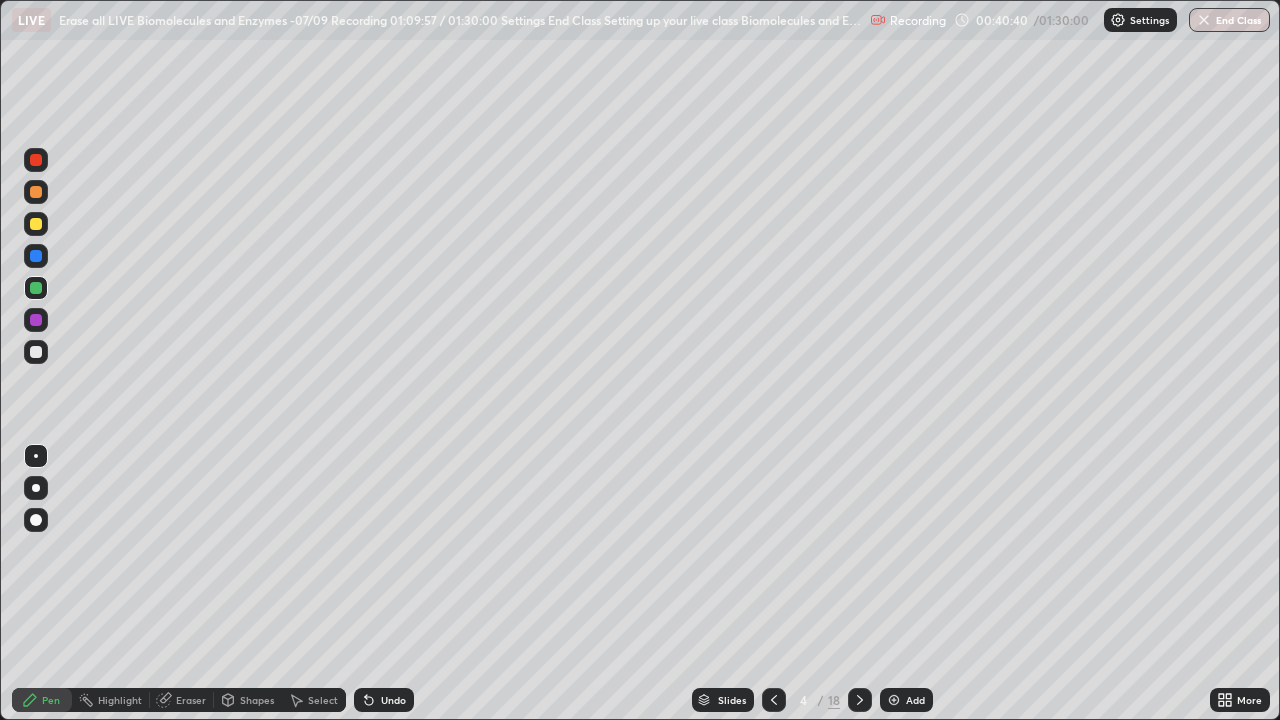 click at bounding box center [36, 352] 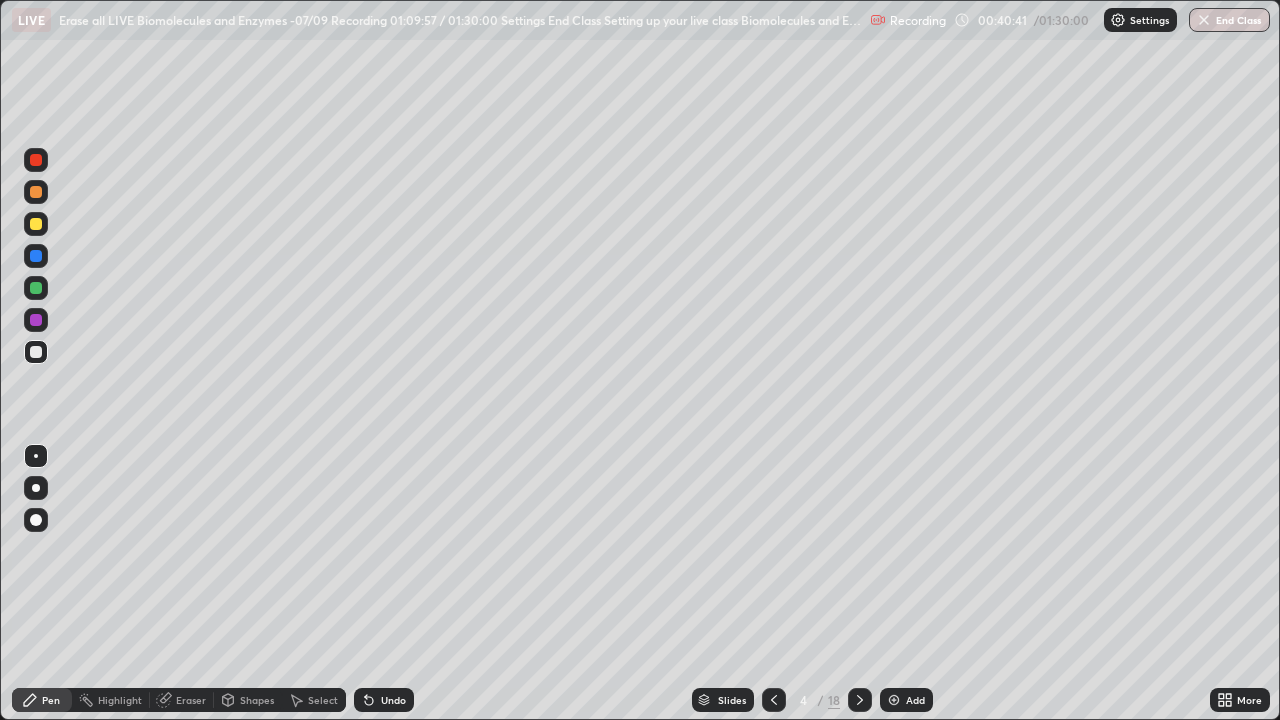 click at bounding box center [36, 488] 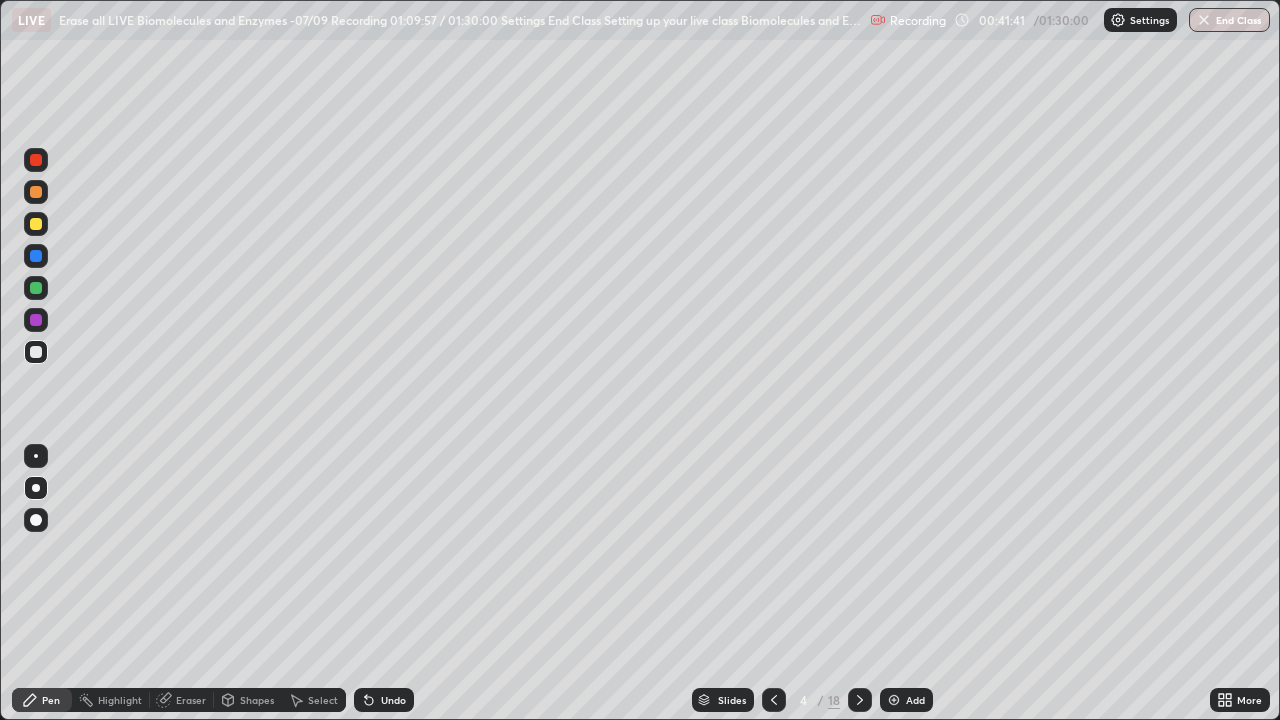 click at bounding box center (36, 224) 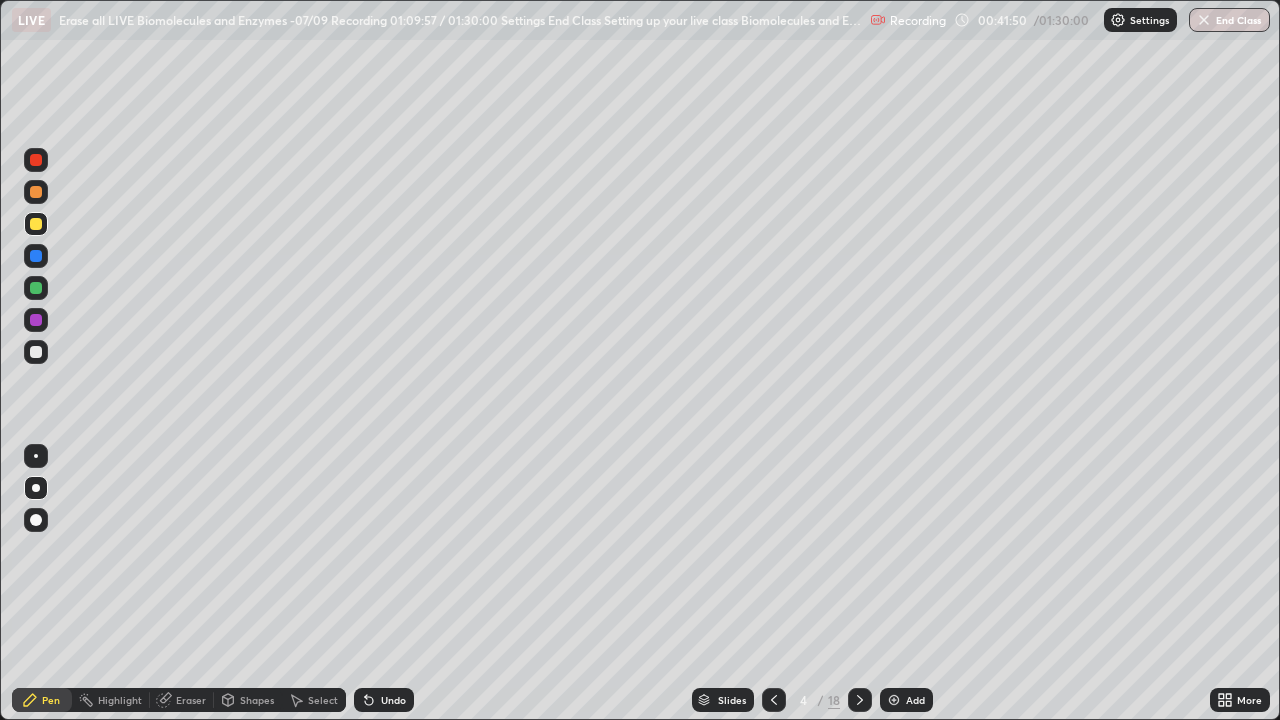 click on "Undo" at bounding box center [393, 700] 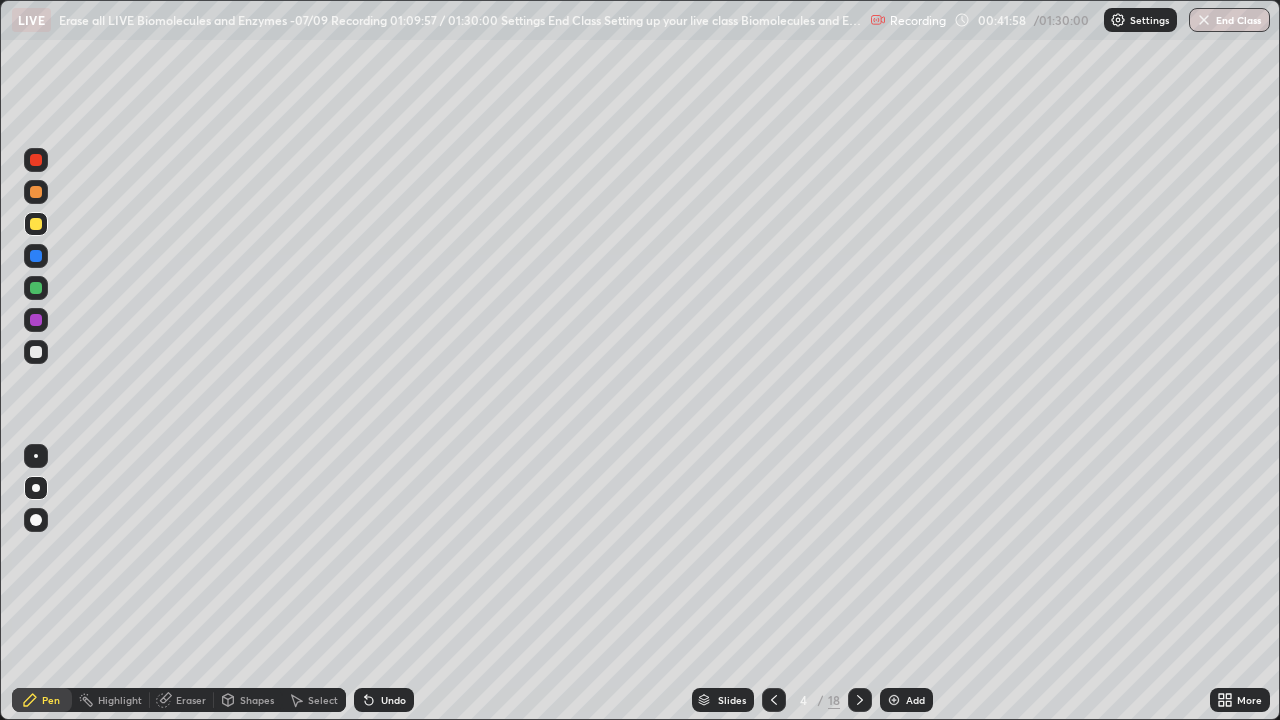 click at bounding box center [36, 288] 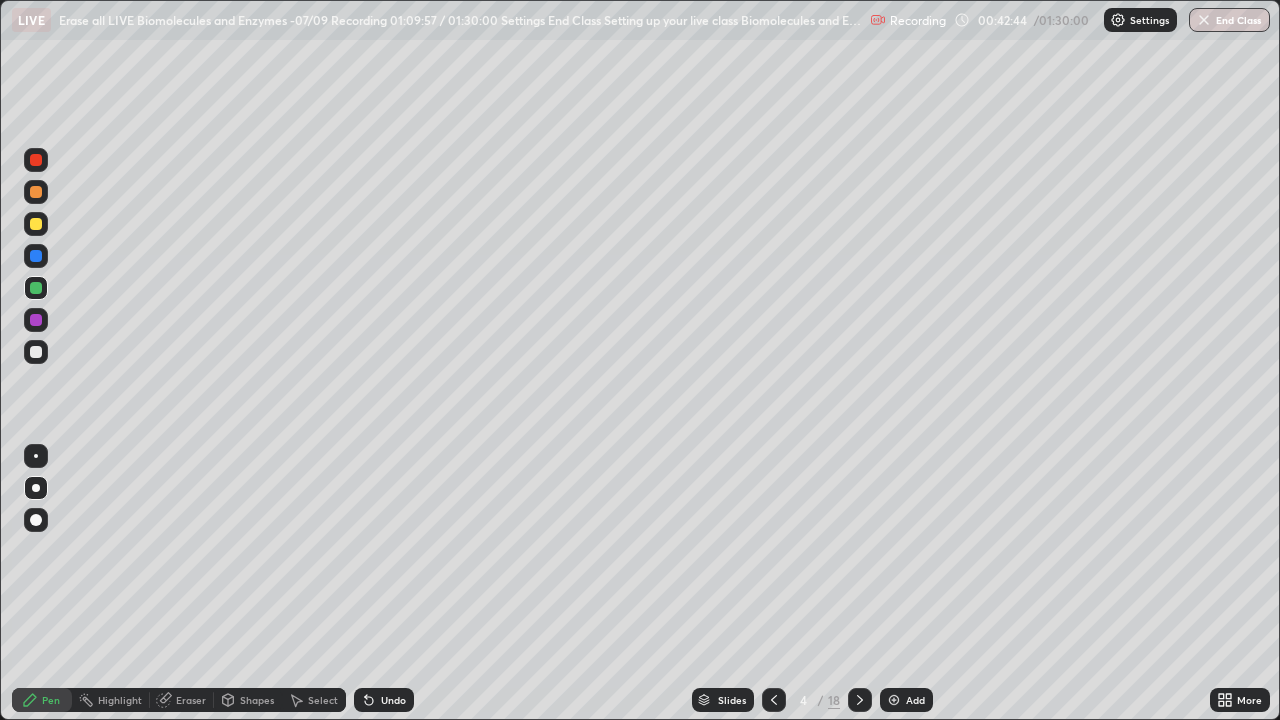 click 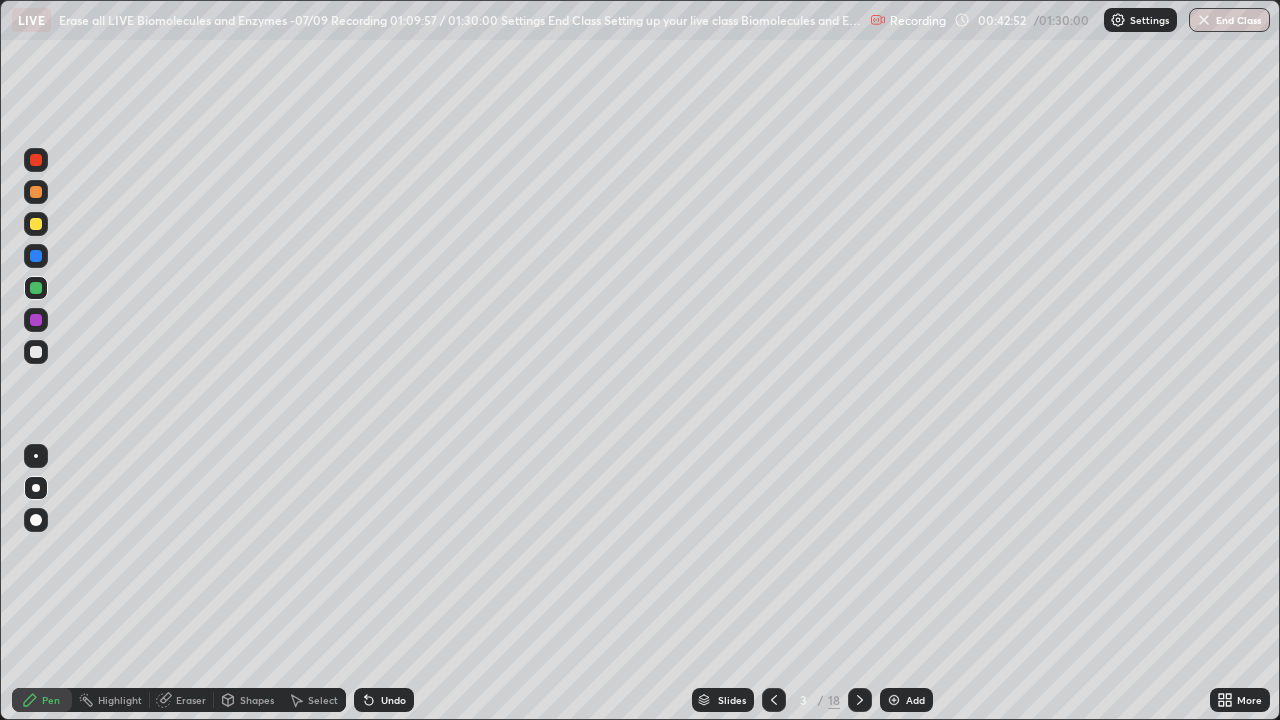 click 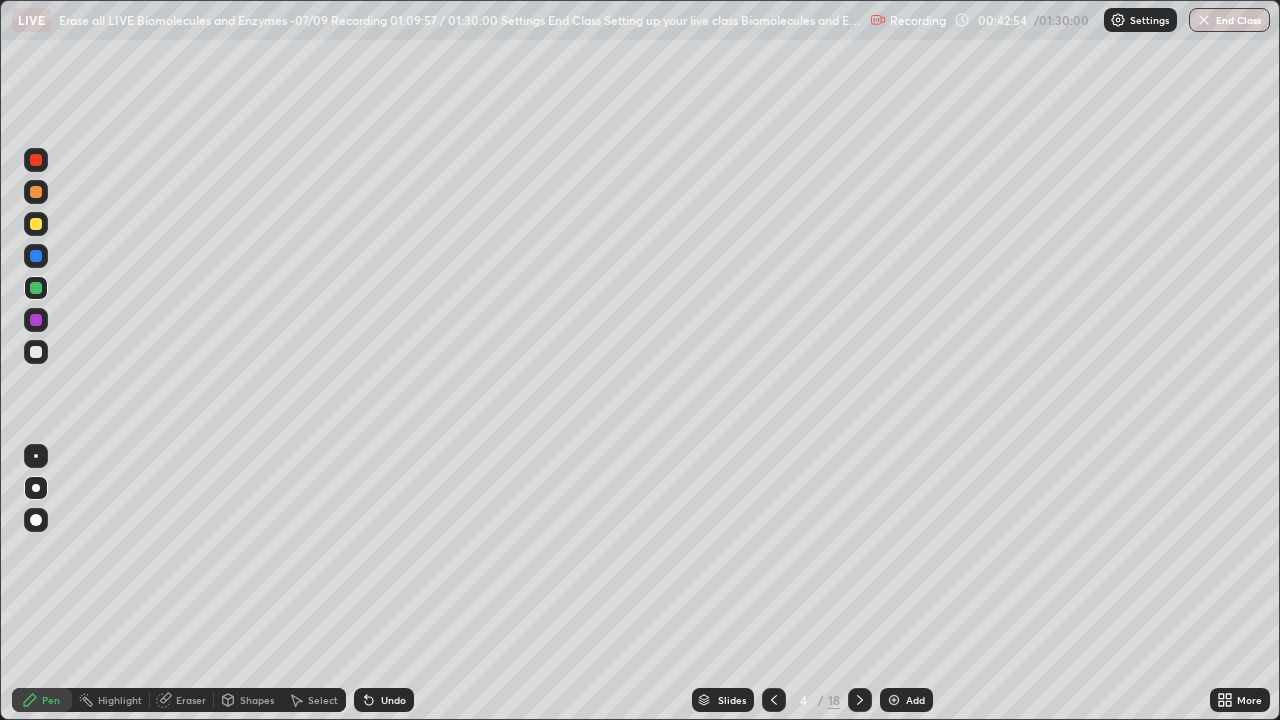 click at bounding box center [36, 224] 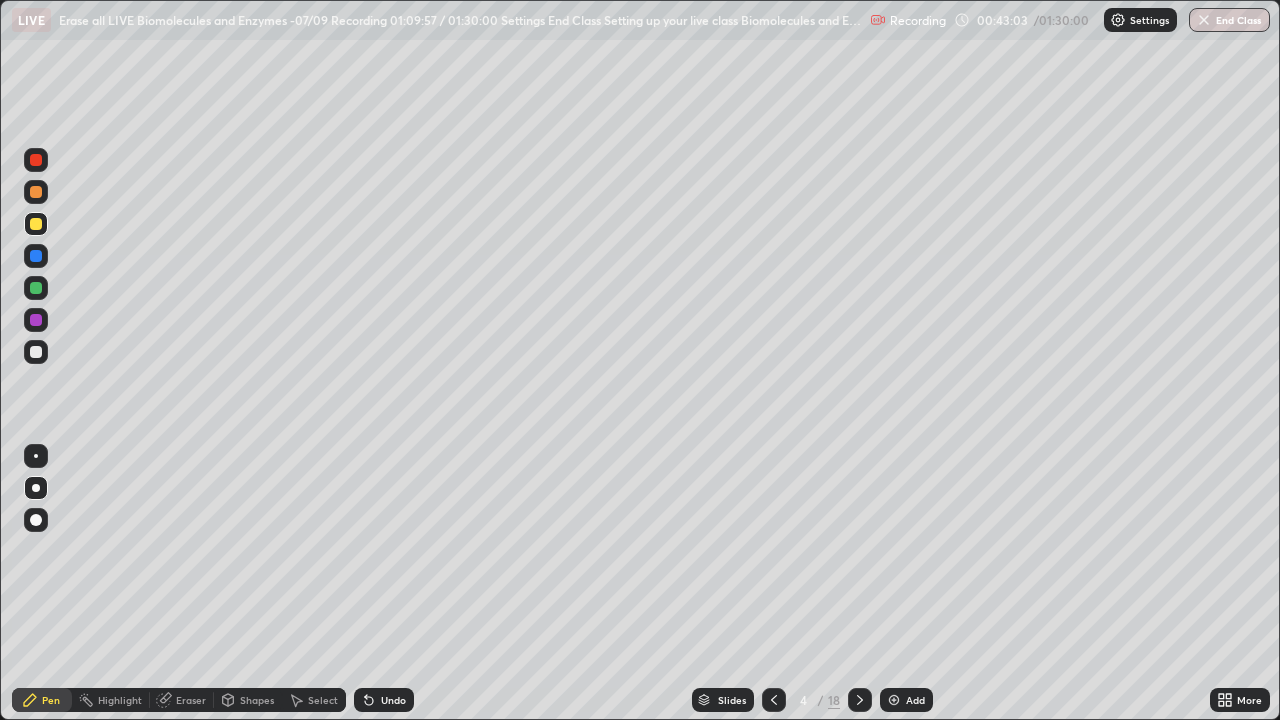 click at bounding box center [36, 352] 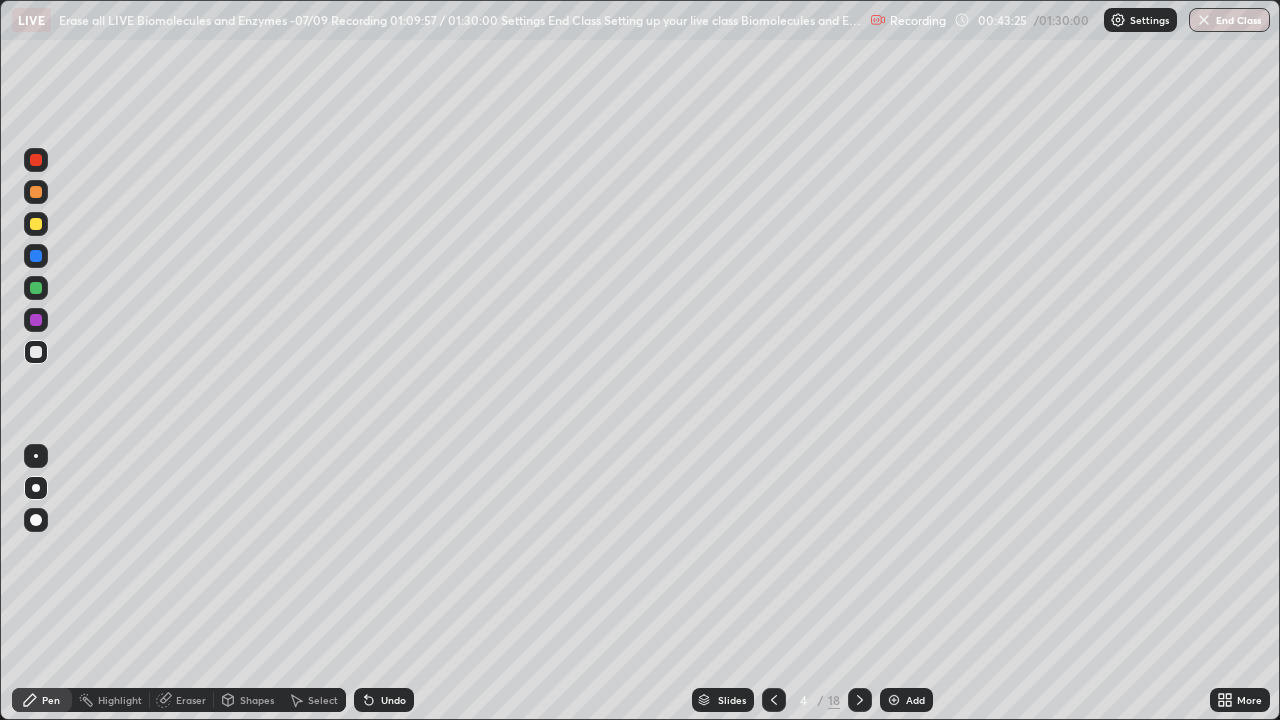 click 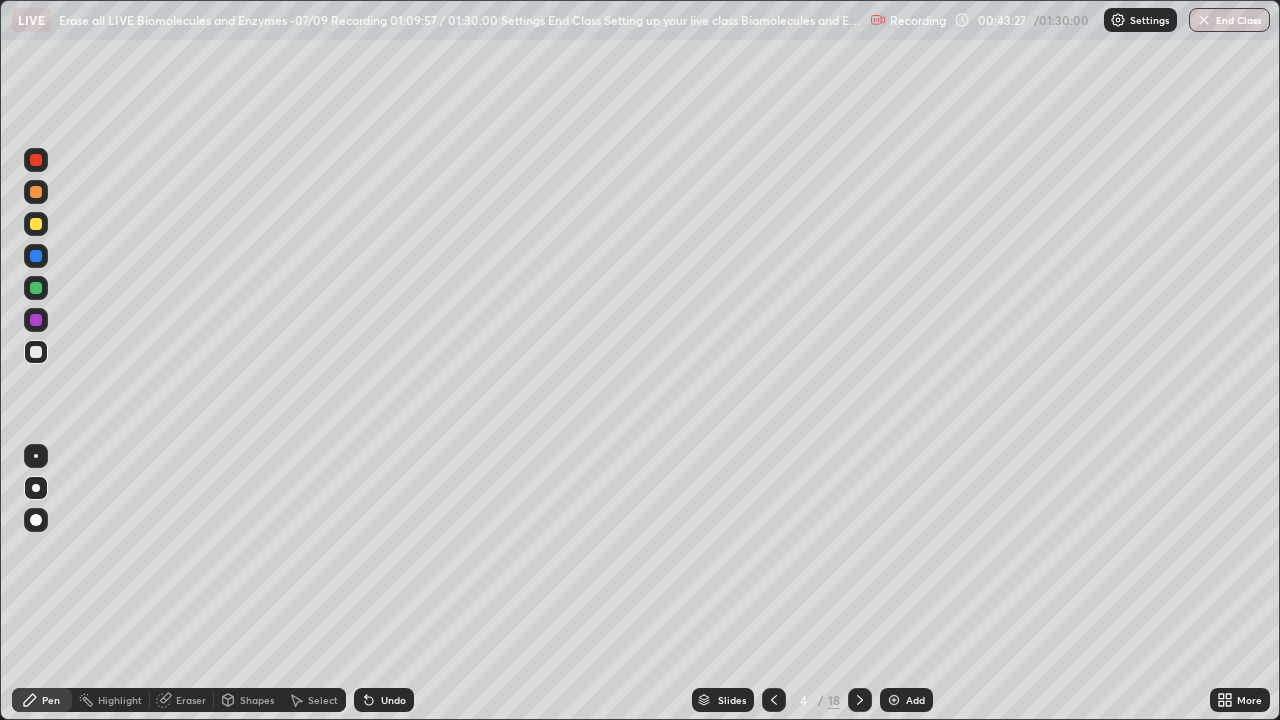 click at bounding box center (36, 224) 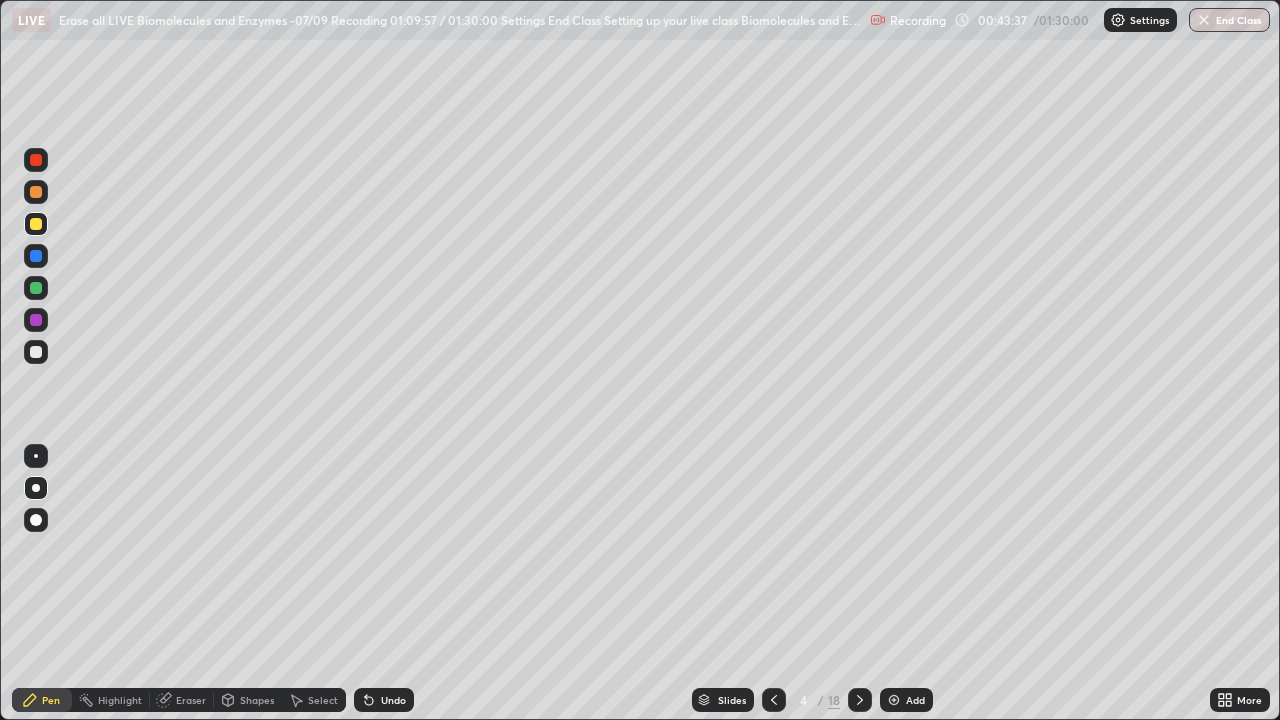 click at bounding box center (36, 352) 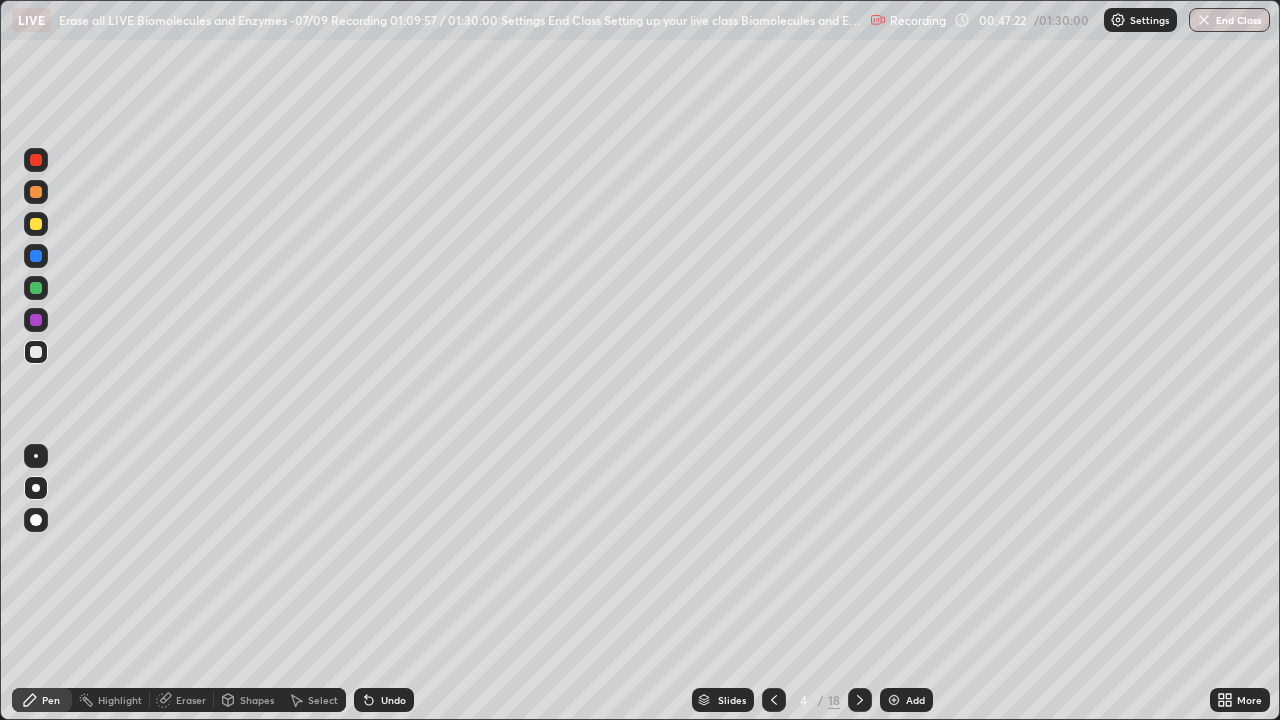 click on "Undo" at bounding box center (384, 700) 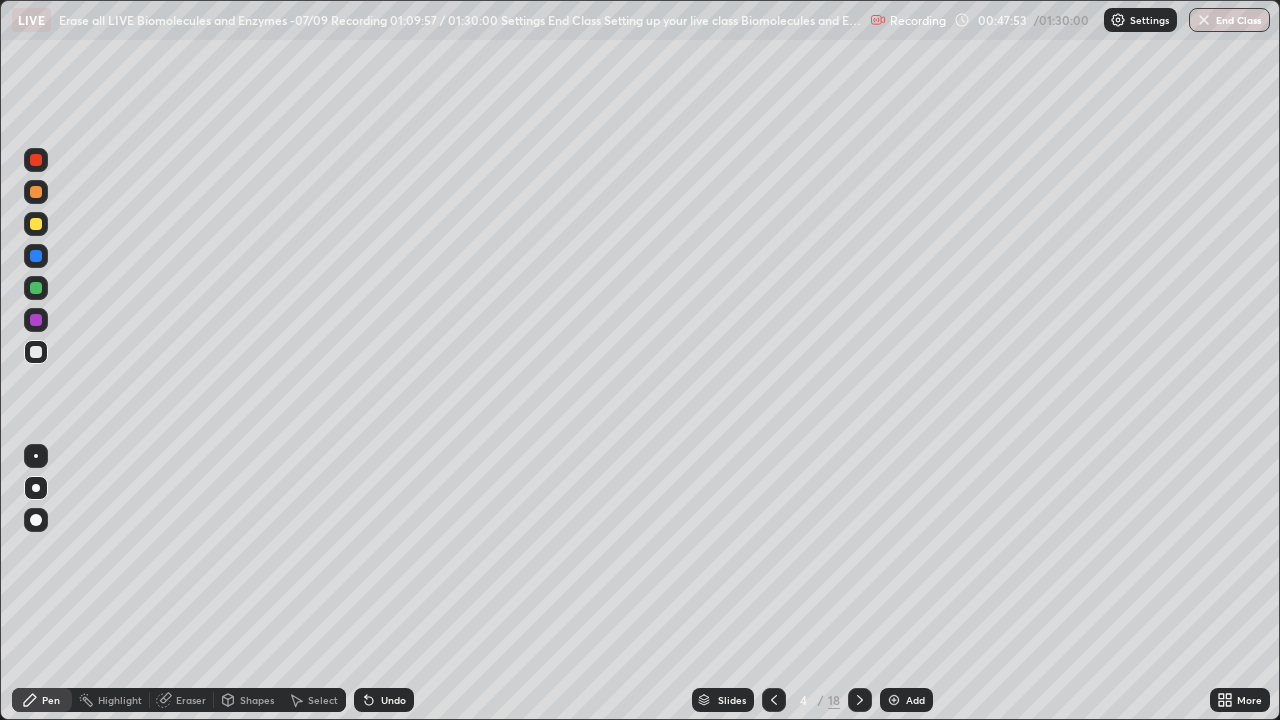click at bounding box center (36, 224) 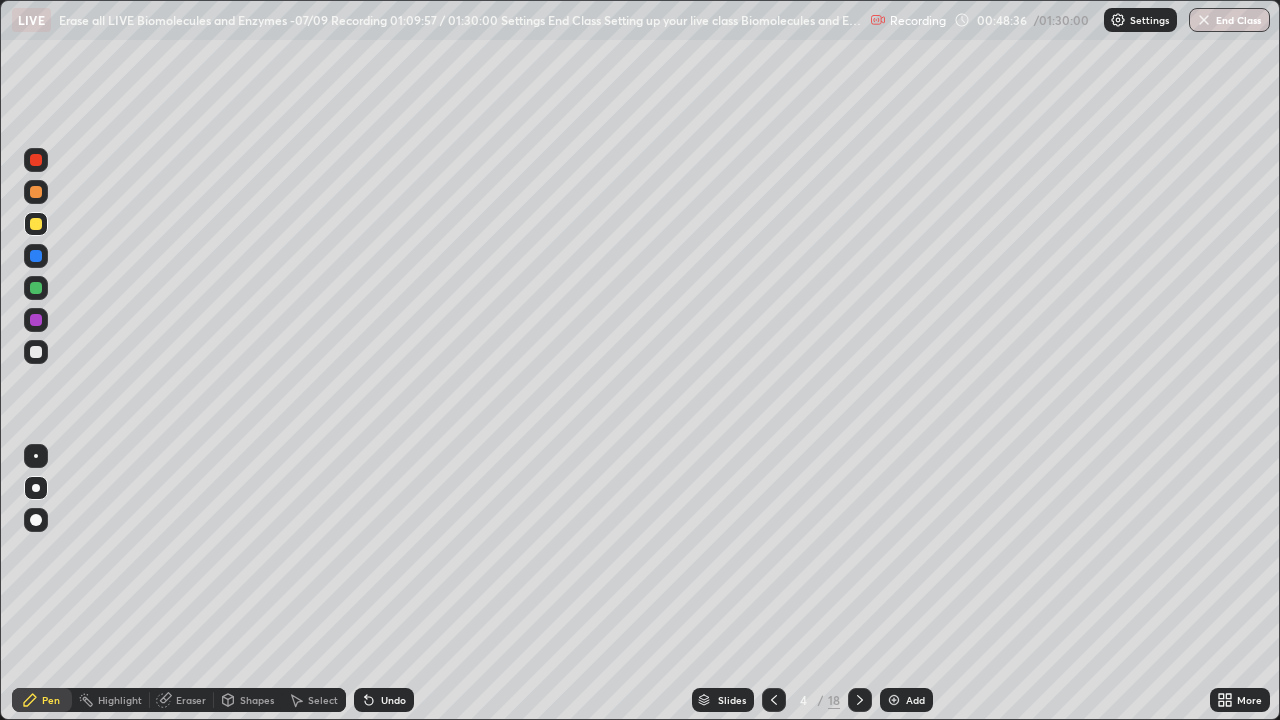 click on "Add" at bounding box center (915, 700) 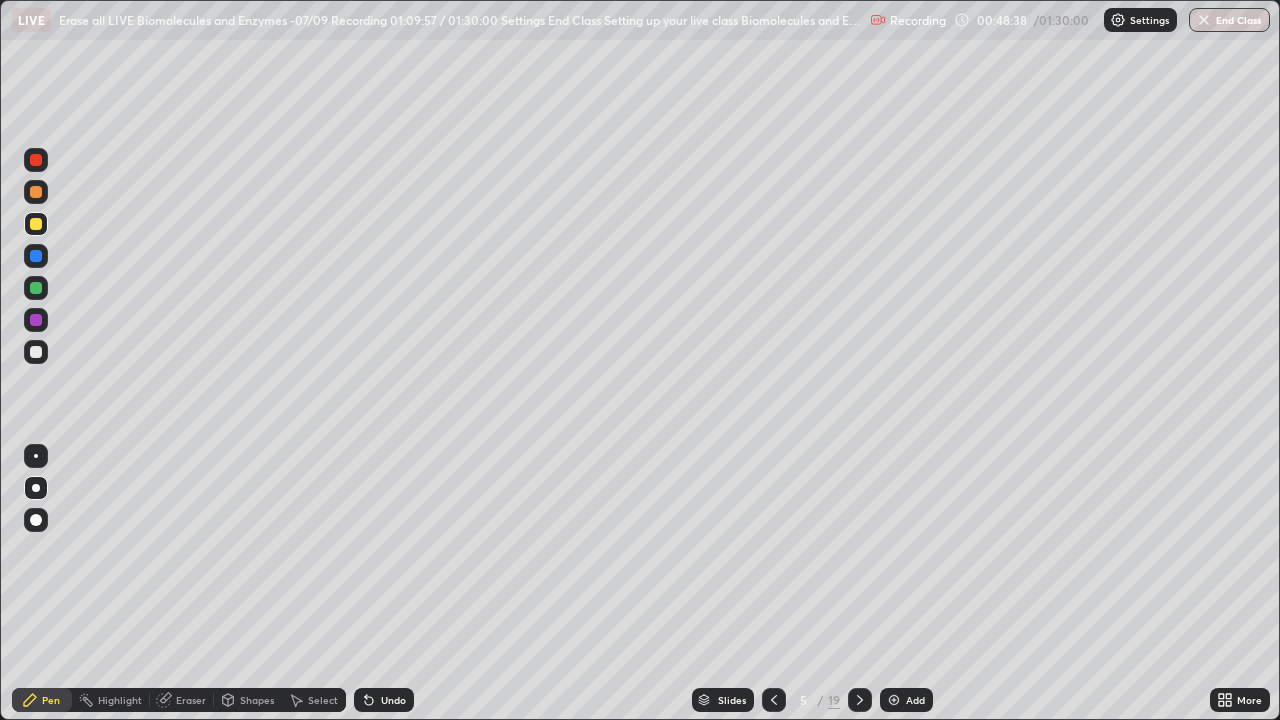 click at bounding box center (36, 288) 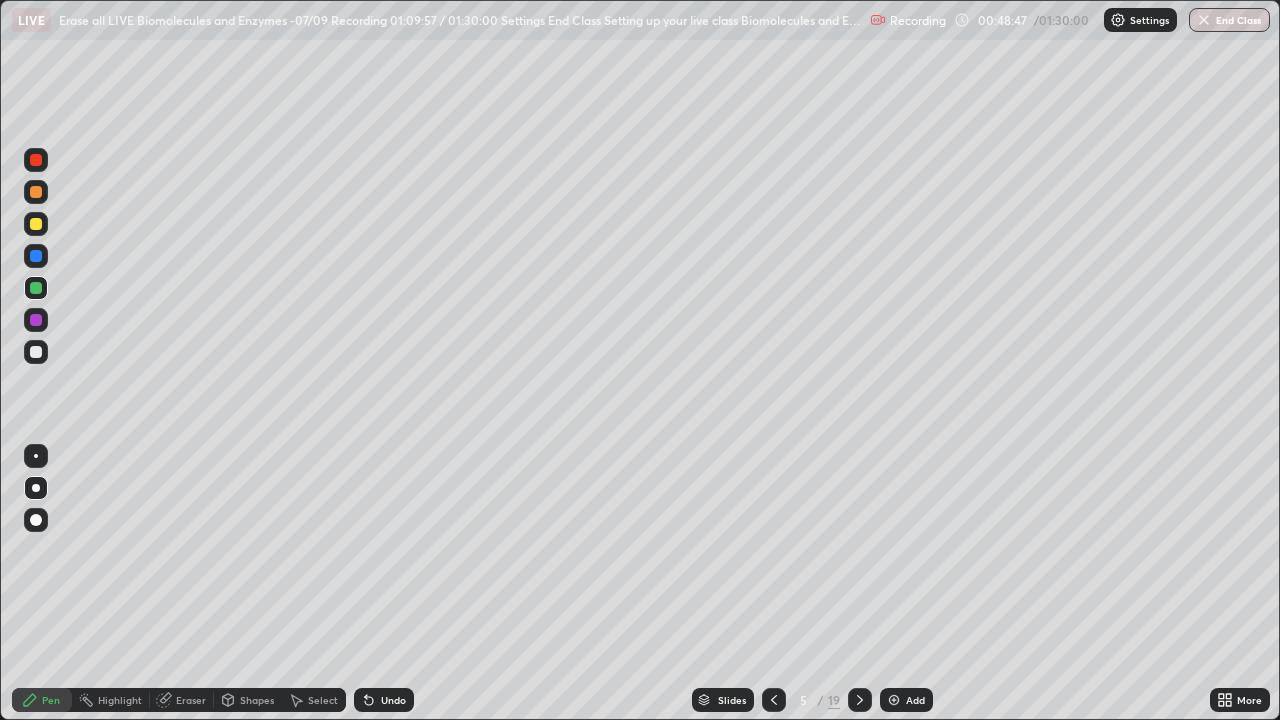 click on "Undo" at bounding box center [393, 700] 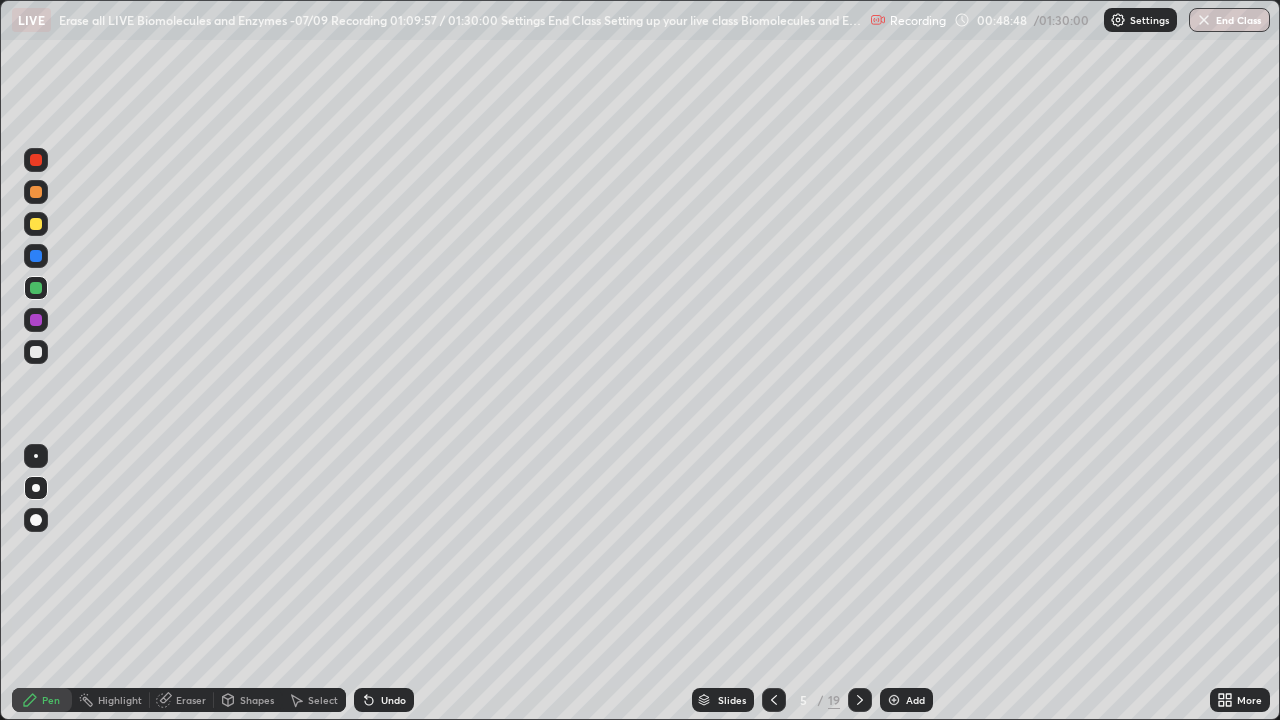 click on "Undo" at bounding box center [384, 700] 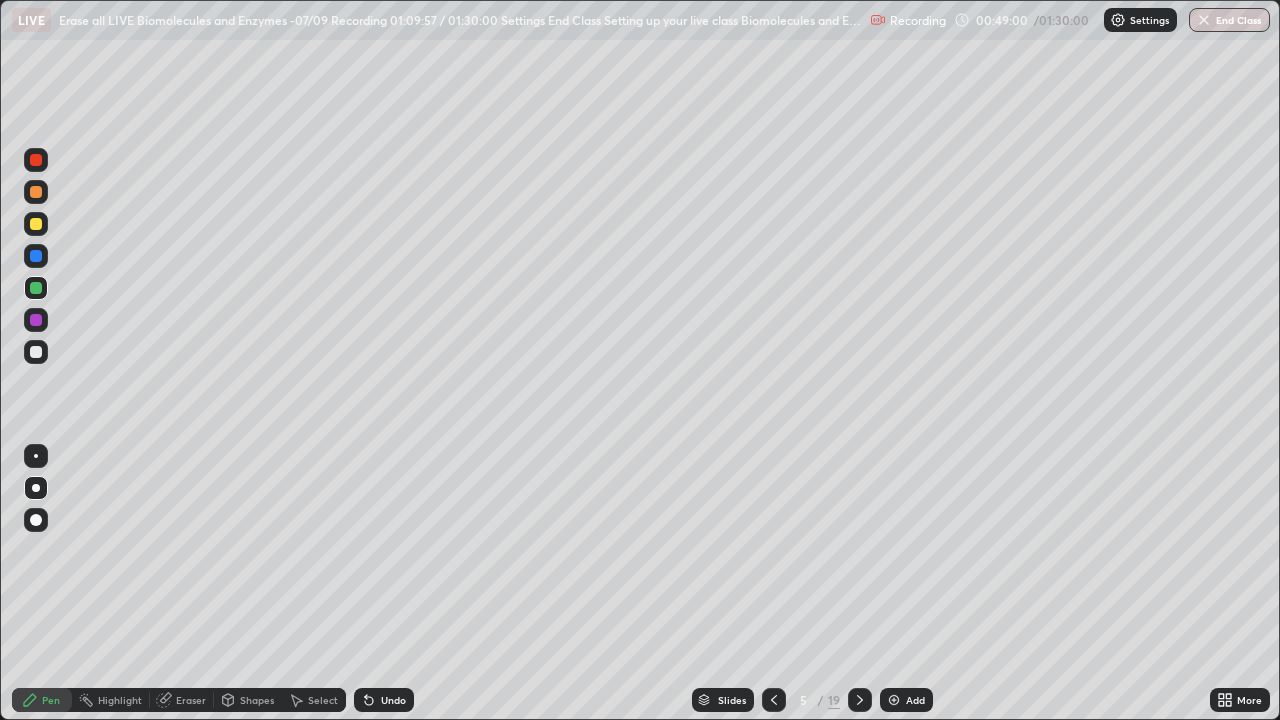 click at bounding box center (36, 352) 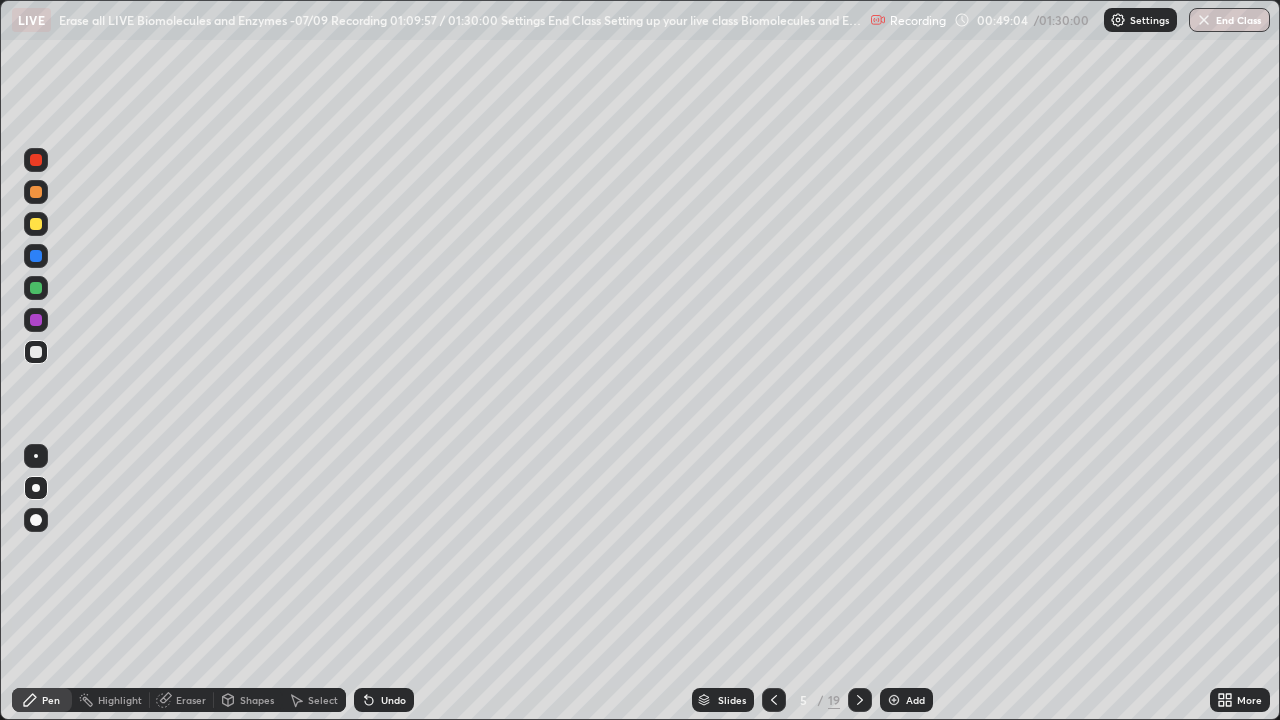 click on "Undo" at bounding box center (384, 700) 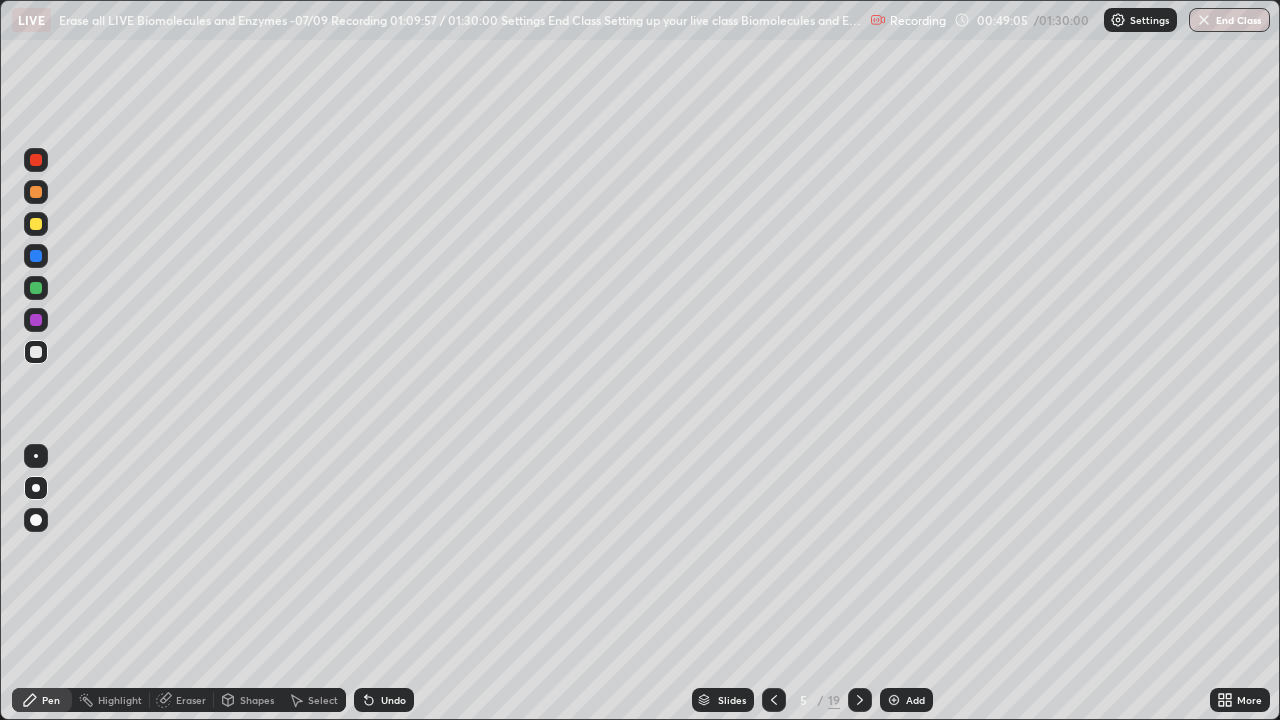 click on "Undo" at bounding box center (384, 700) 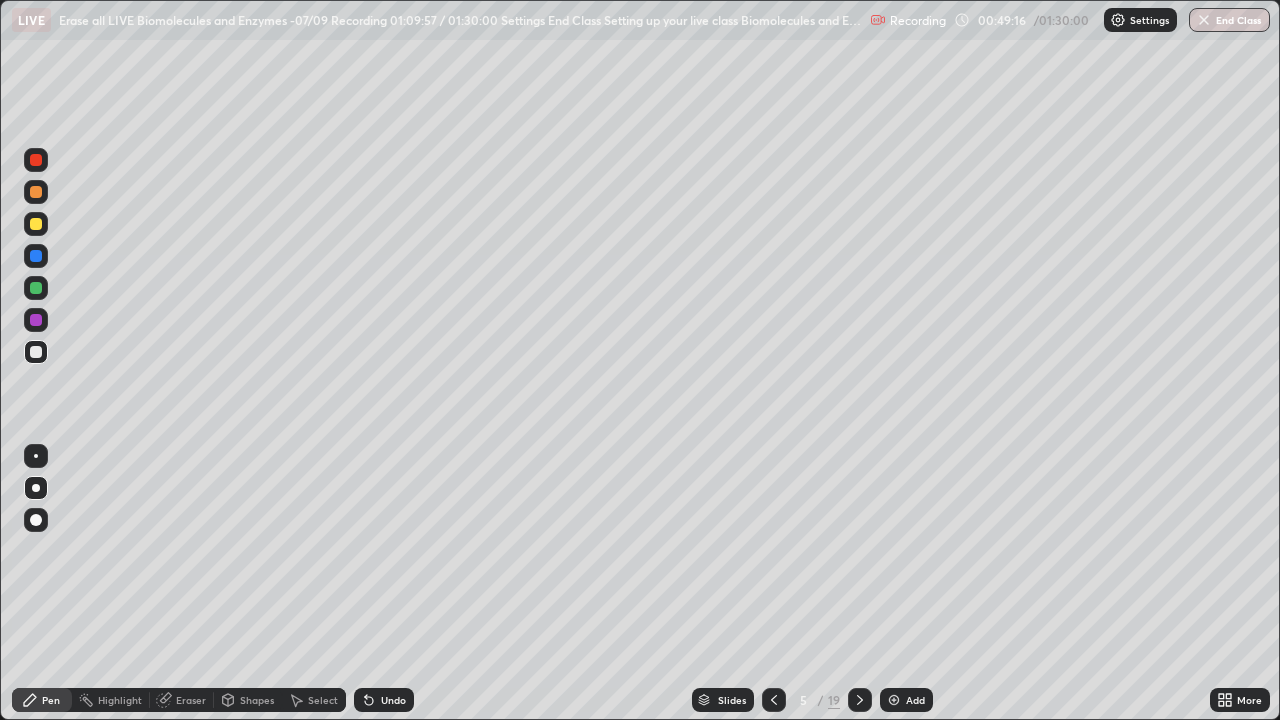 click at bounding box center [36, 288] 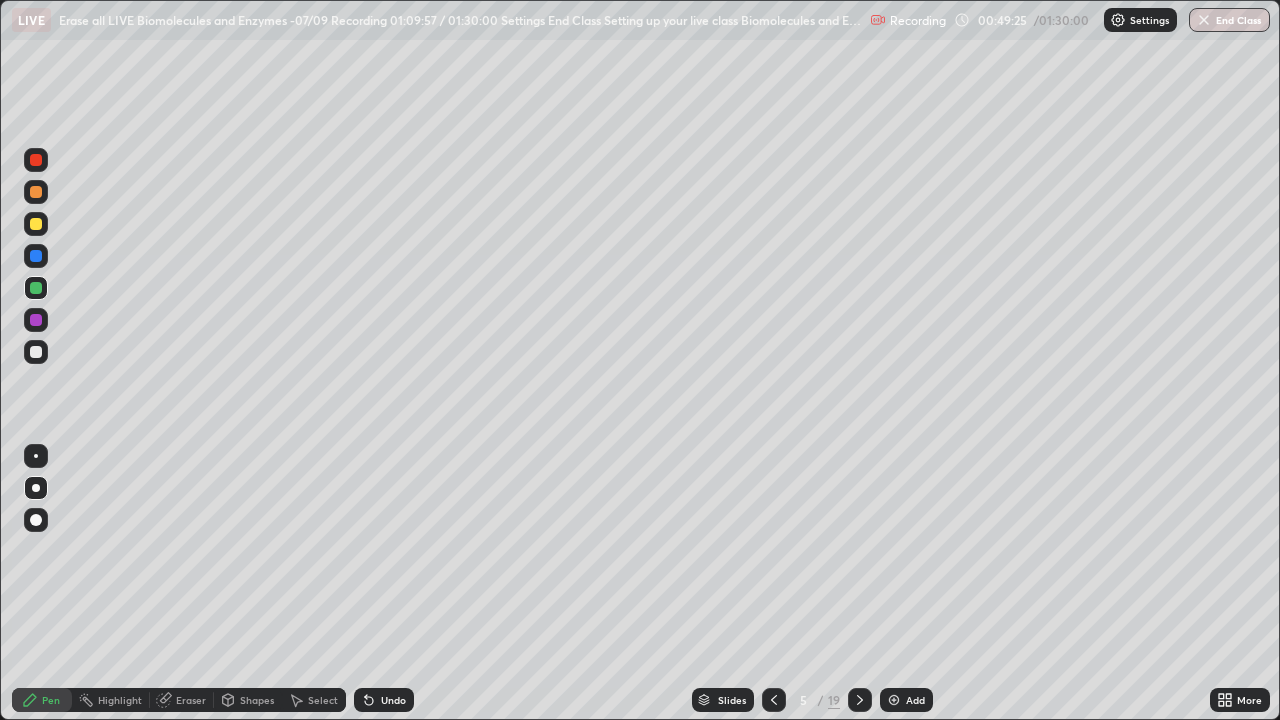 click on "Undo" at bounding box center [393, 700] 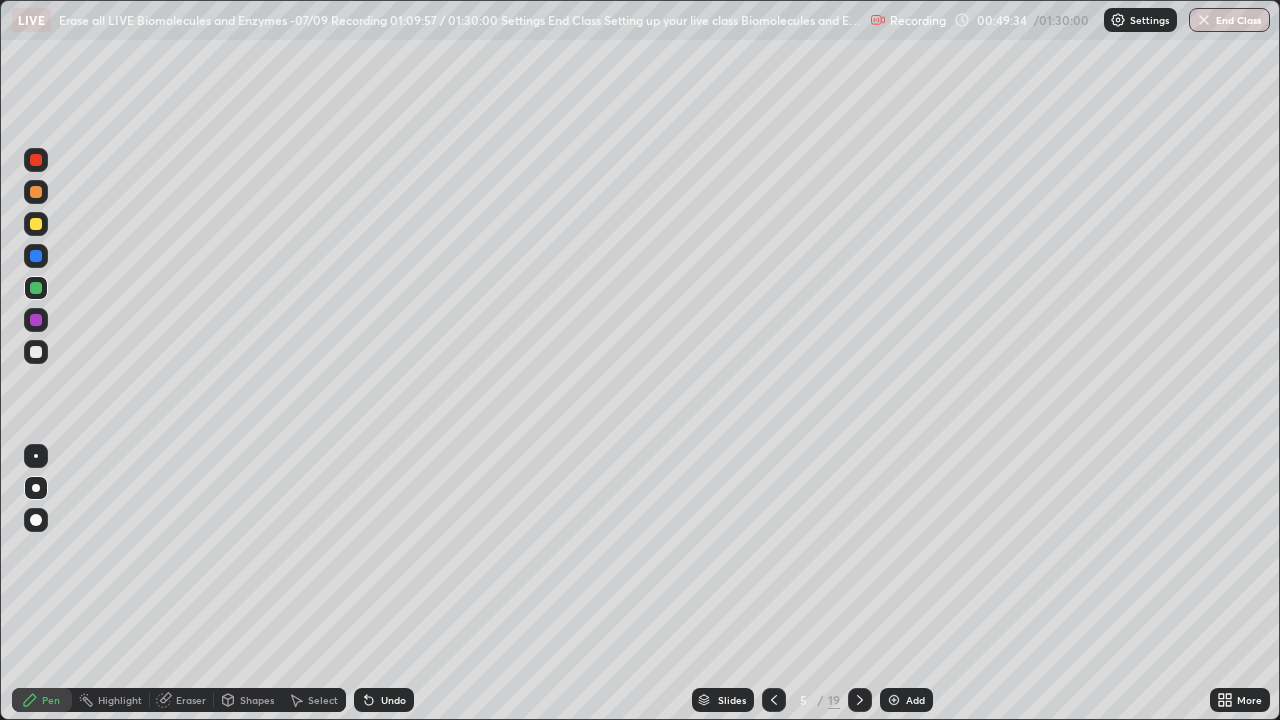 click at bounding box center [36, 352] 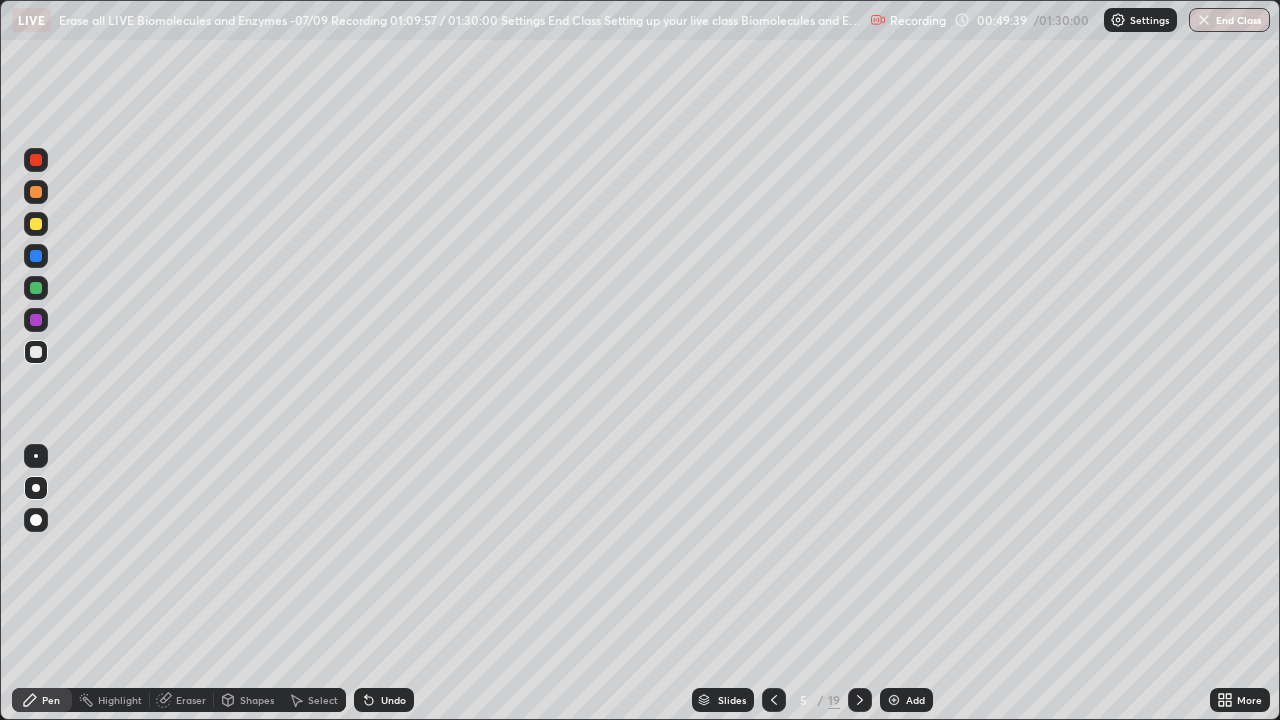 click at bounding box center (36, 256) 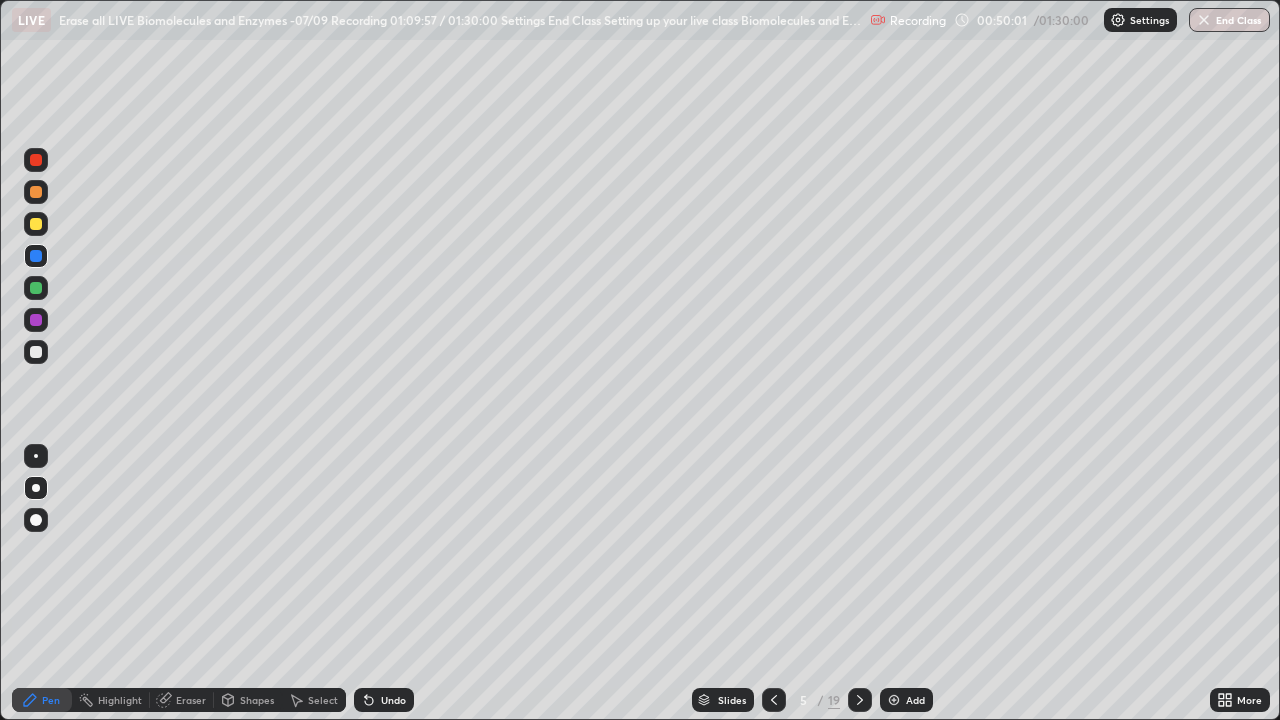 click on "Eraser" at bounding box center (191, 700) 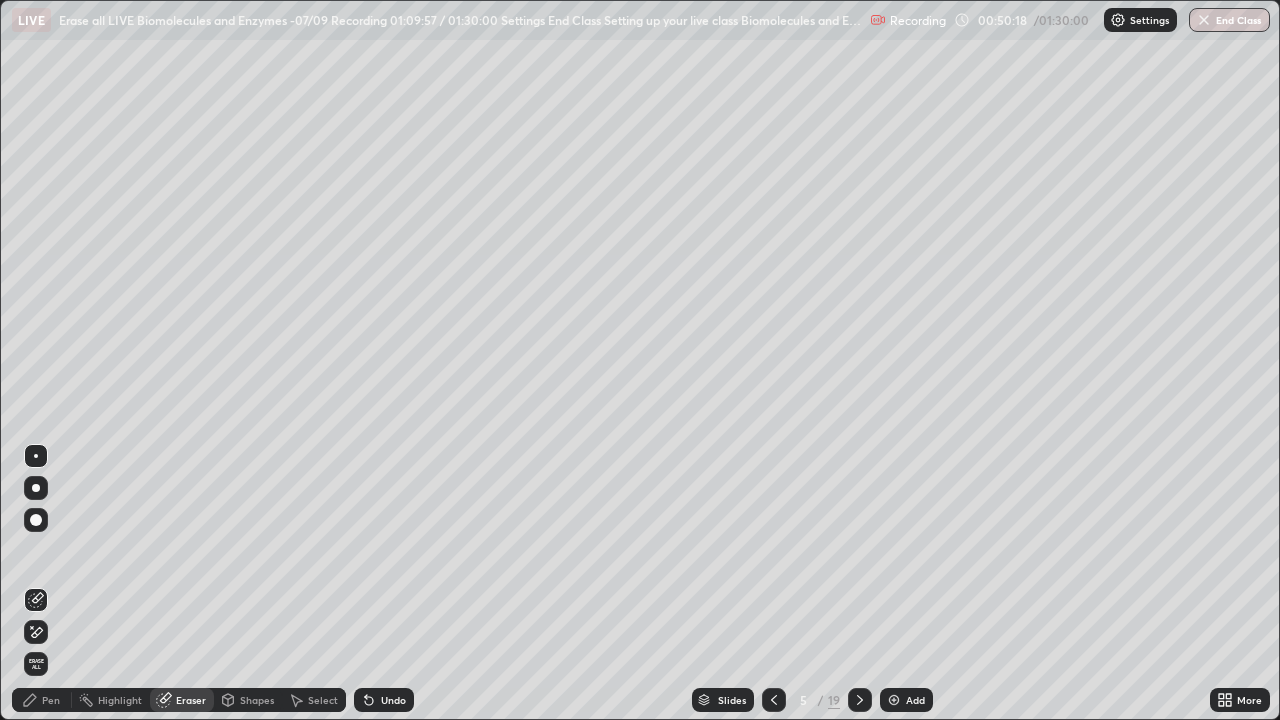 click on "Pen" at bounding box center (51, 700) 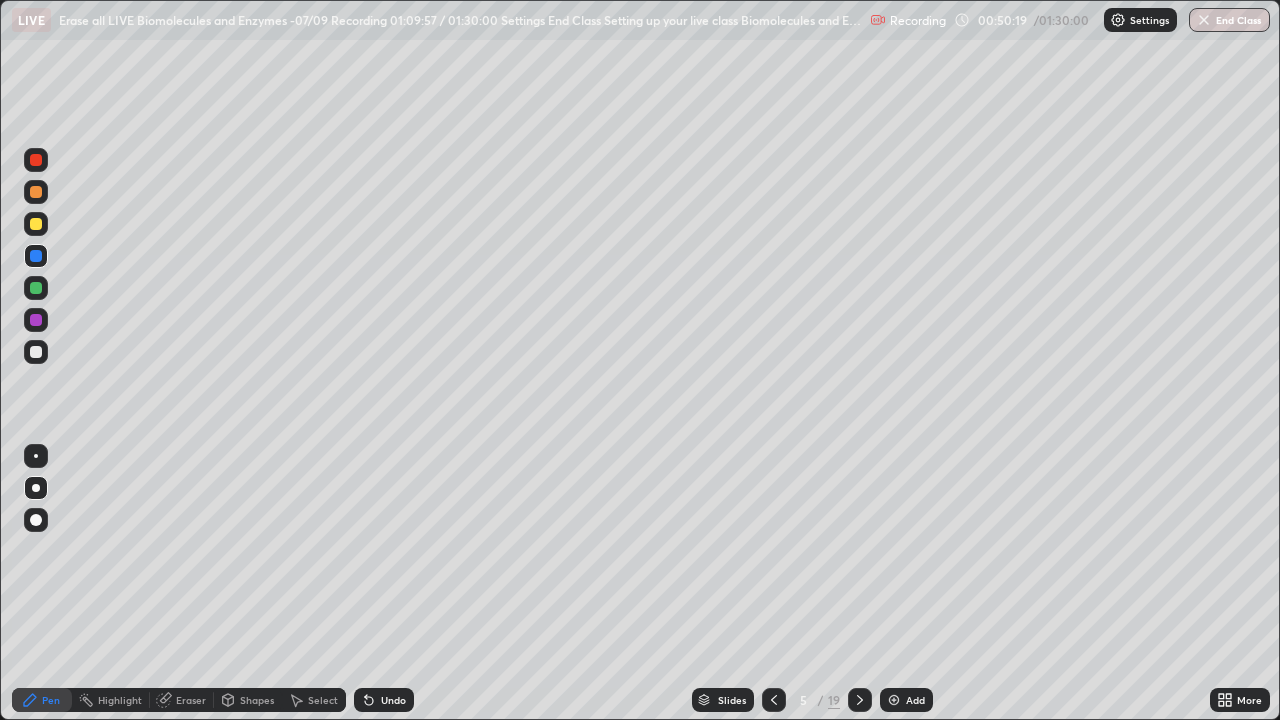 click at bounding box center [36, 320] 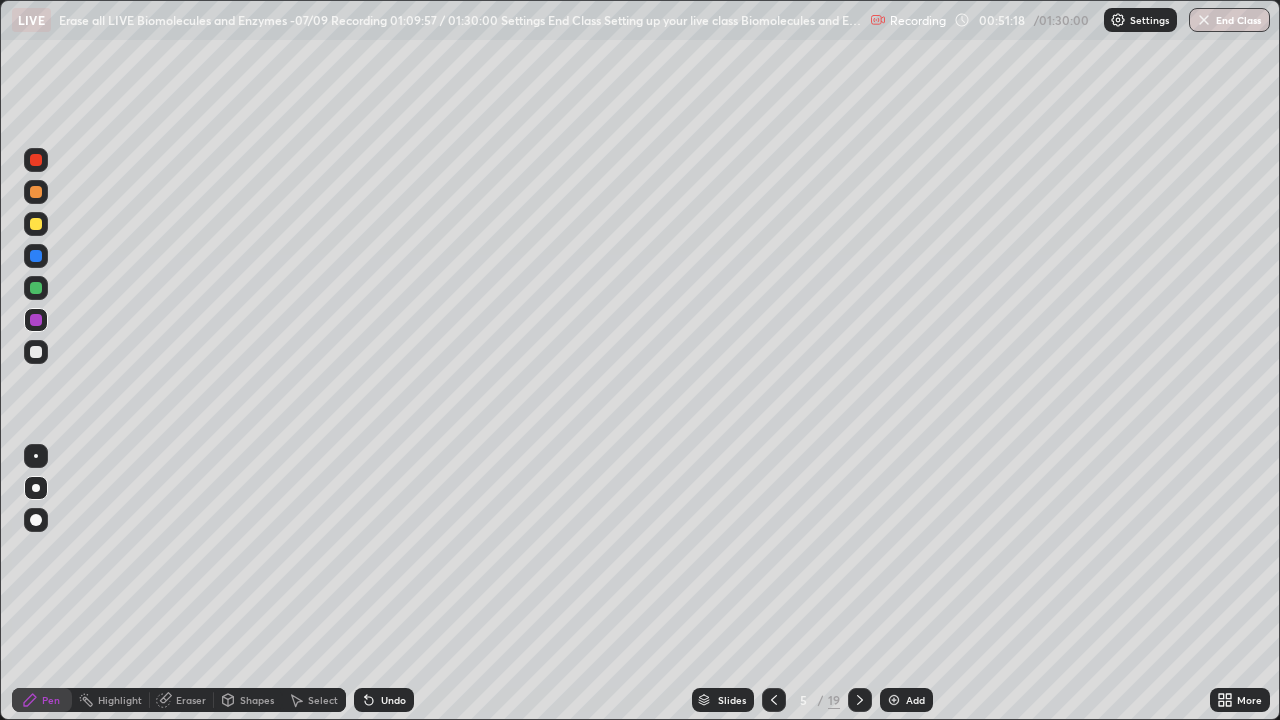 click at bounding box center (36, 352) 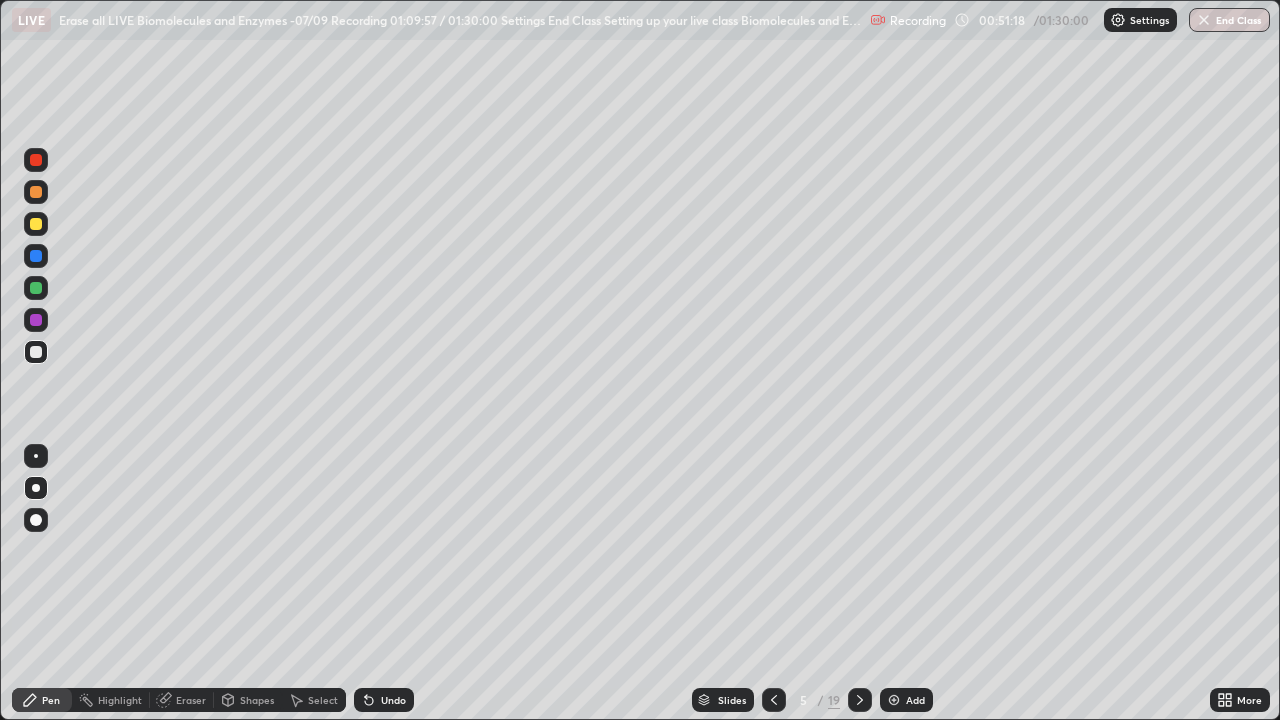 click at bounding box center (36, 288) 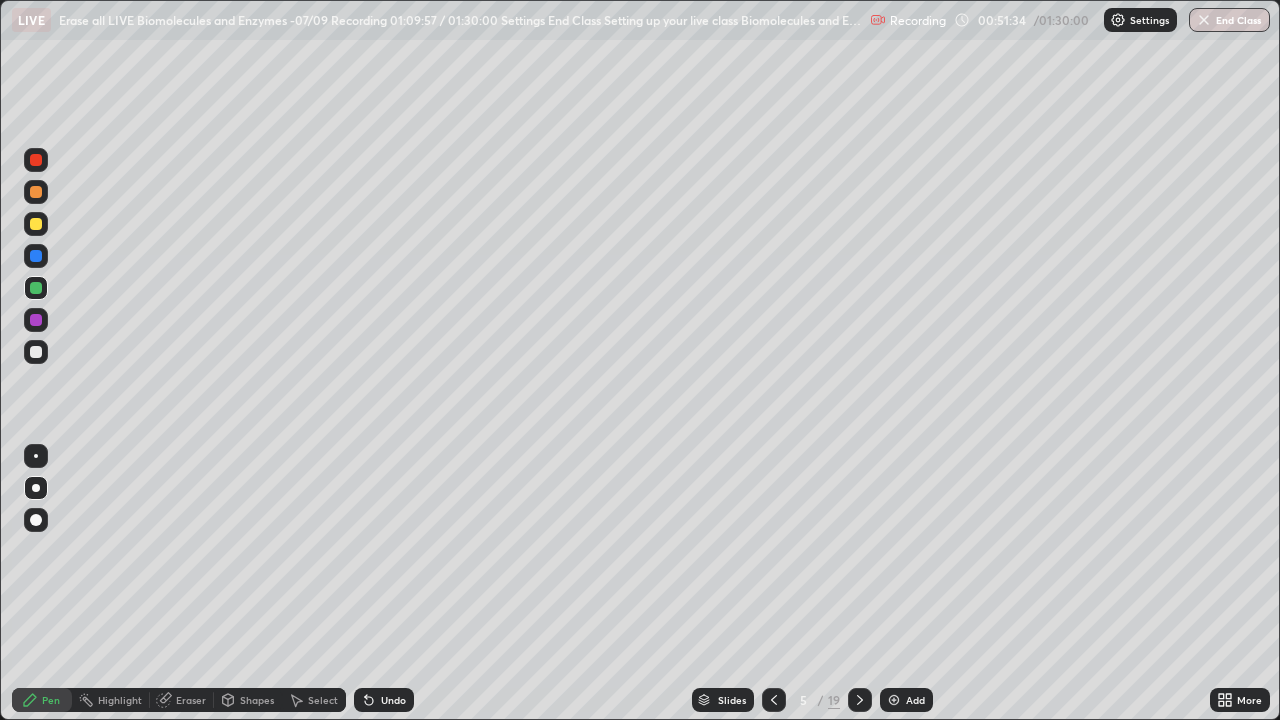 click at bounding box center (36, 352) 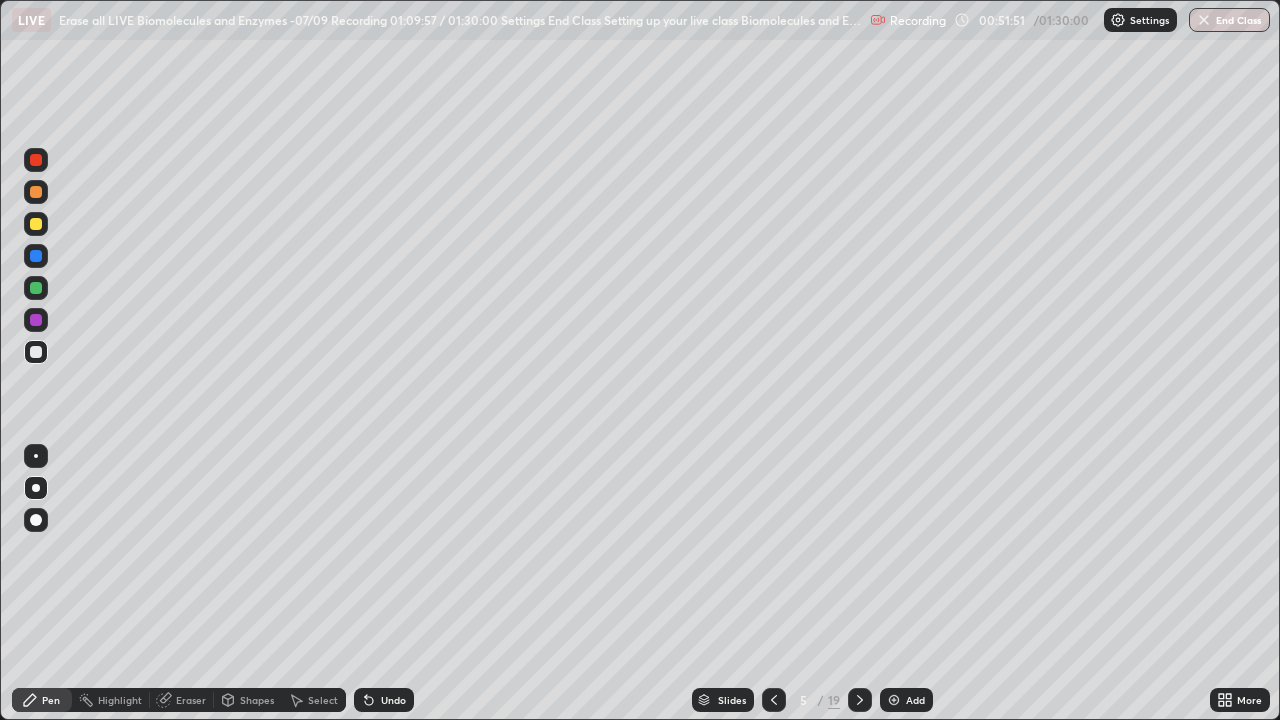 click at bounding box center [36, 288] 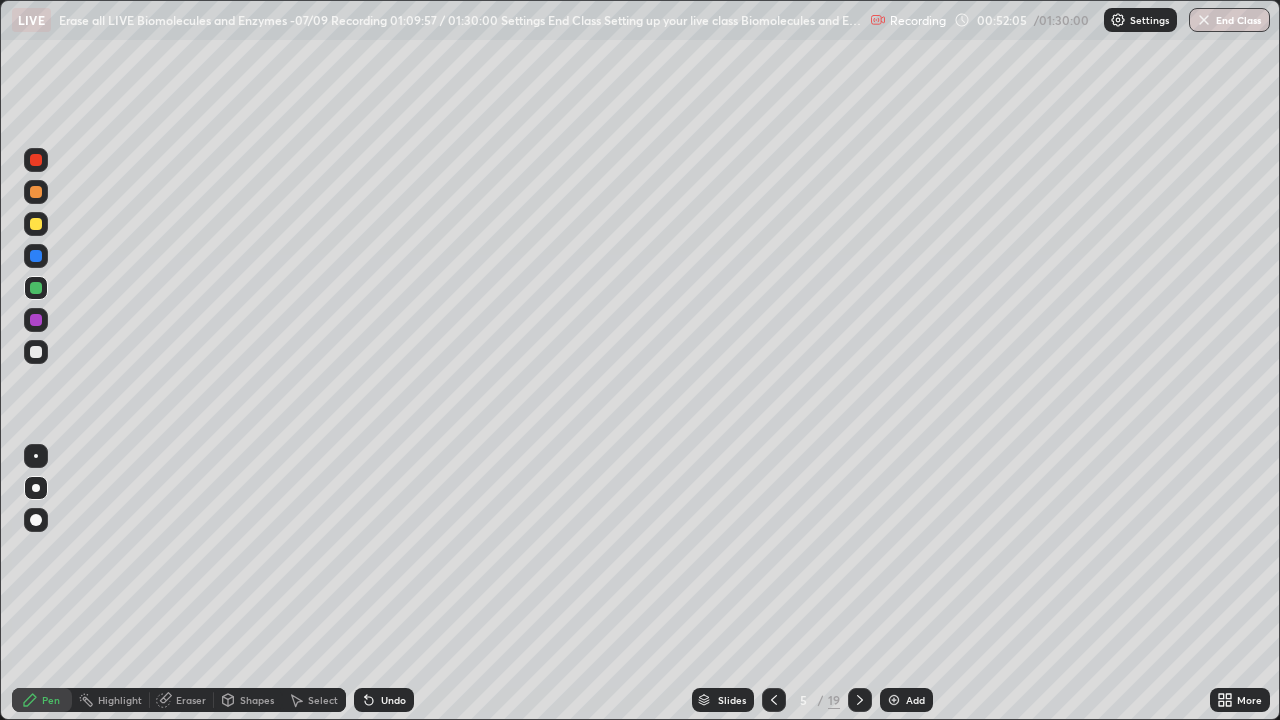 click at bounding box center (36, 352) 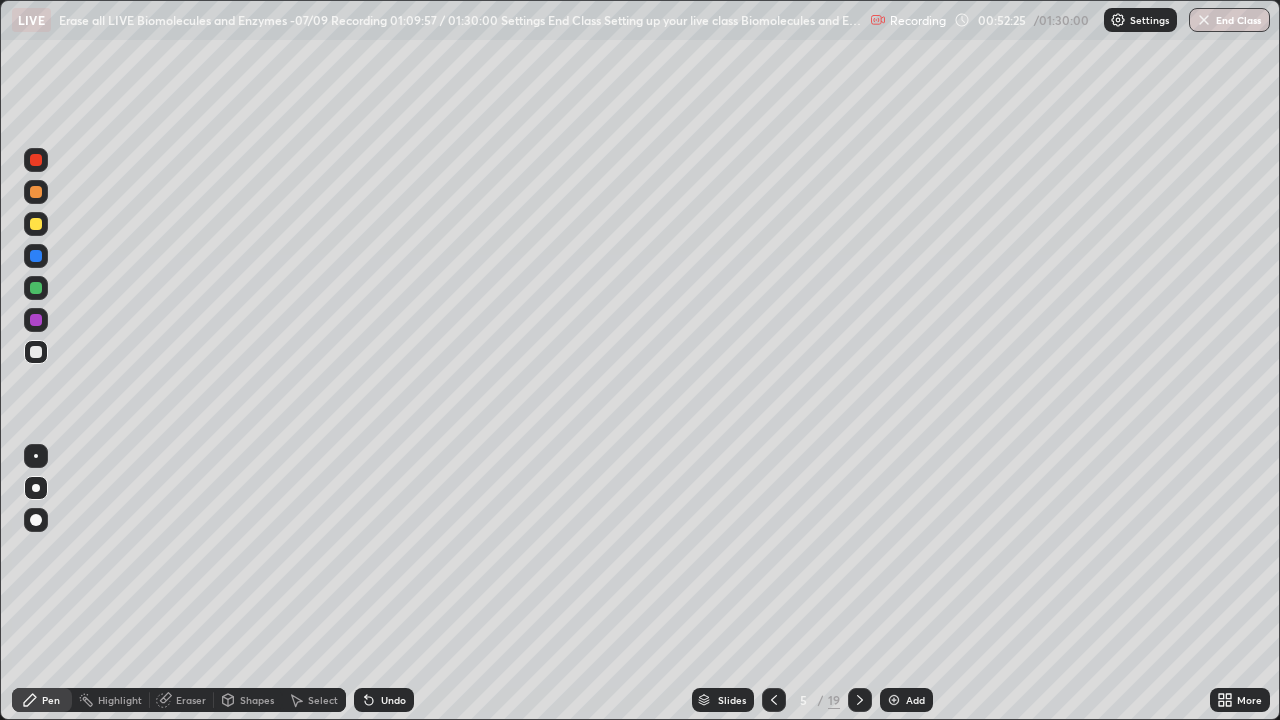 click at bounding box center [36, 288] 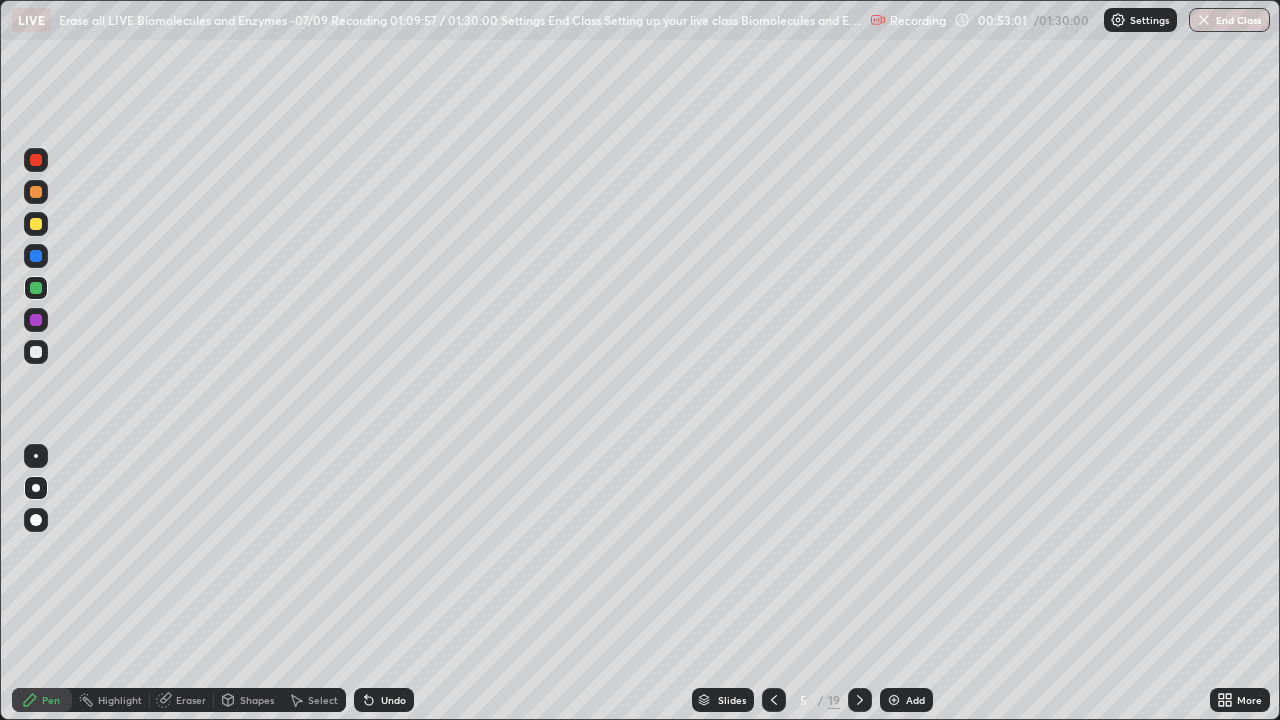 click at bounding box center (36, 352) 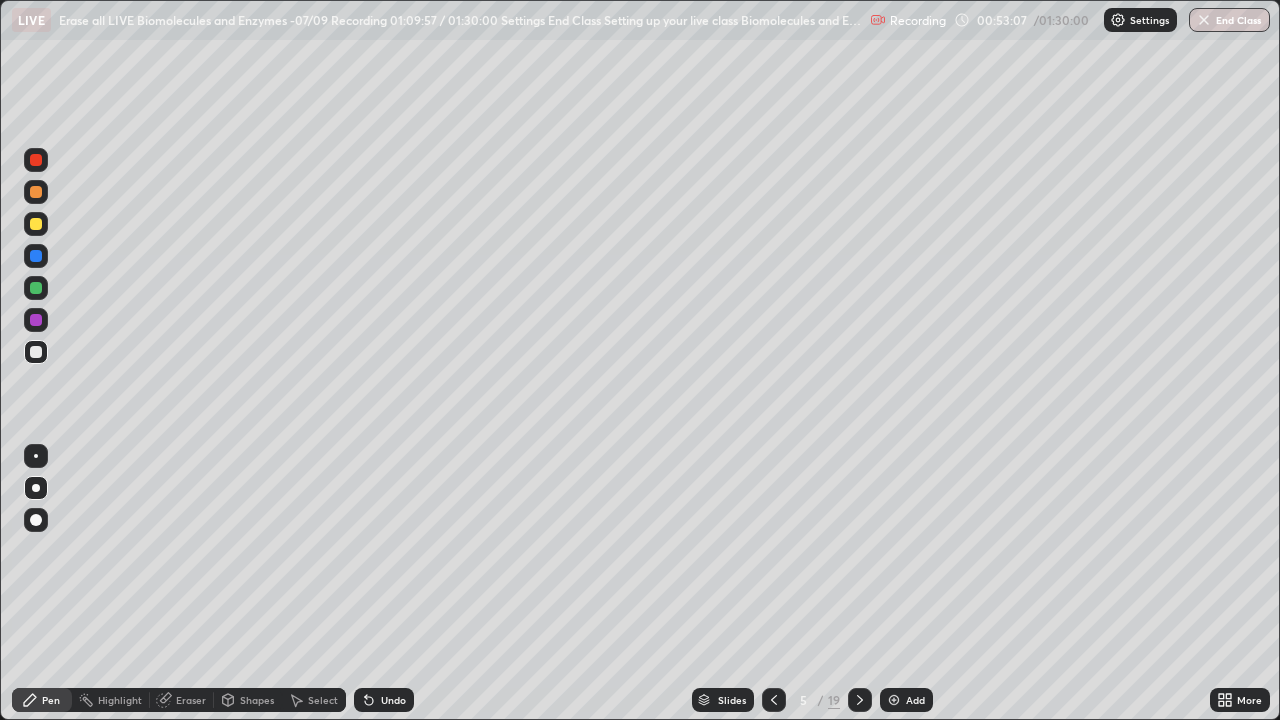 click on "Undo" at bounding box center [393, 700] 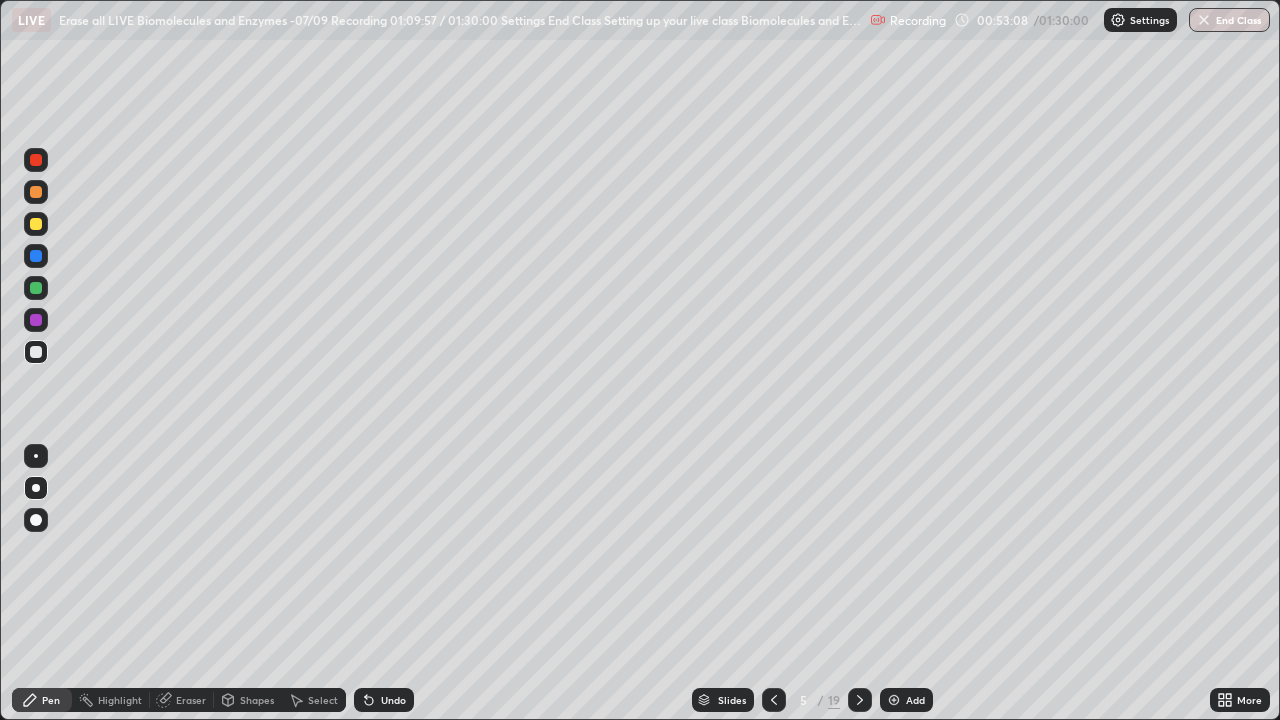 click on "Undo" at bounding box center [393, 700] 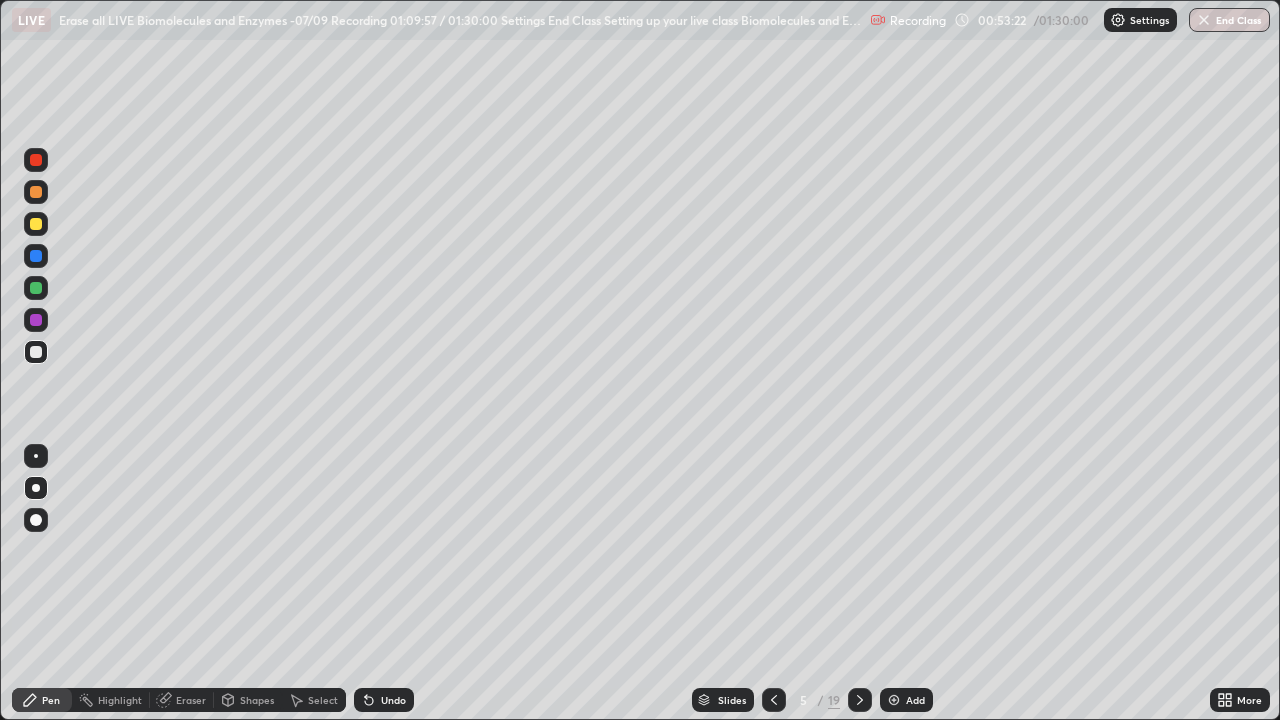 click on "Undo" at bounding box center [393, 700] 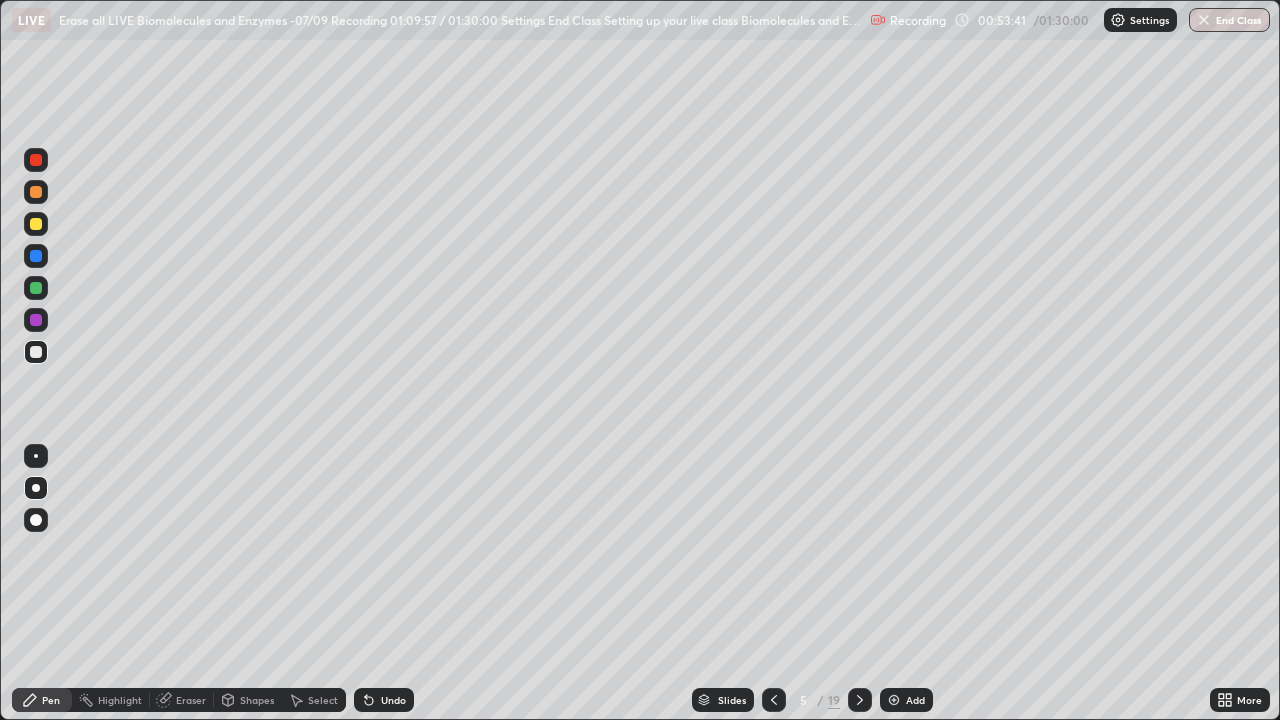 click on "Highlight" at bounding box center [120, 700] 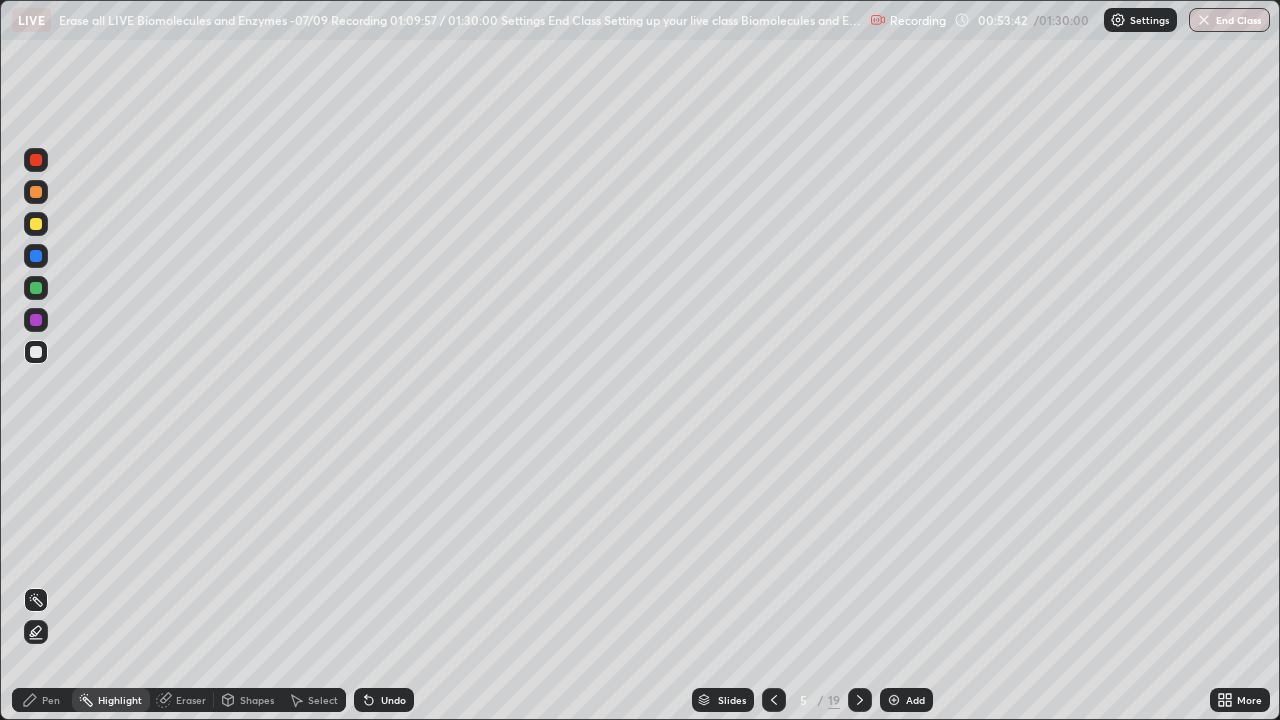 click on "Pen" at bounding box center [51, 700] 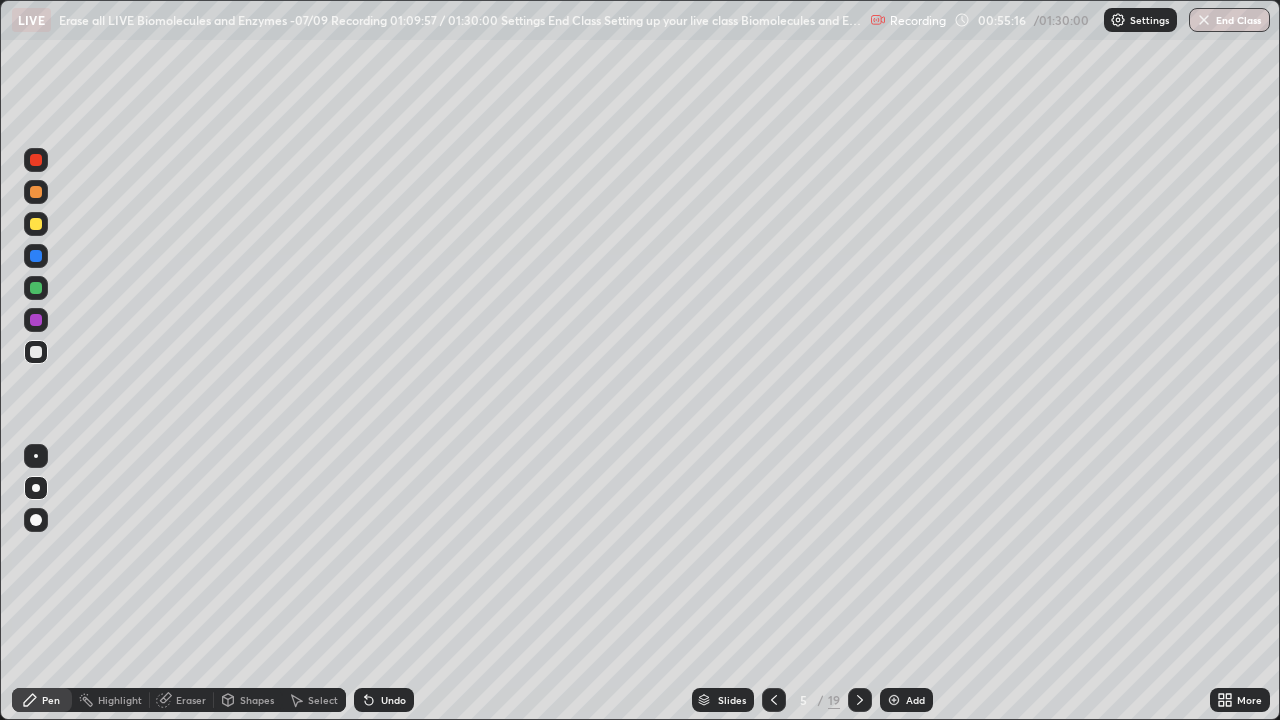click at bounding box center (36, 288) 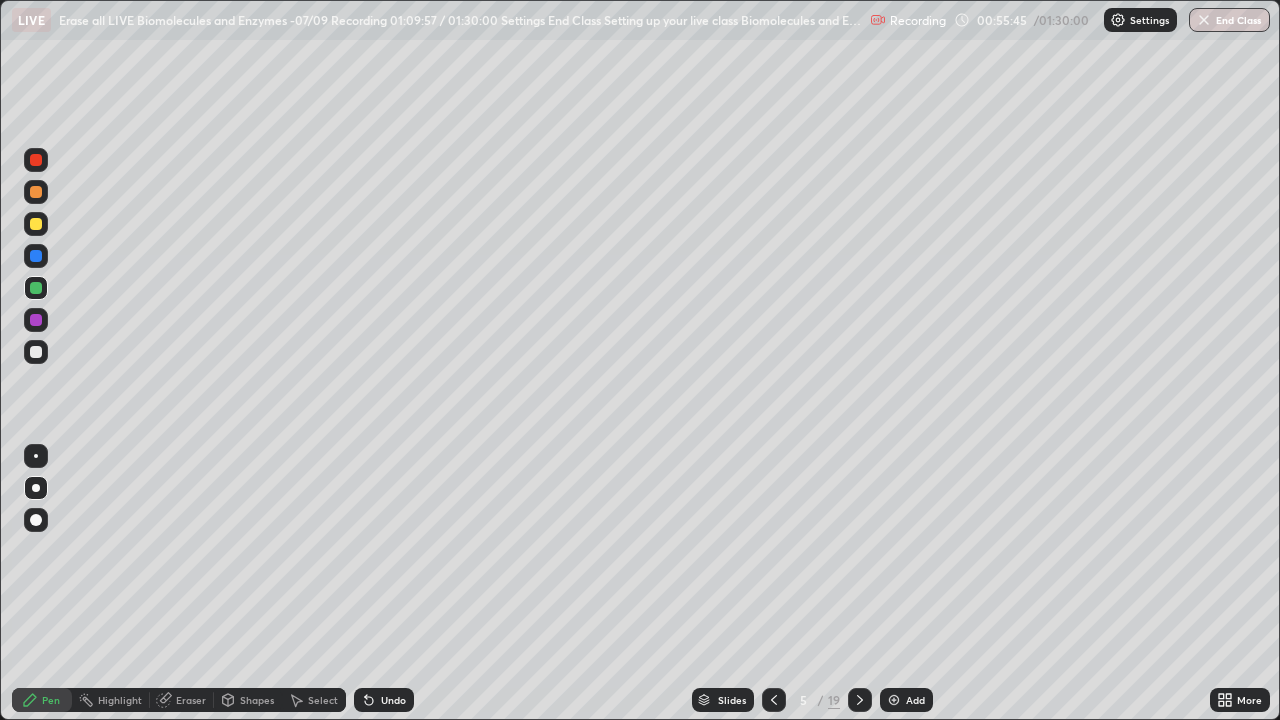 click at bounding box center (36, 320) 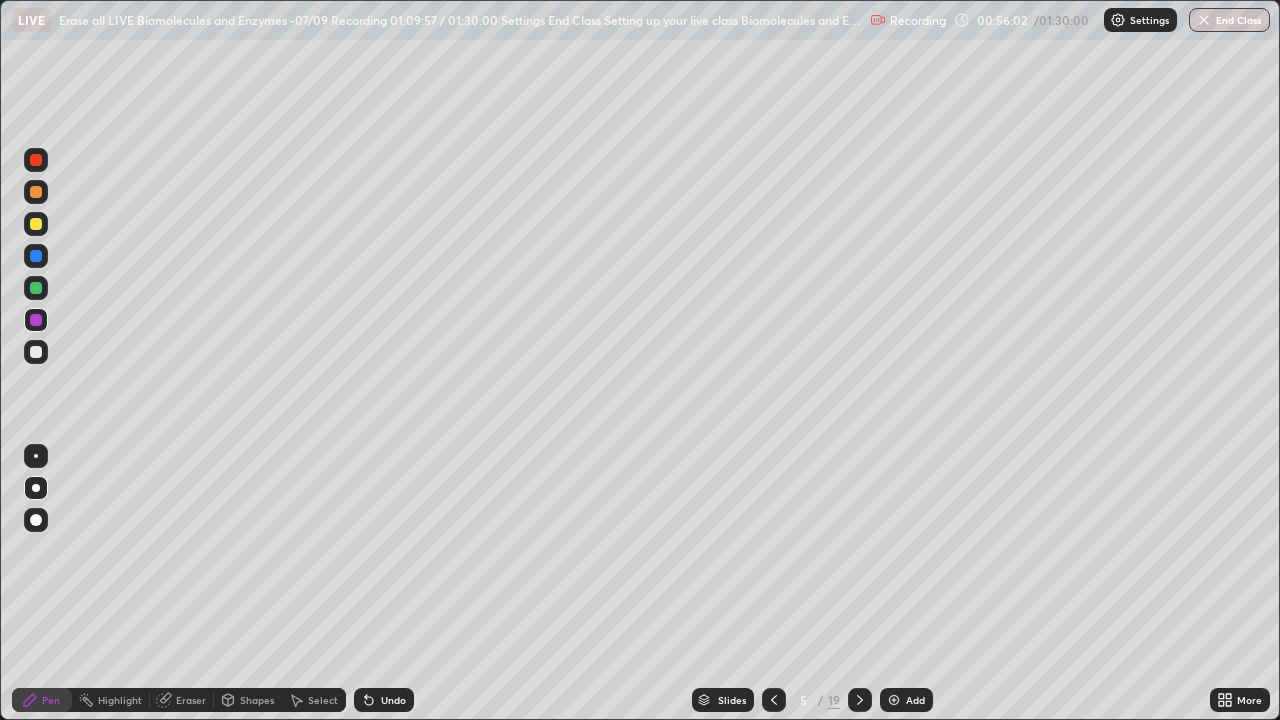click on "Undo" at bounding box center (393, 700) 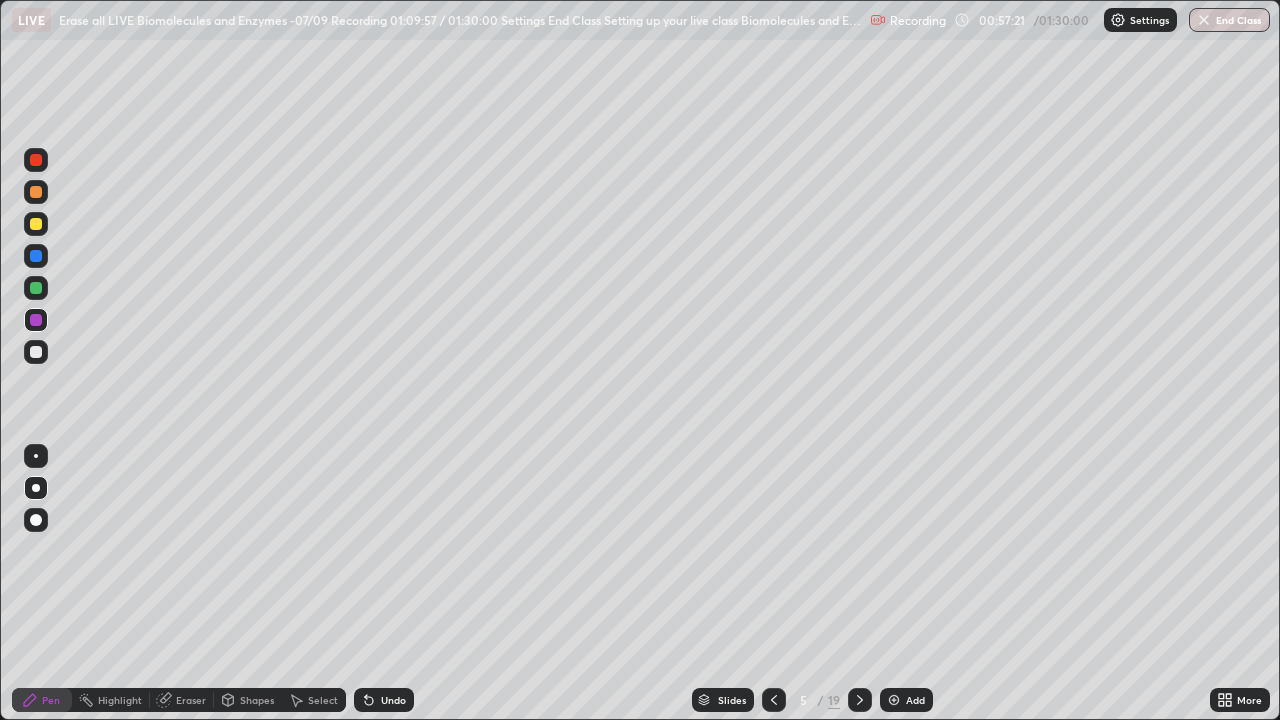 click on "More" at bounding box center (1249, 700) 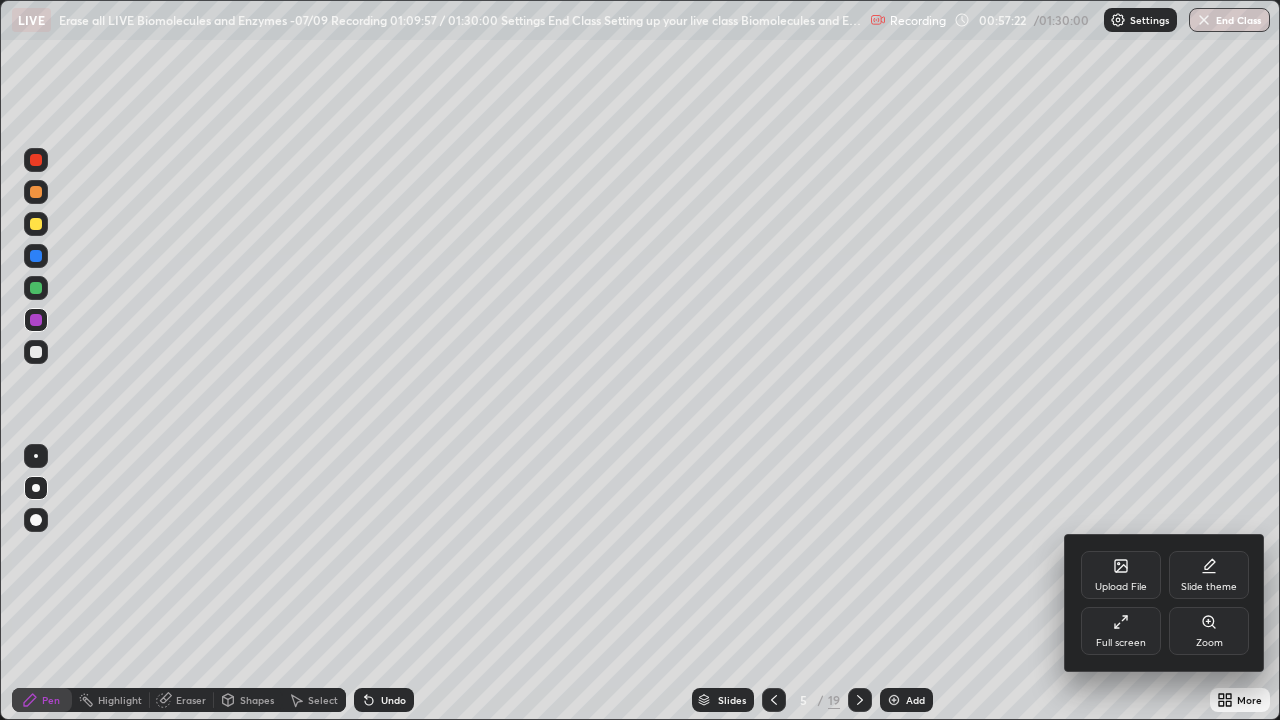 click 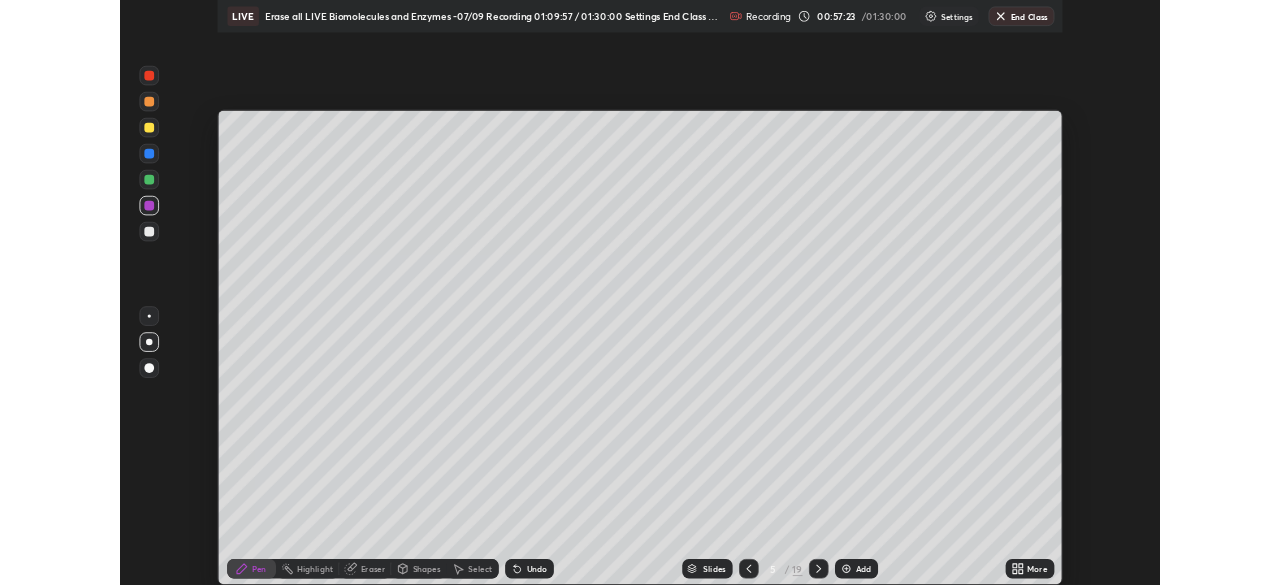 scroll, scrollTop: 585, scrollLeft: 1280, axis: both 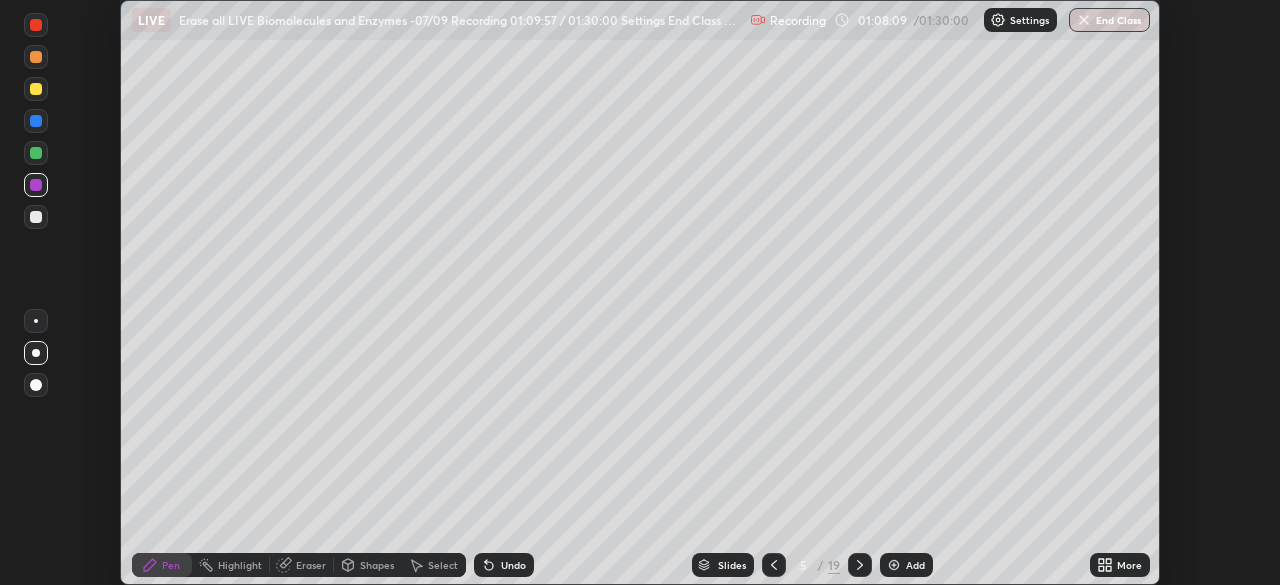 click on "More" at bounding box center [1120, 565] 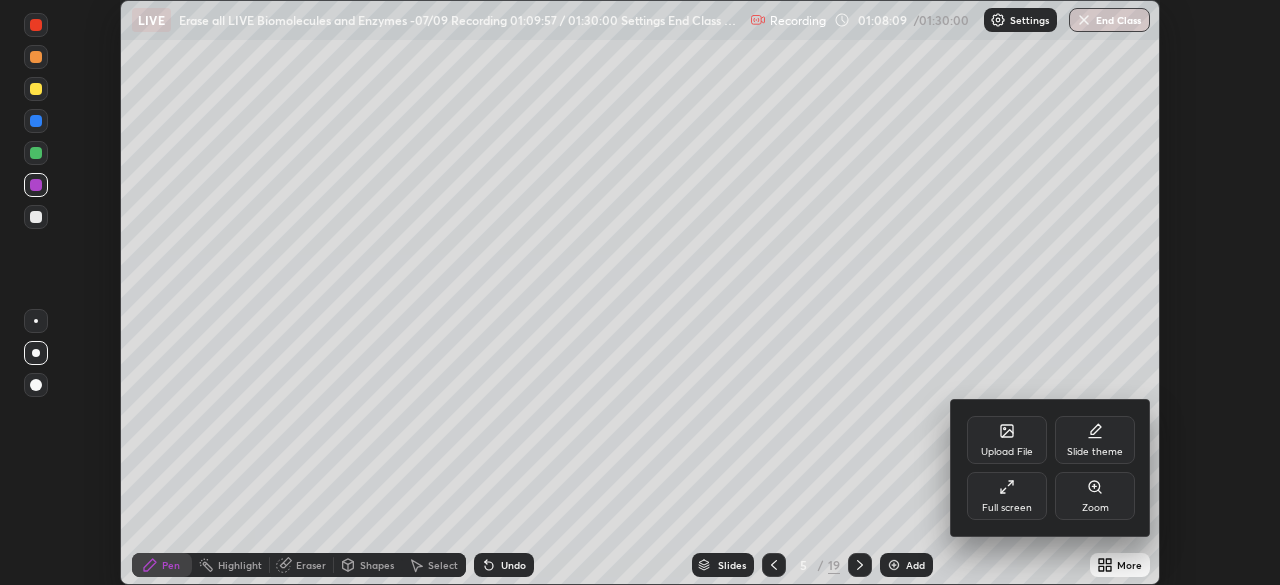 click on "Full screen" at bounding box center (1007, 508) 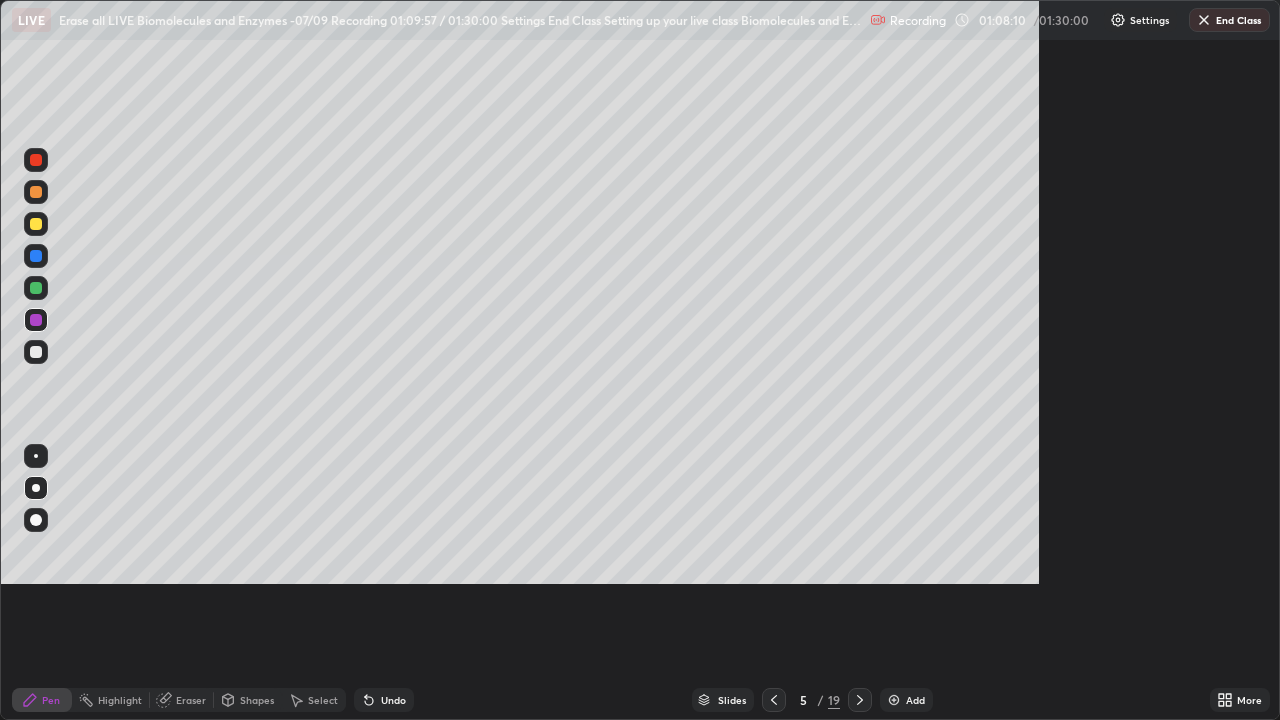 scroll, scrollTop: 99280, scrollLeft: 98720, axis: both 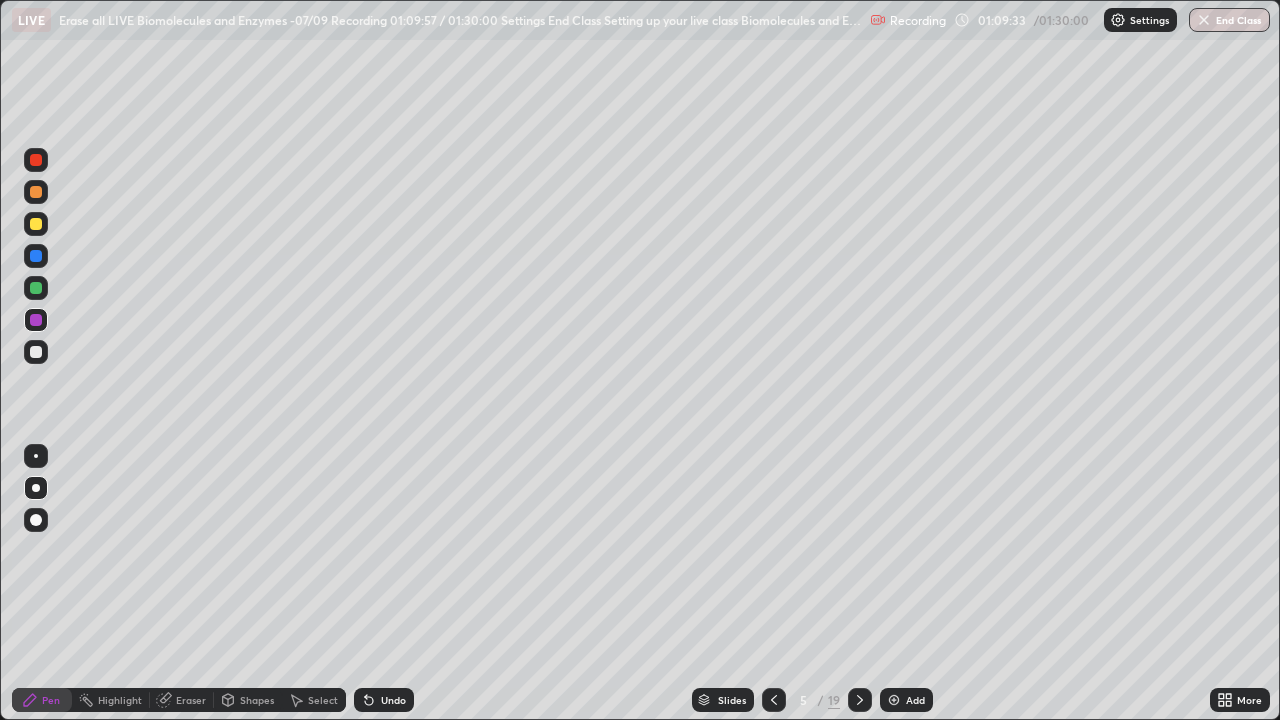 click at bounding box center [860, 700] 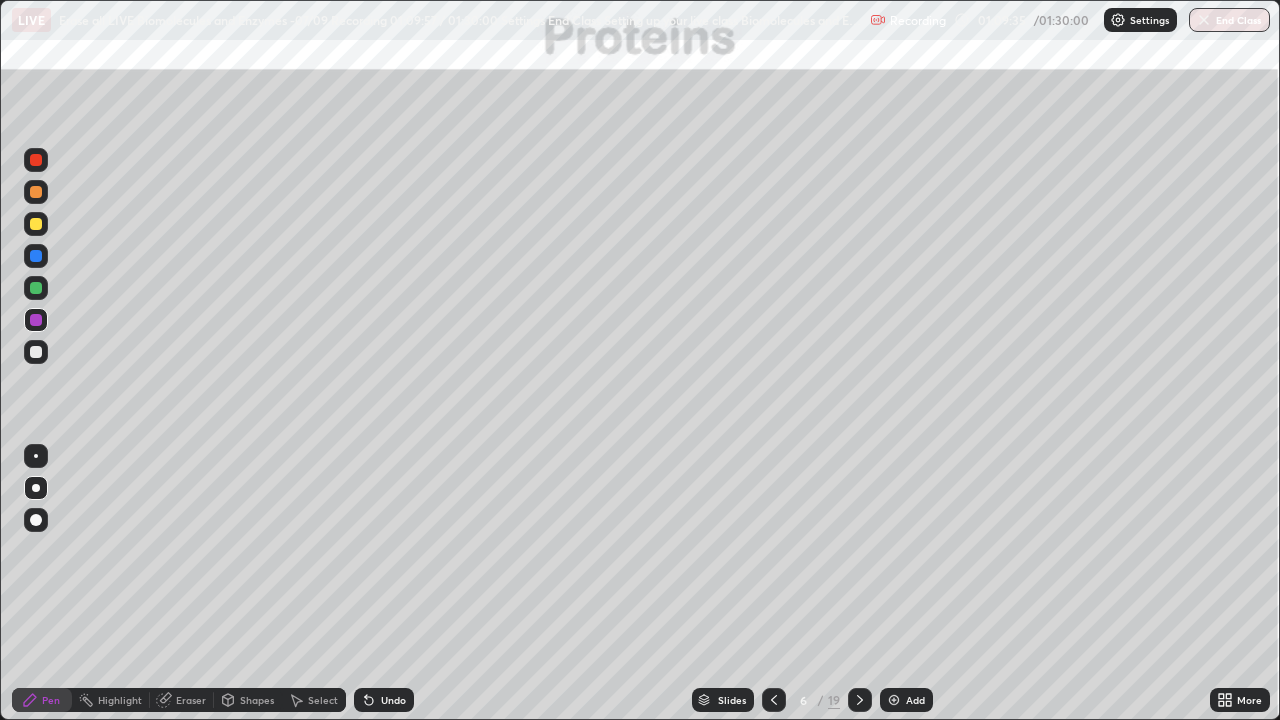click 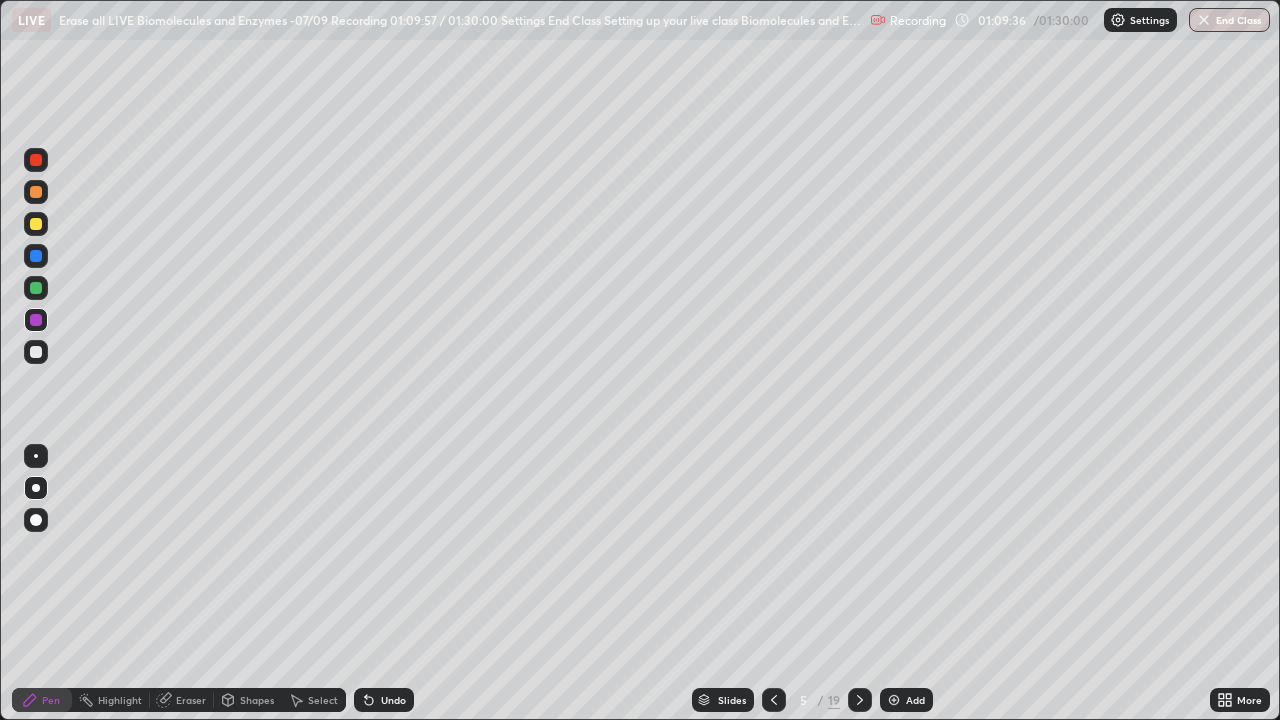 click 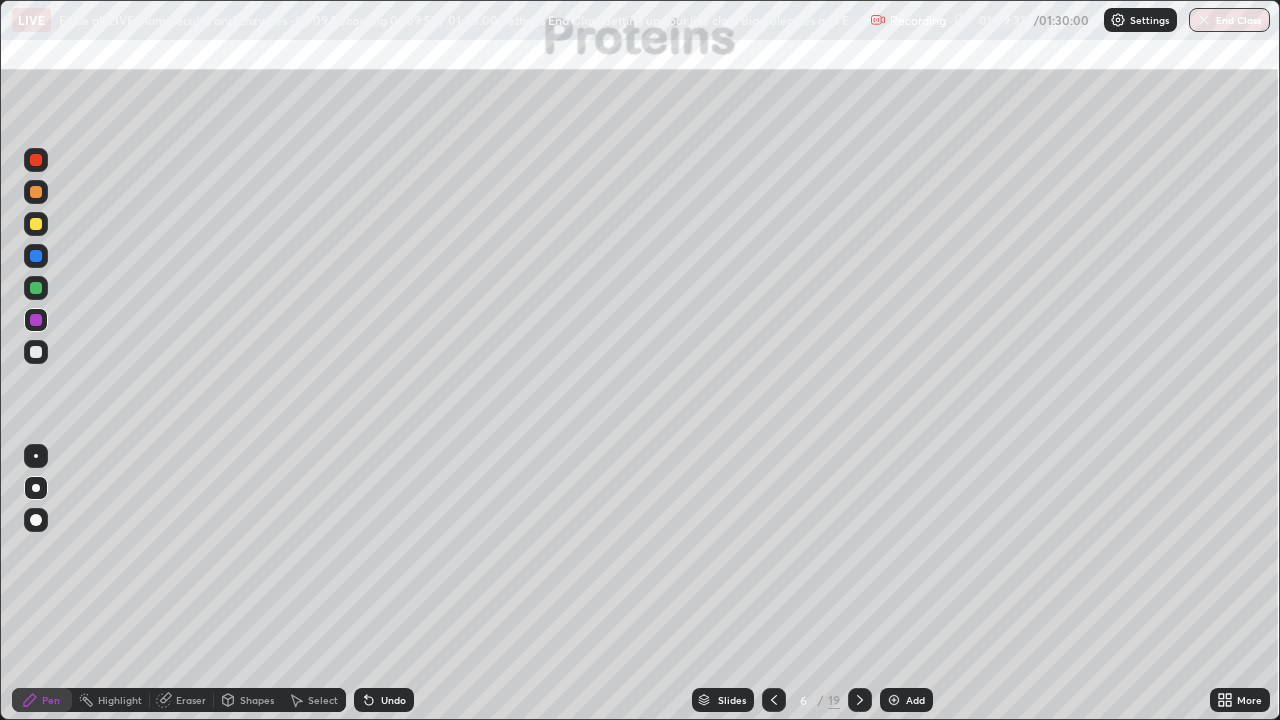 click 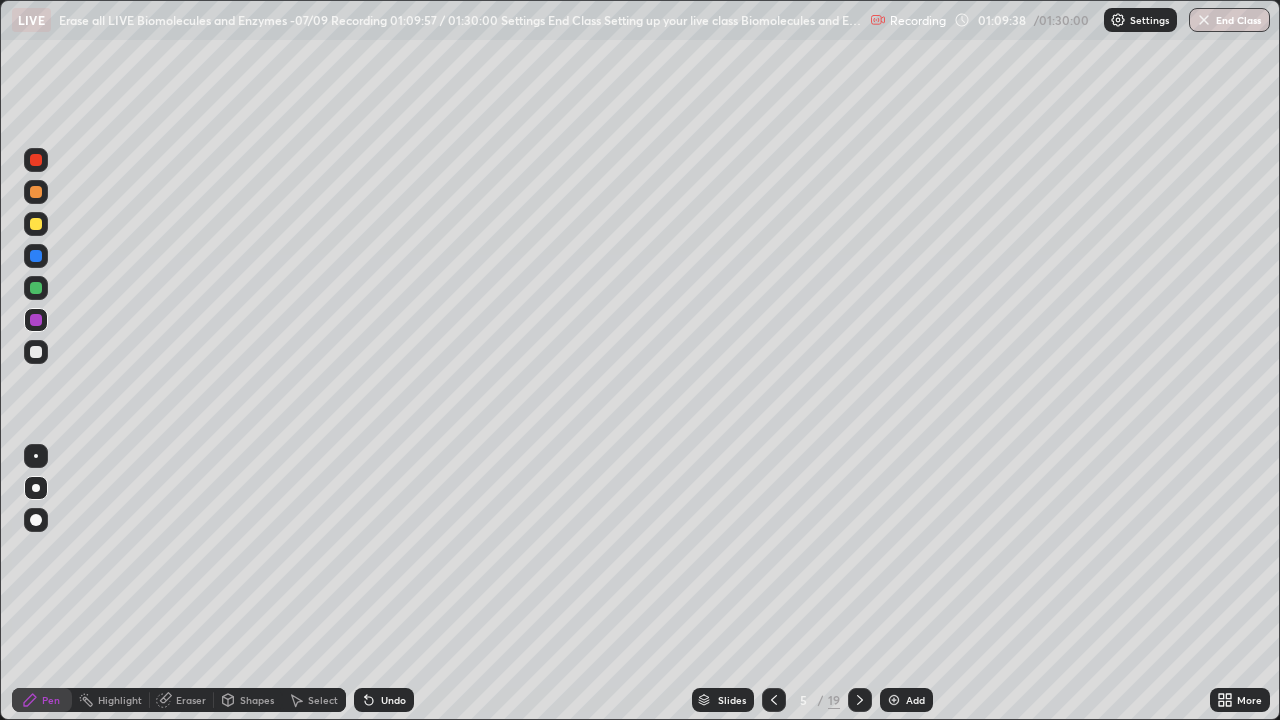 click on "Add" at bounding box center (915, 700) 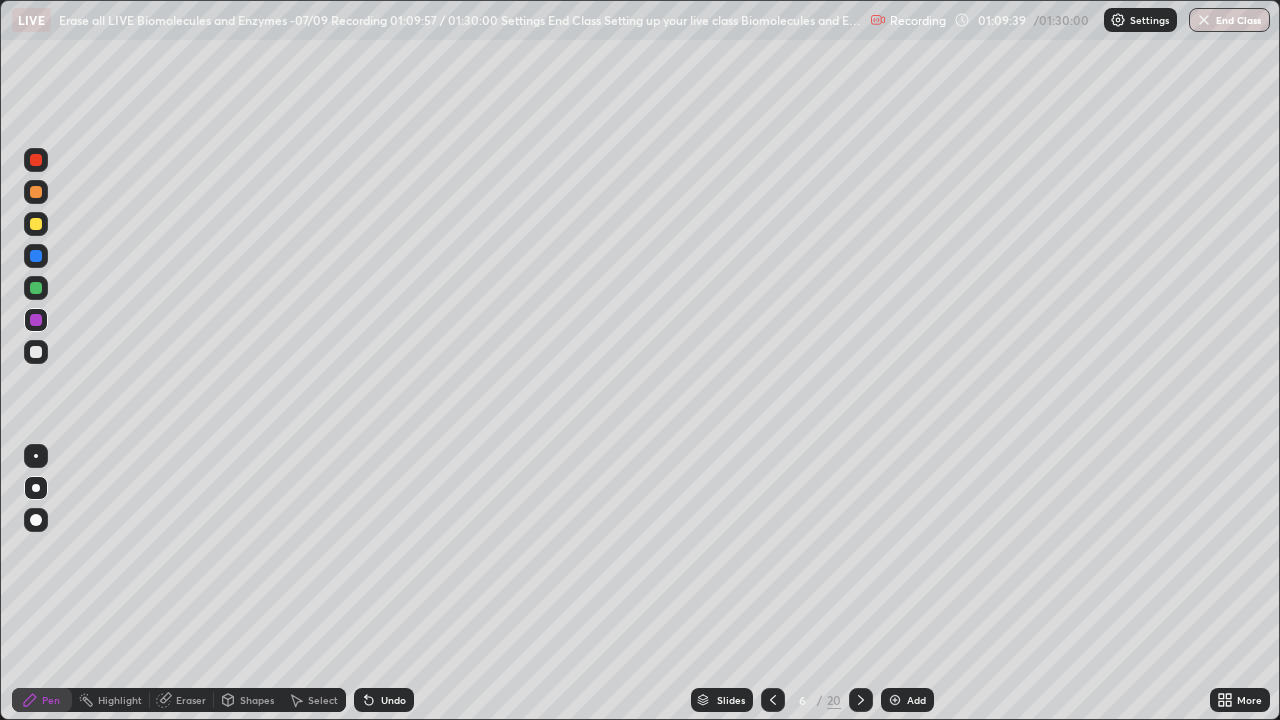 click at bounding box center (36, 192) 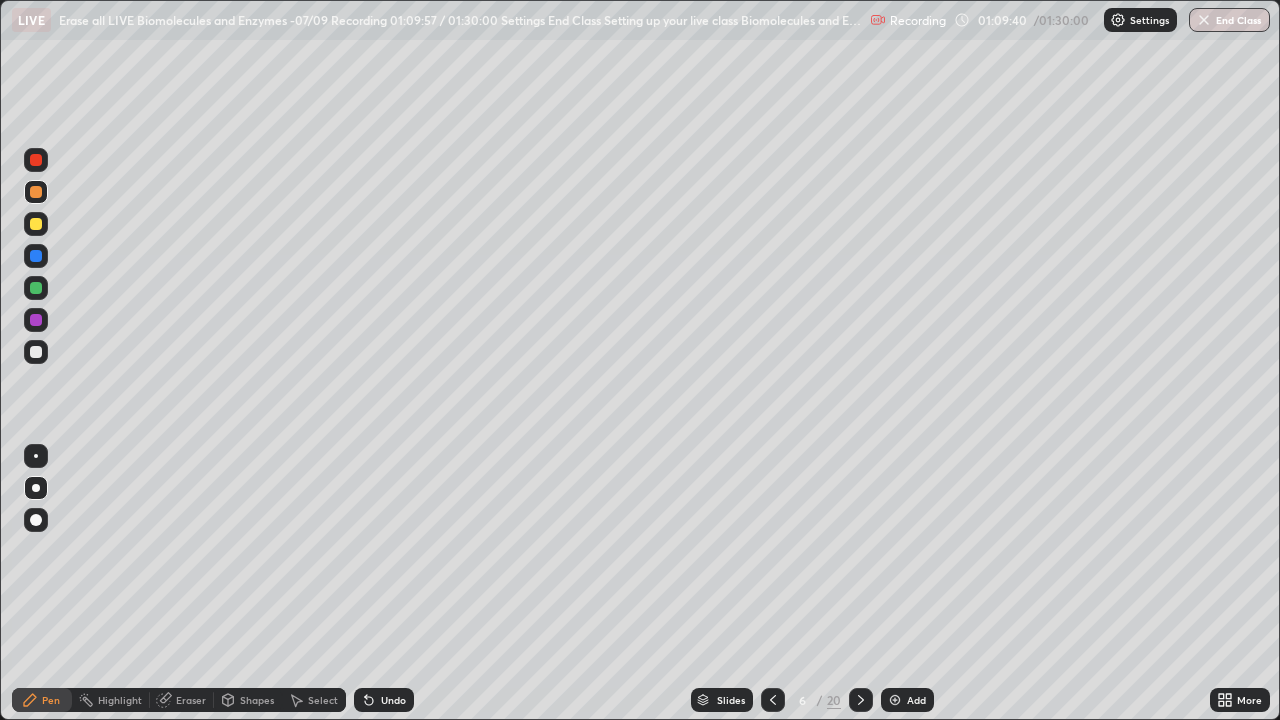 click at bounding box center [36, 520] 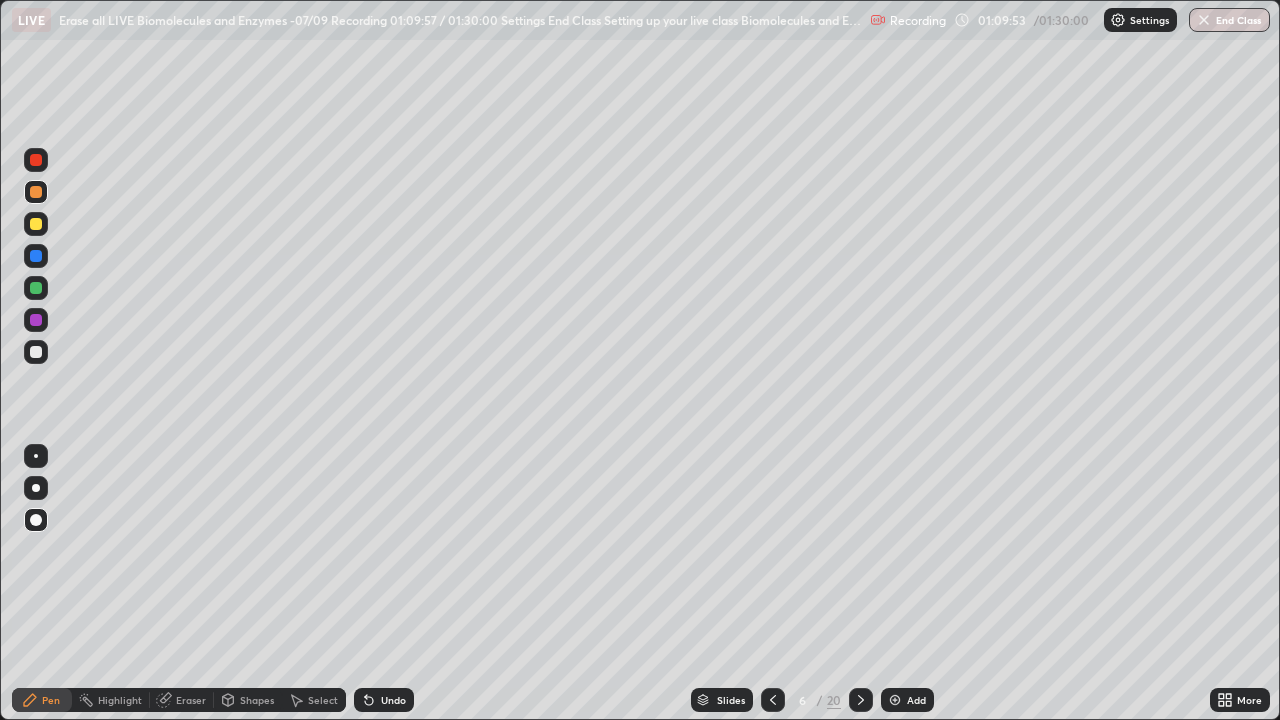 click on "Shapes" at bounding box center (248, 700) 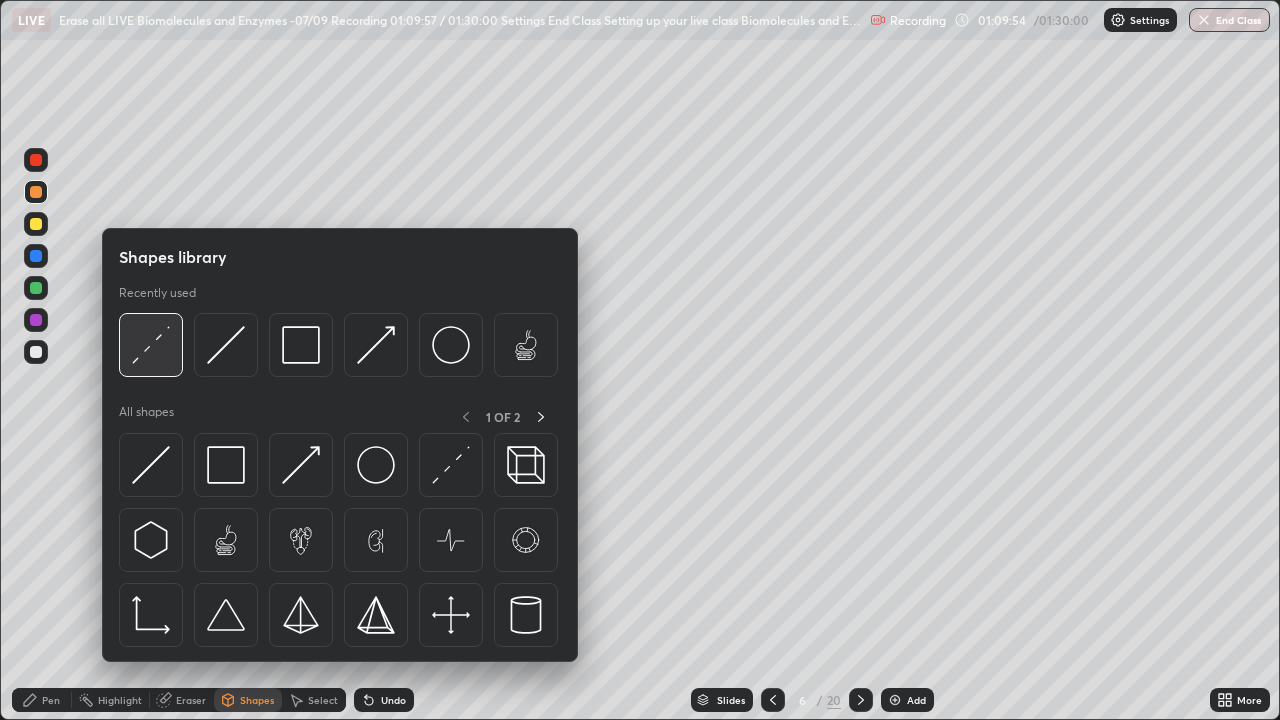 click at bounding box center (151, 345) 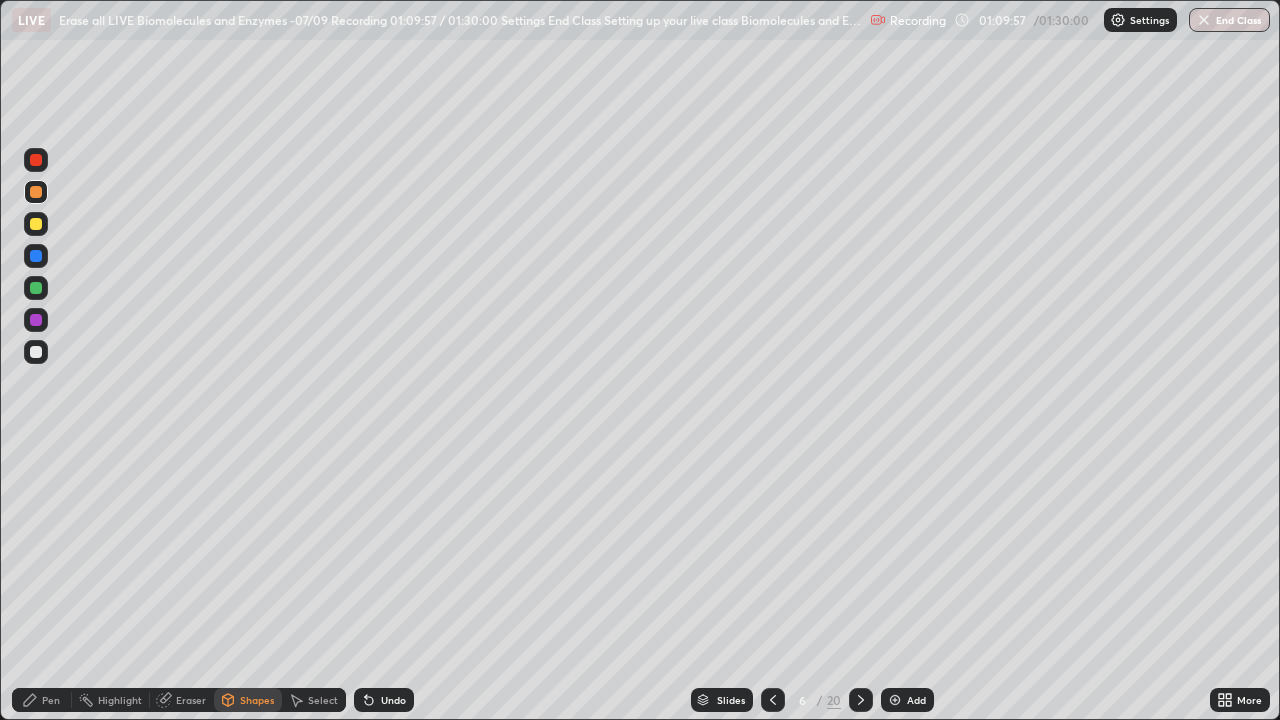 click on "Pen" at bounding box center (51, 700) 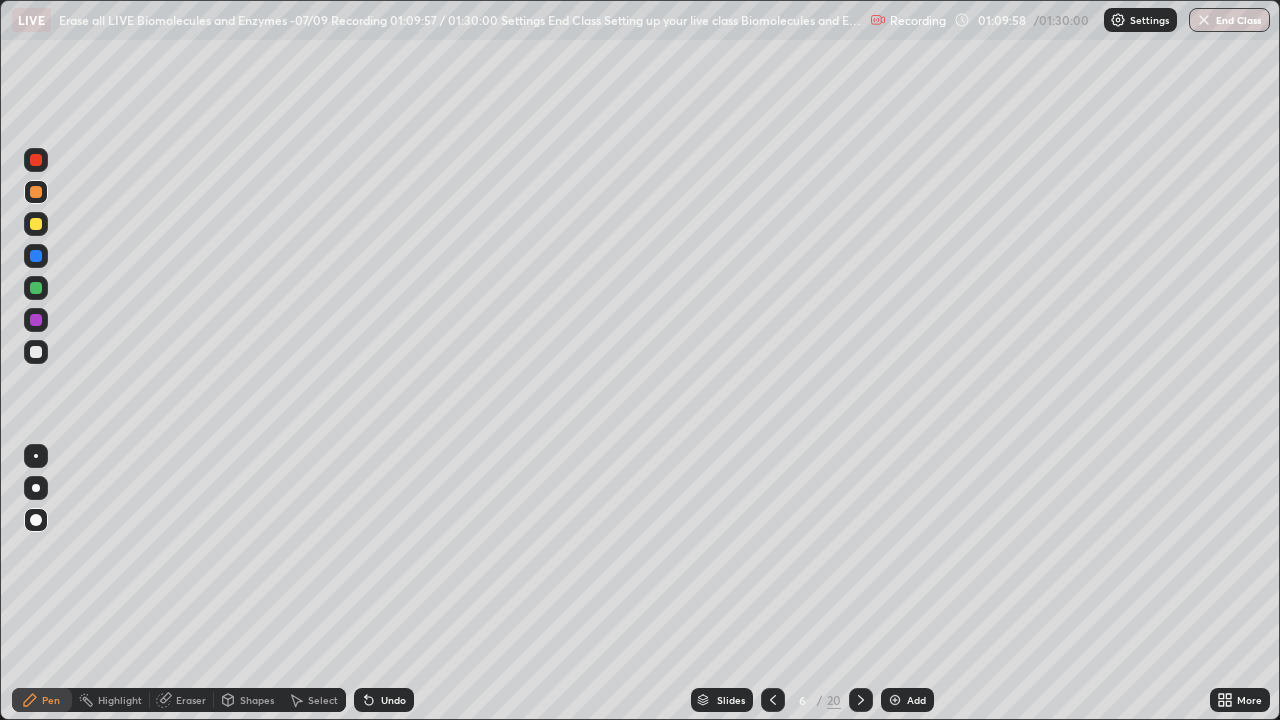 click at bounding box center [36, 352] 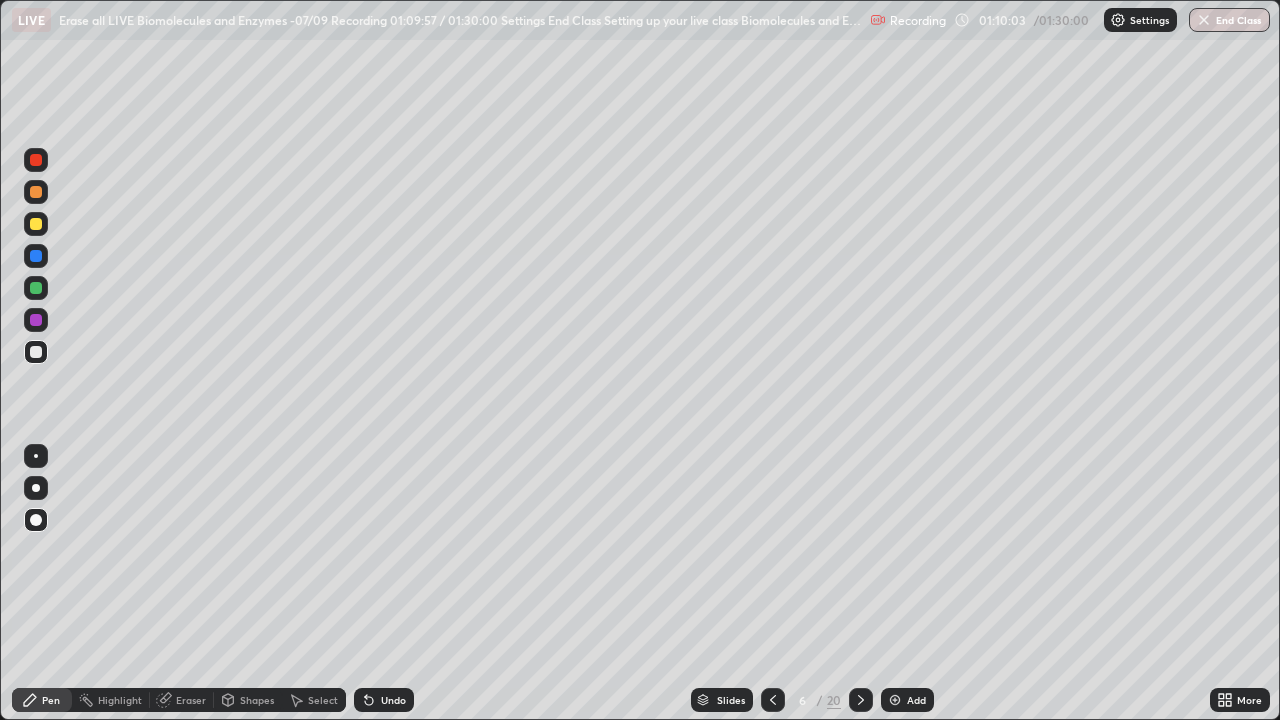 click at bounding box center [36, 488] 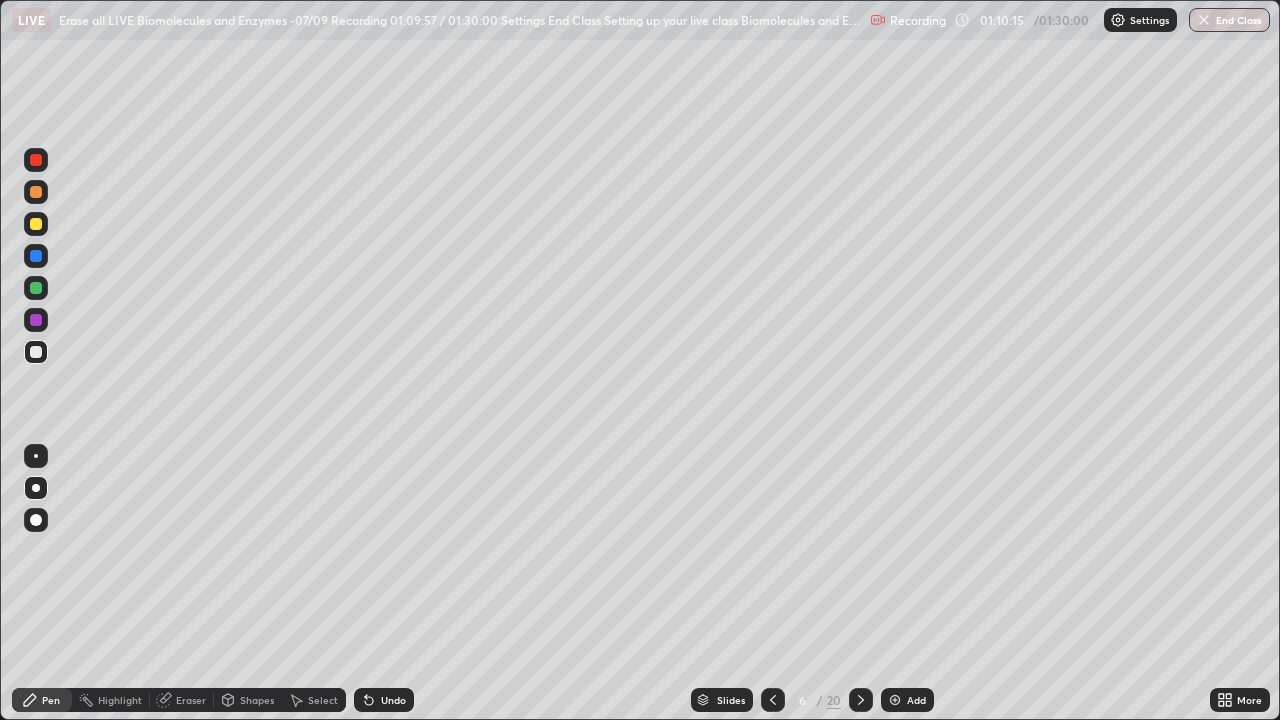 click at bounding box center (36, 320) 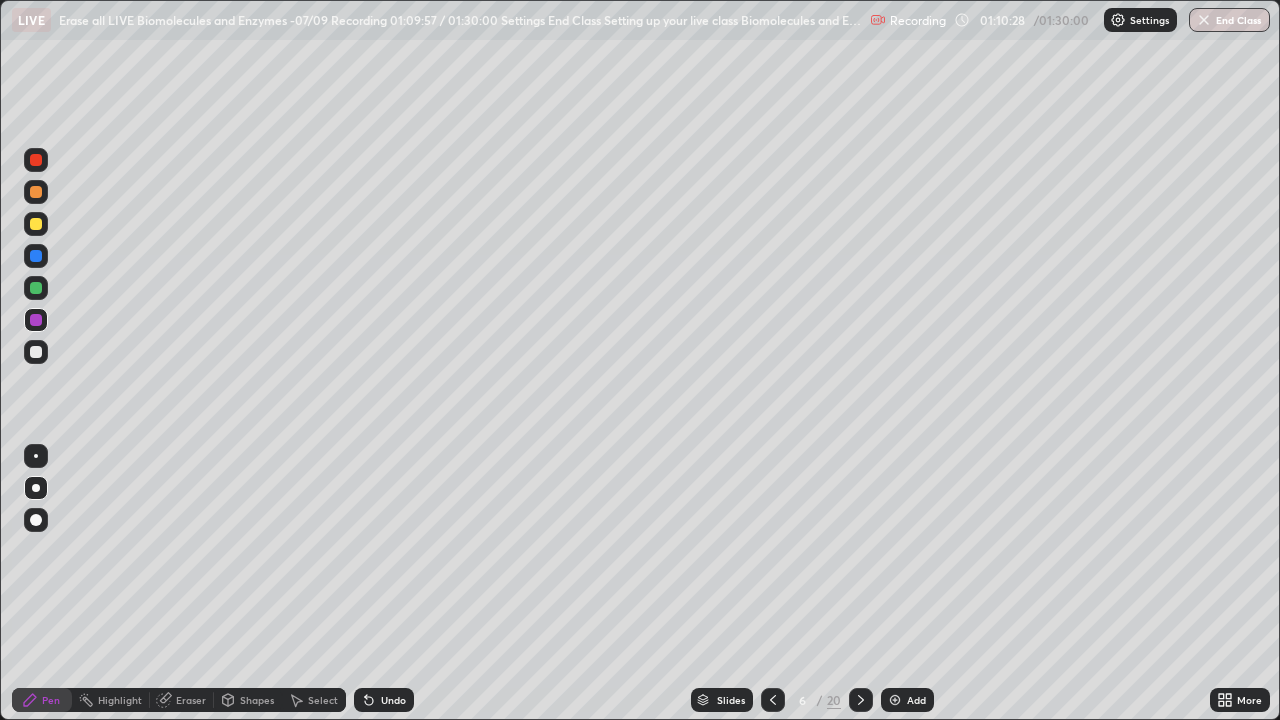 click at bounding box center [36, 256] 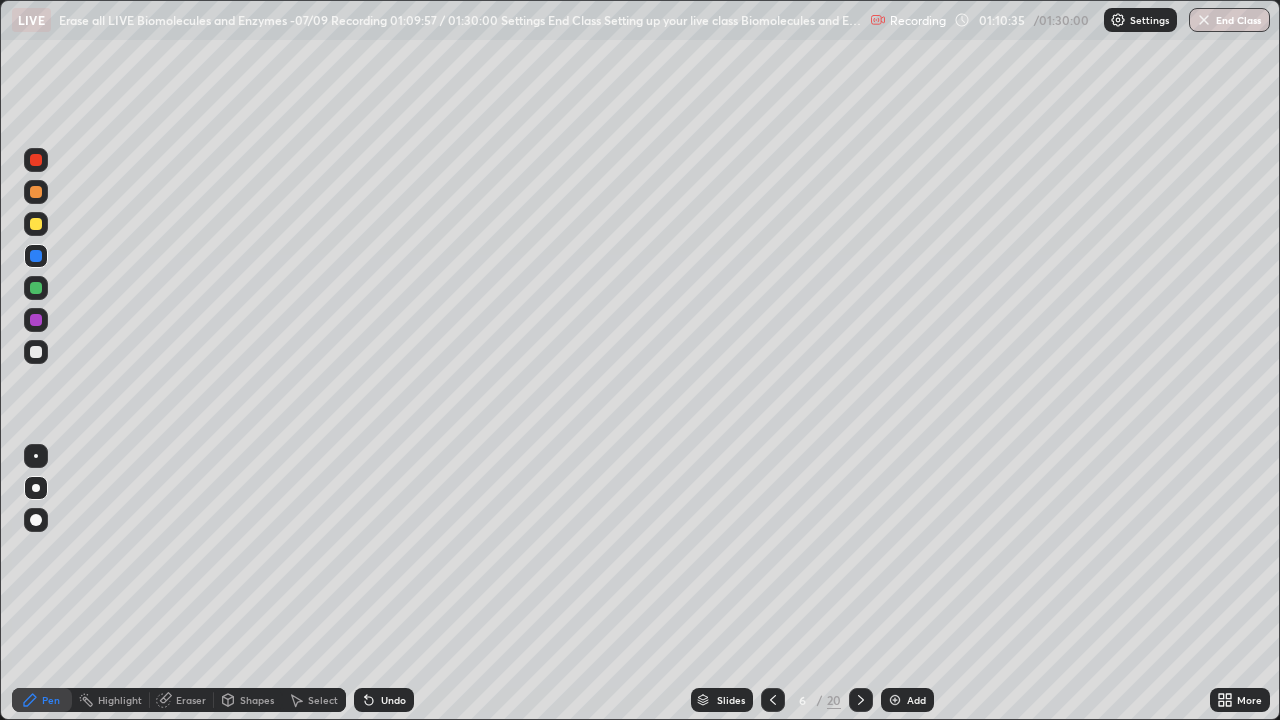 click at bounding box center [36, 352] 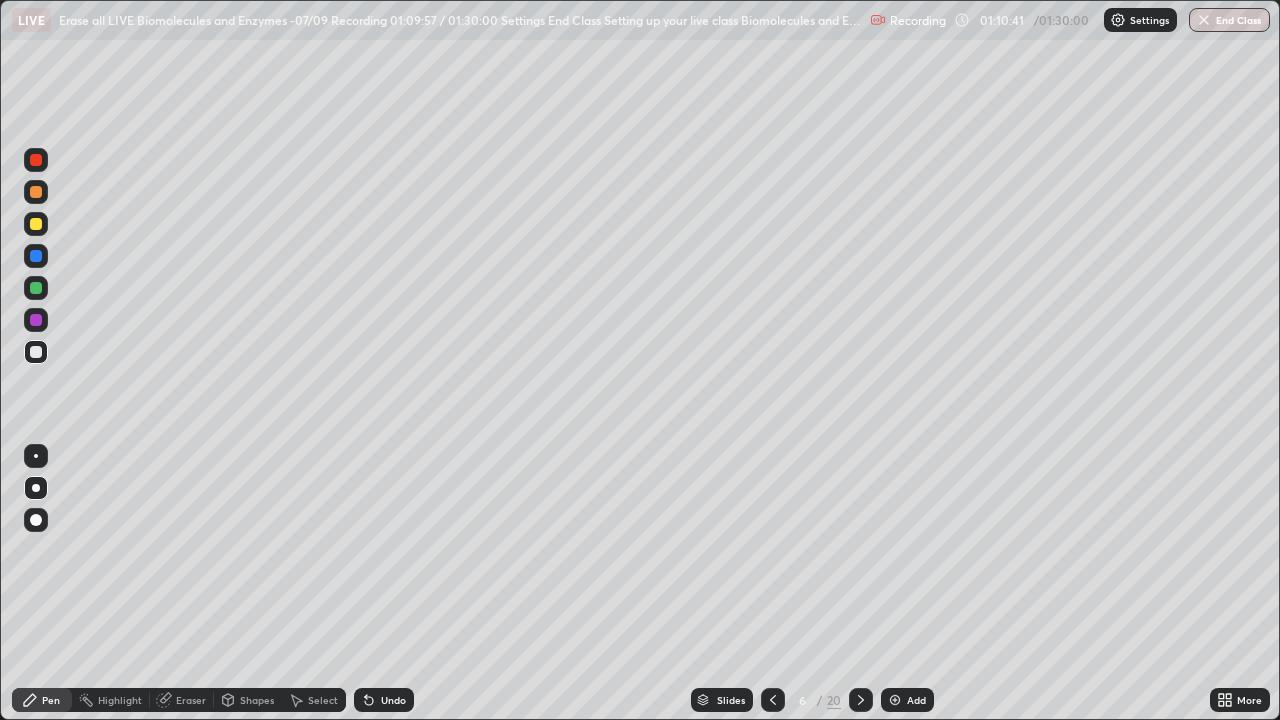 click at bounding box center [36, 320] 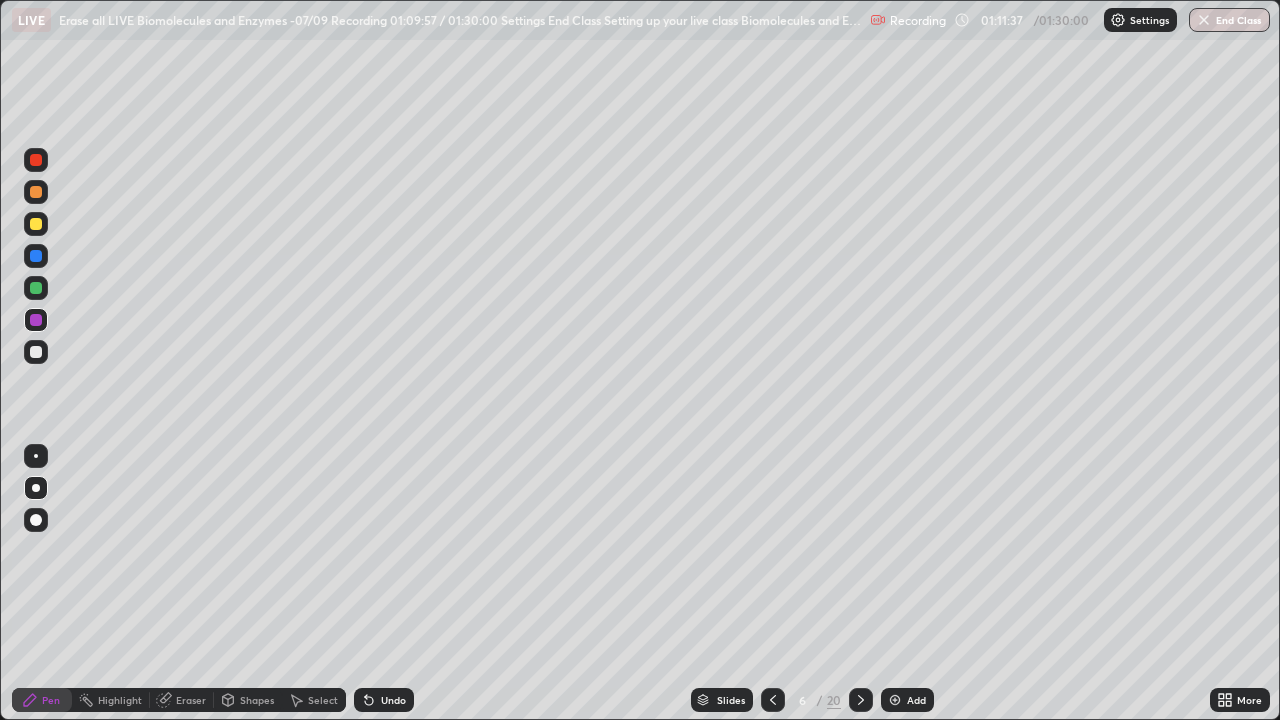 click 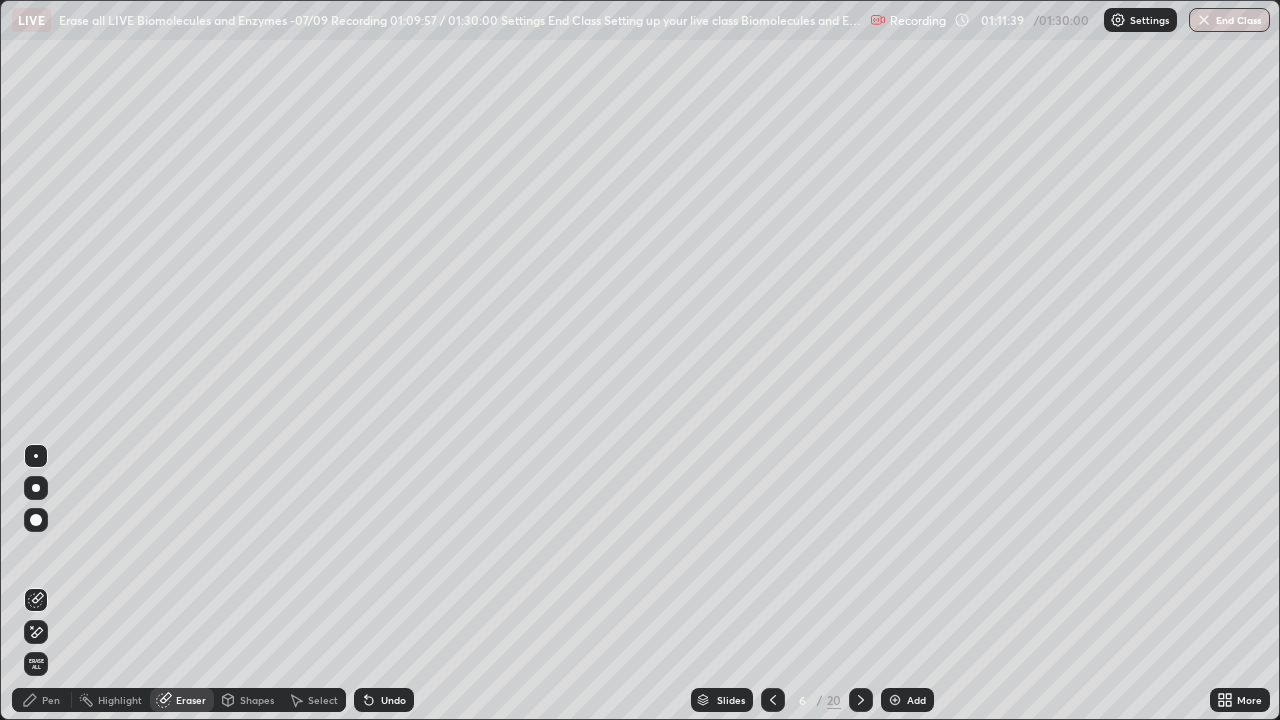 click on "Pen" at bounding box center (51, 700) 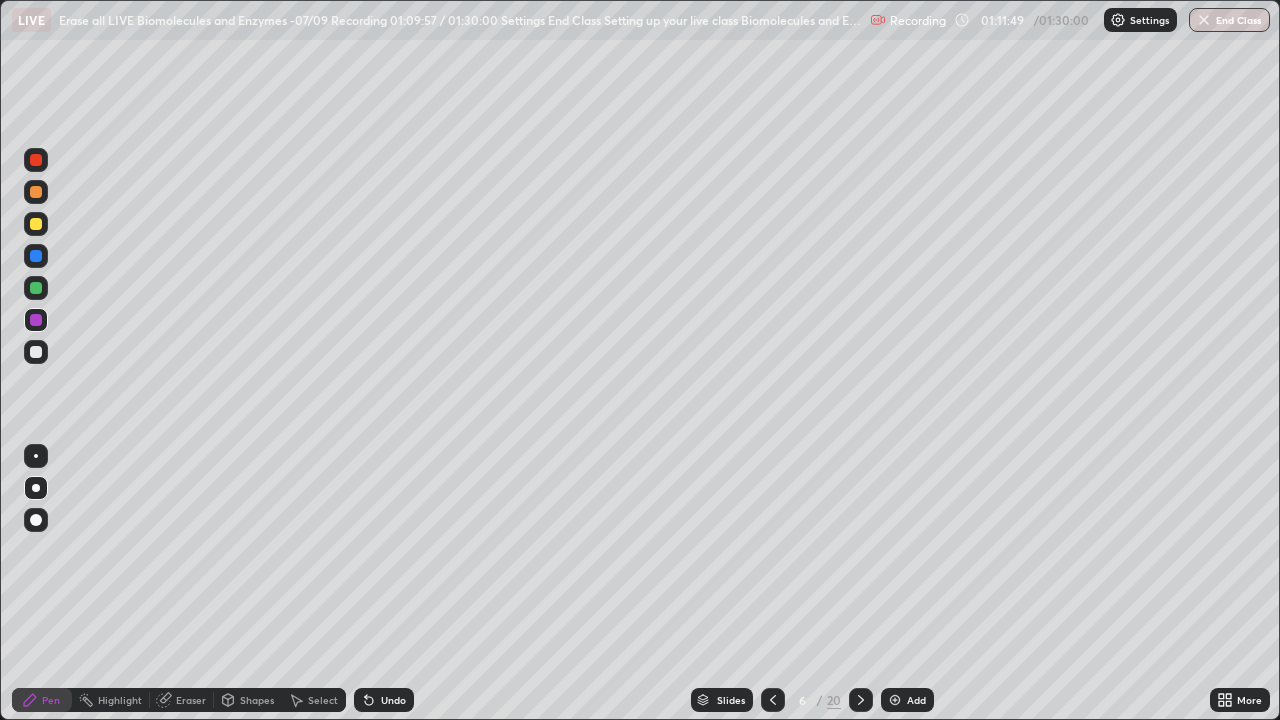click at bounding box center [36, 352] 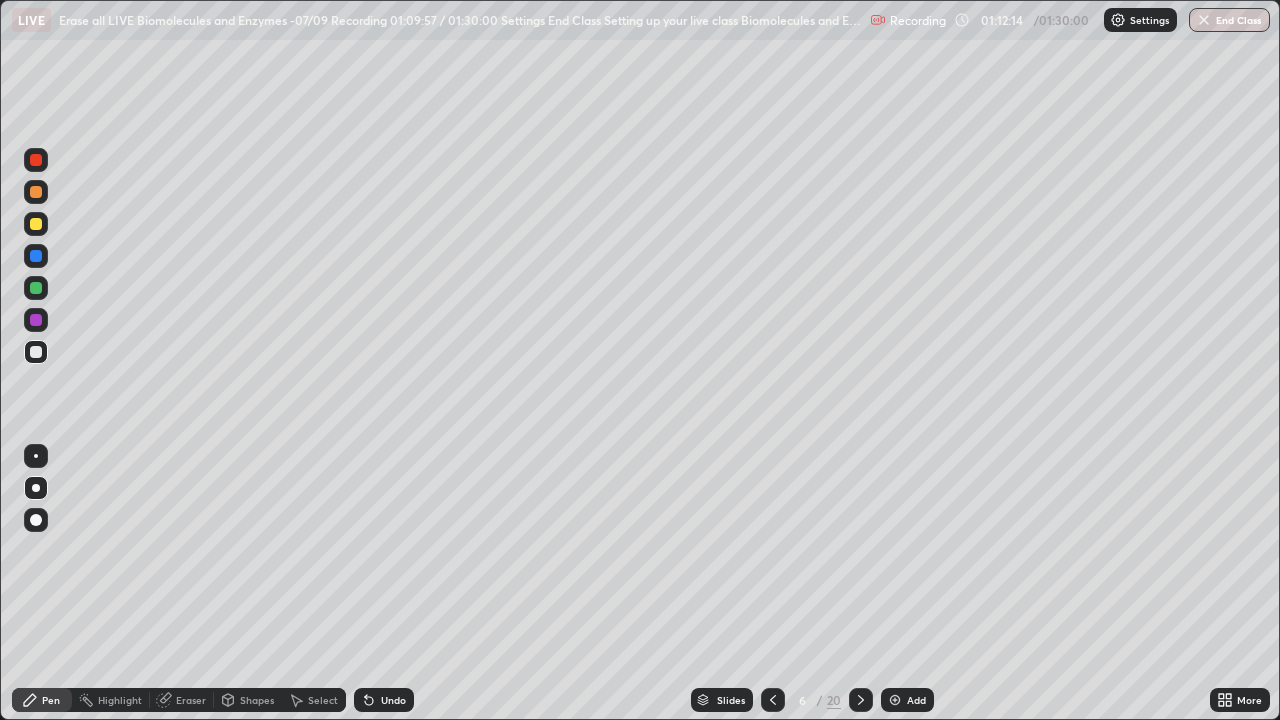 click at bounding box center (36, 288) 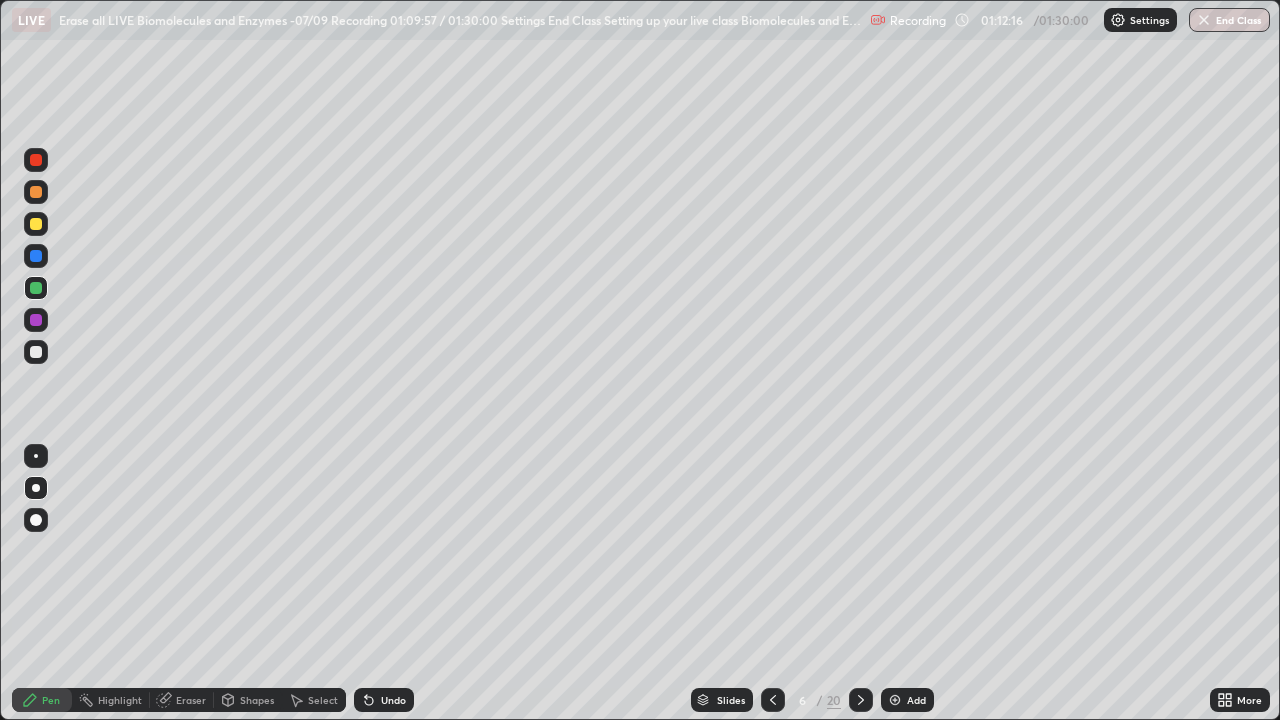 click 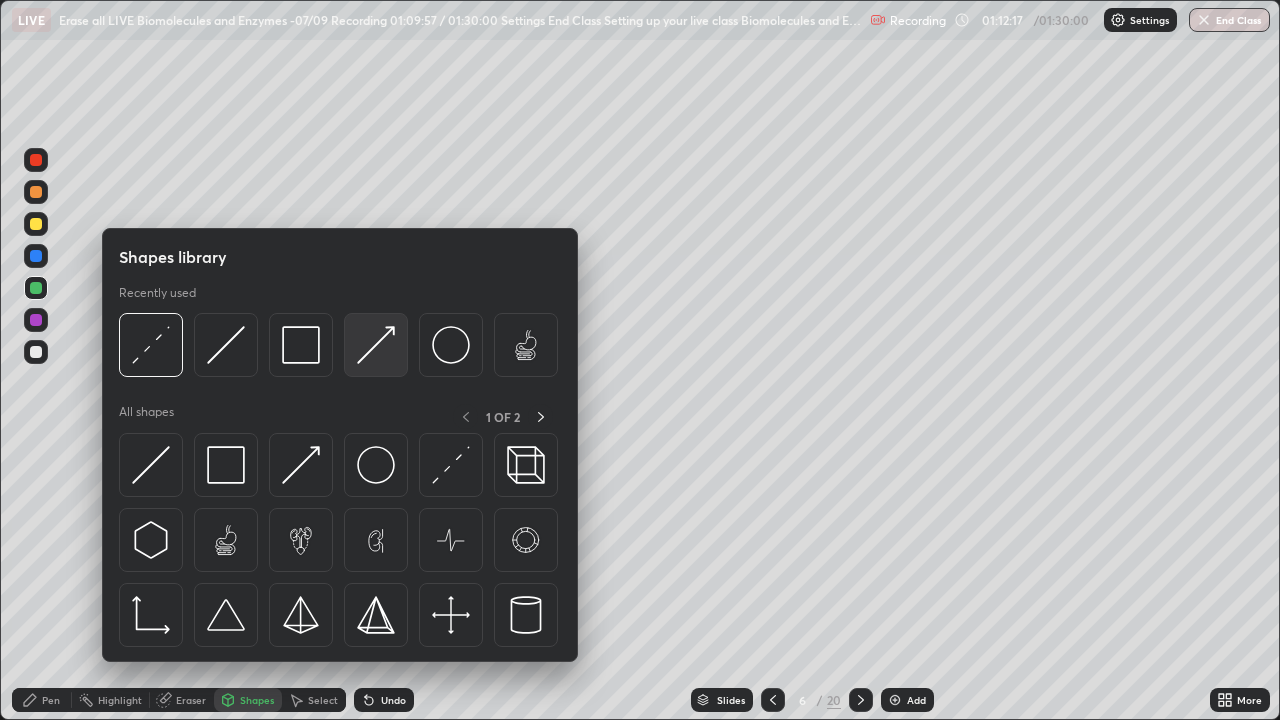 click at bounding box center (376, 345) 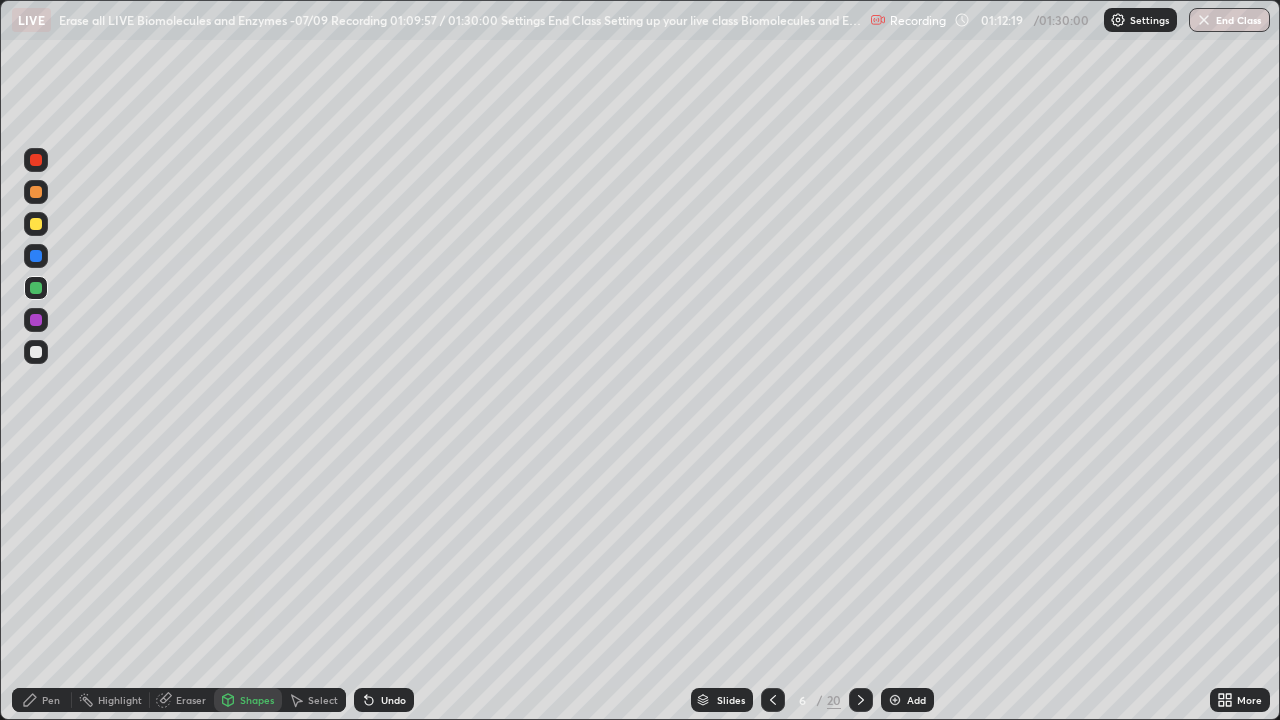 click on "Pen" at bounding box center (42, 700) 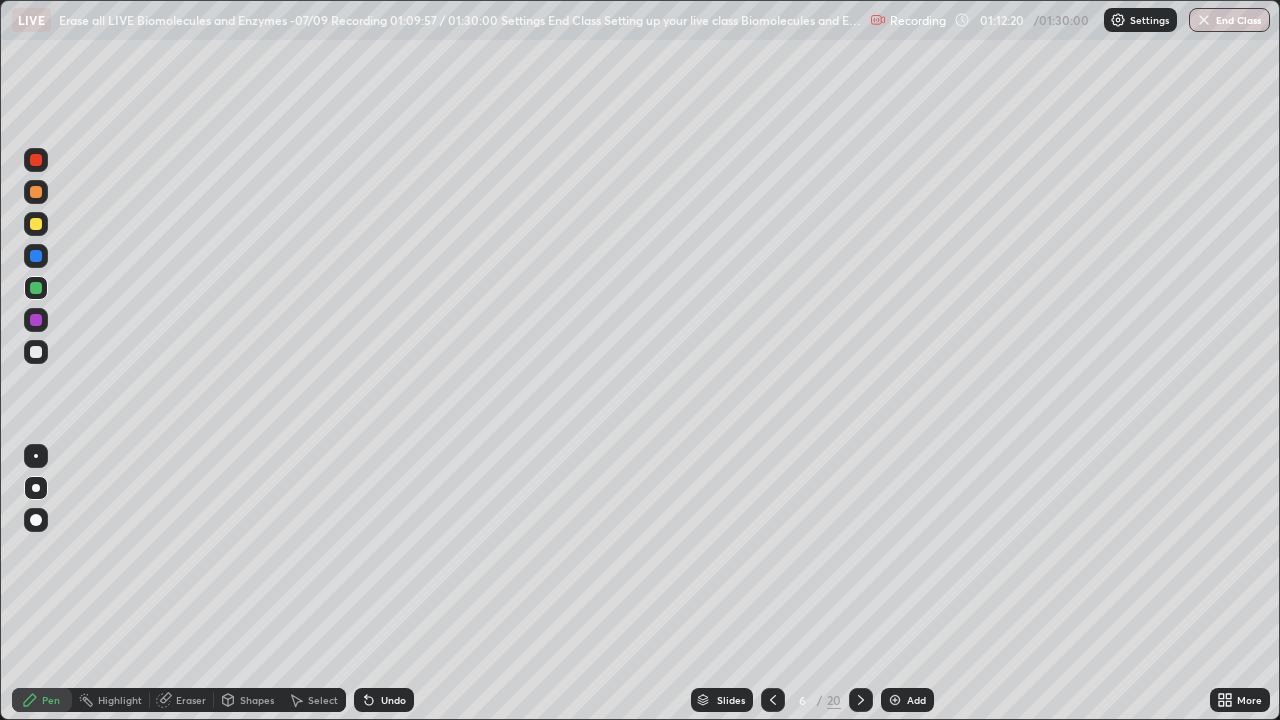 click at bounding box center (36, 352) 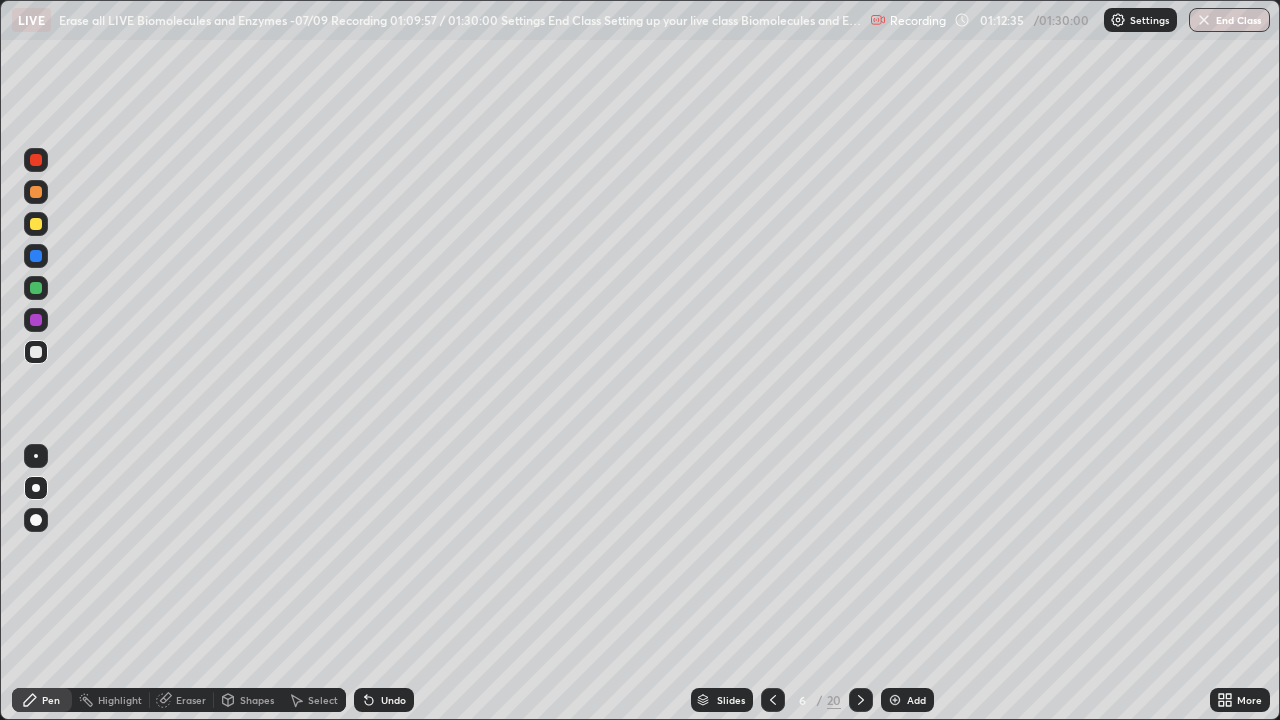 click on "Pen" at bounding box center (51, 700) 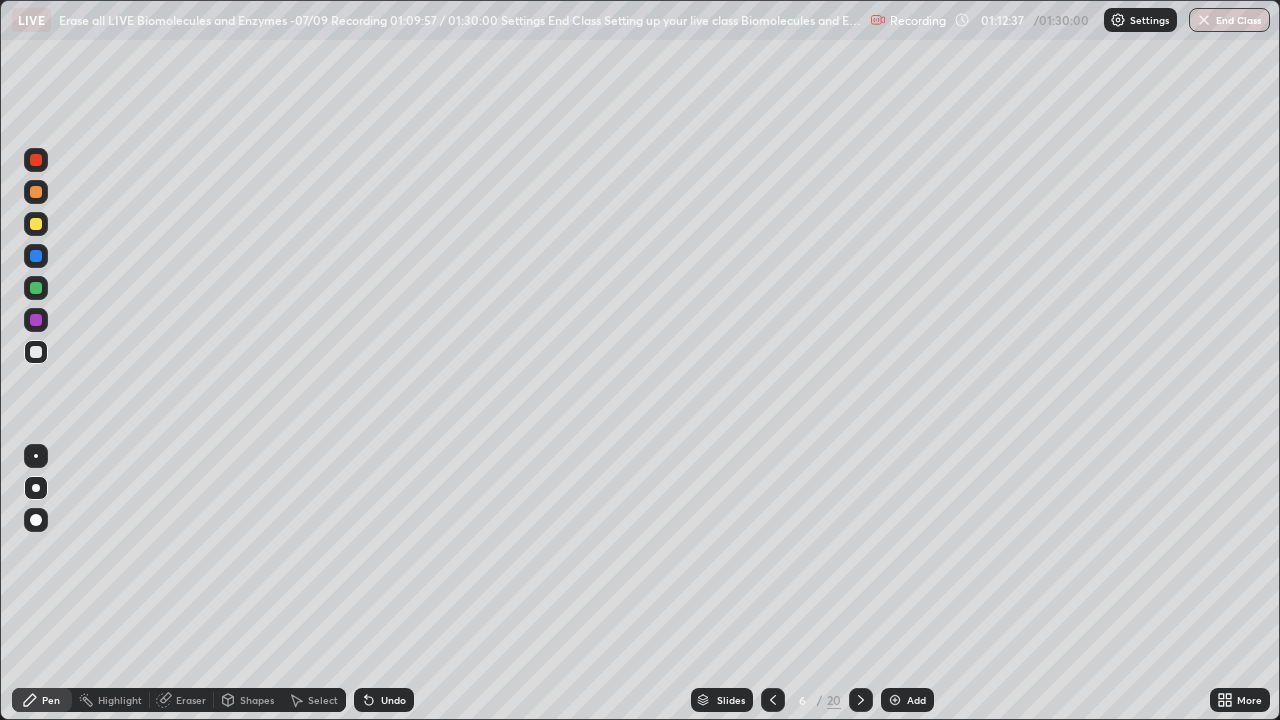 click at bounding box center (36, 352) 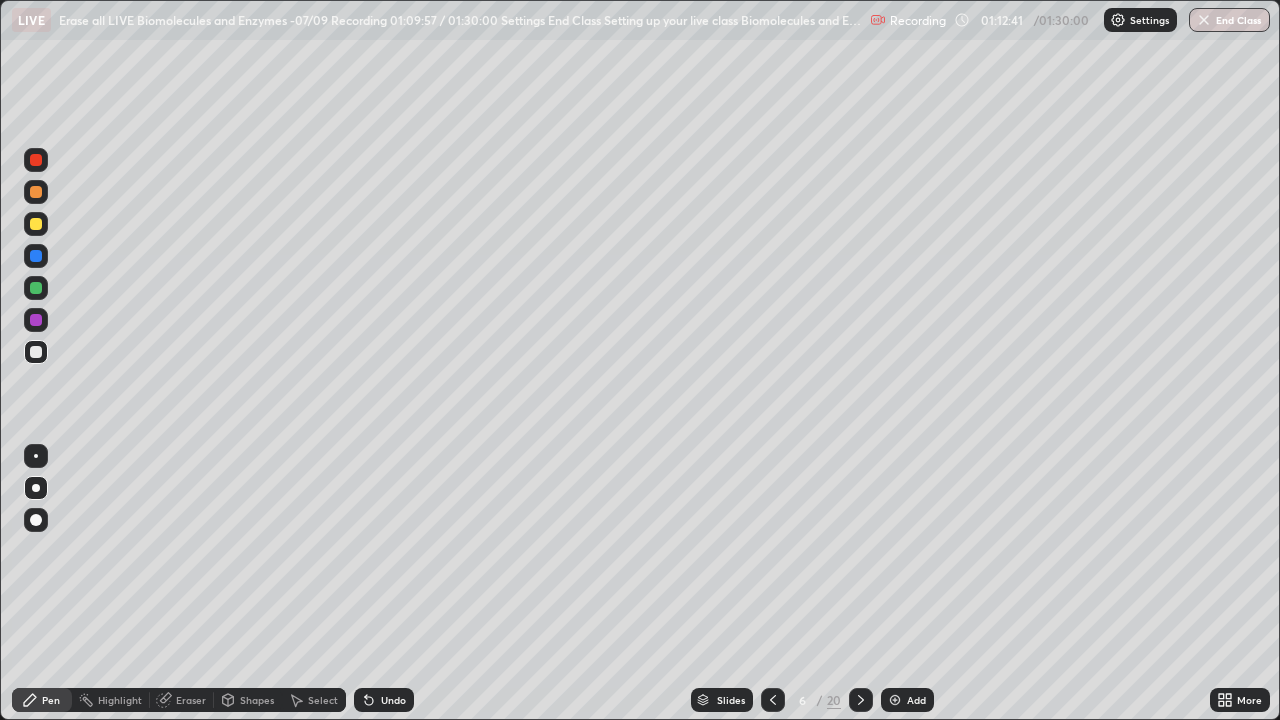 click on "Undo" at bounding box center [384, 700] 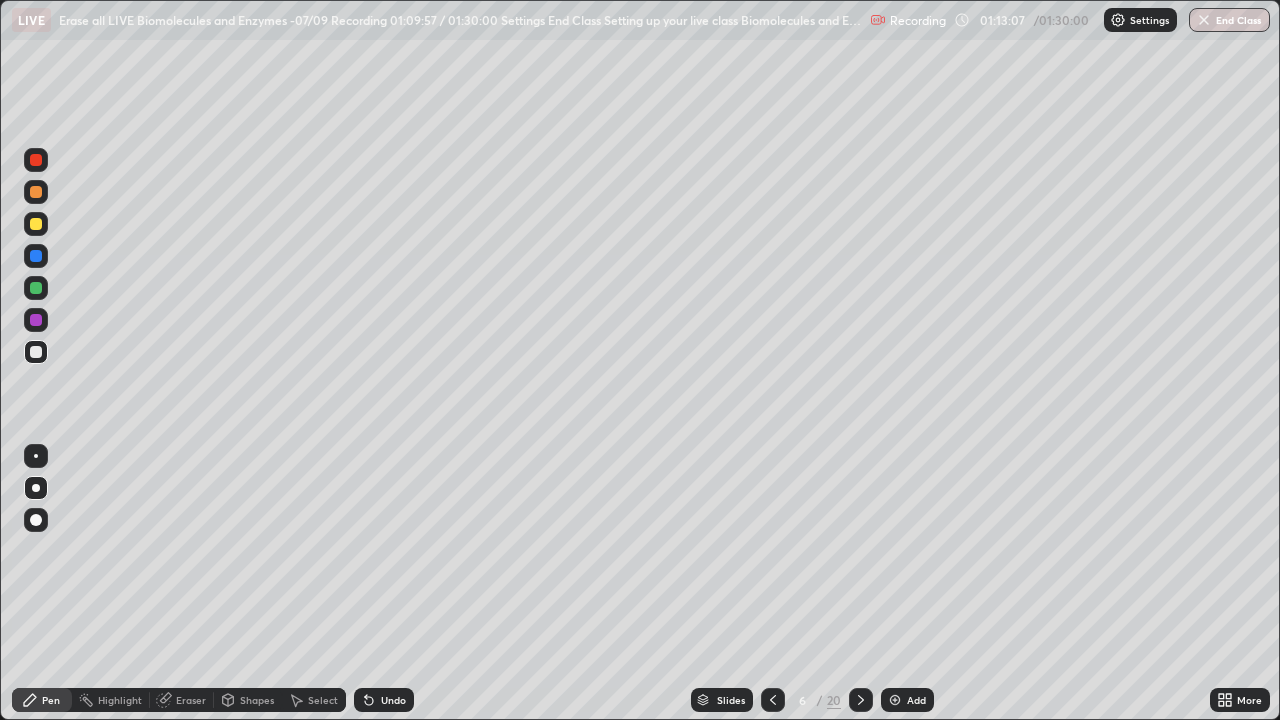 click 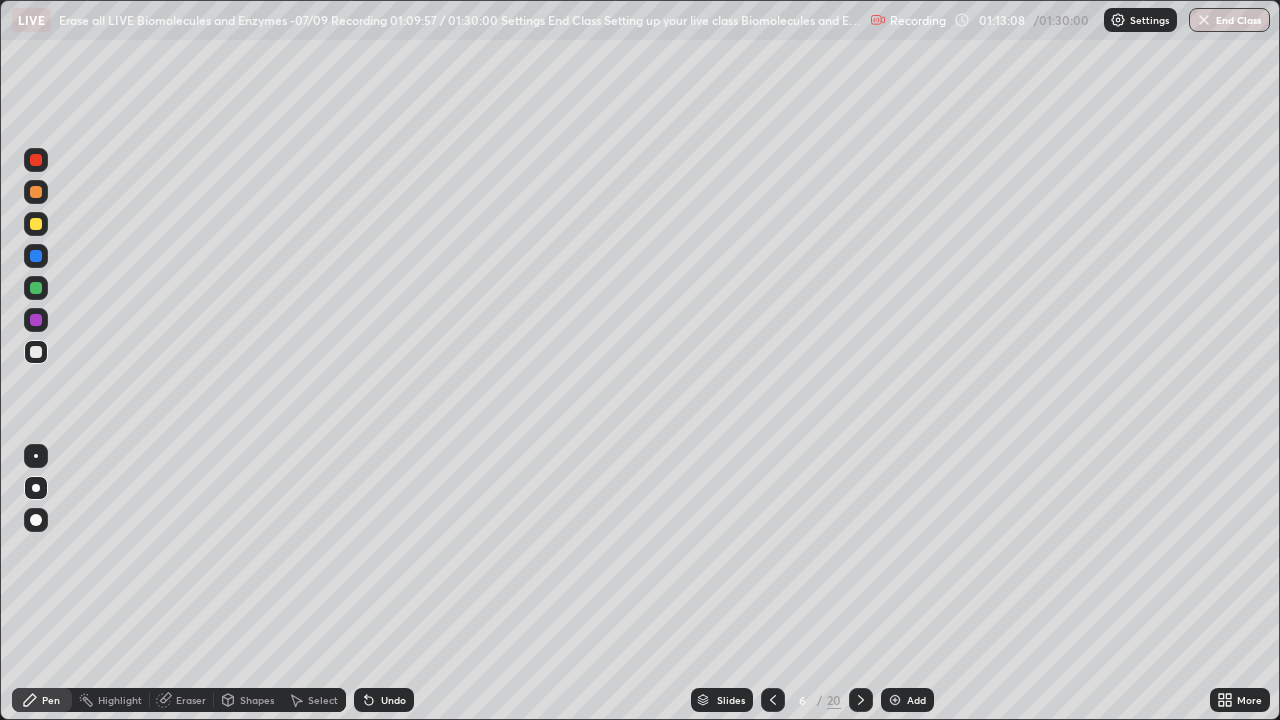 click on "Undo" at bounding box center (384, 700) 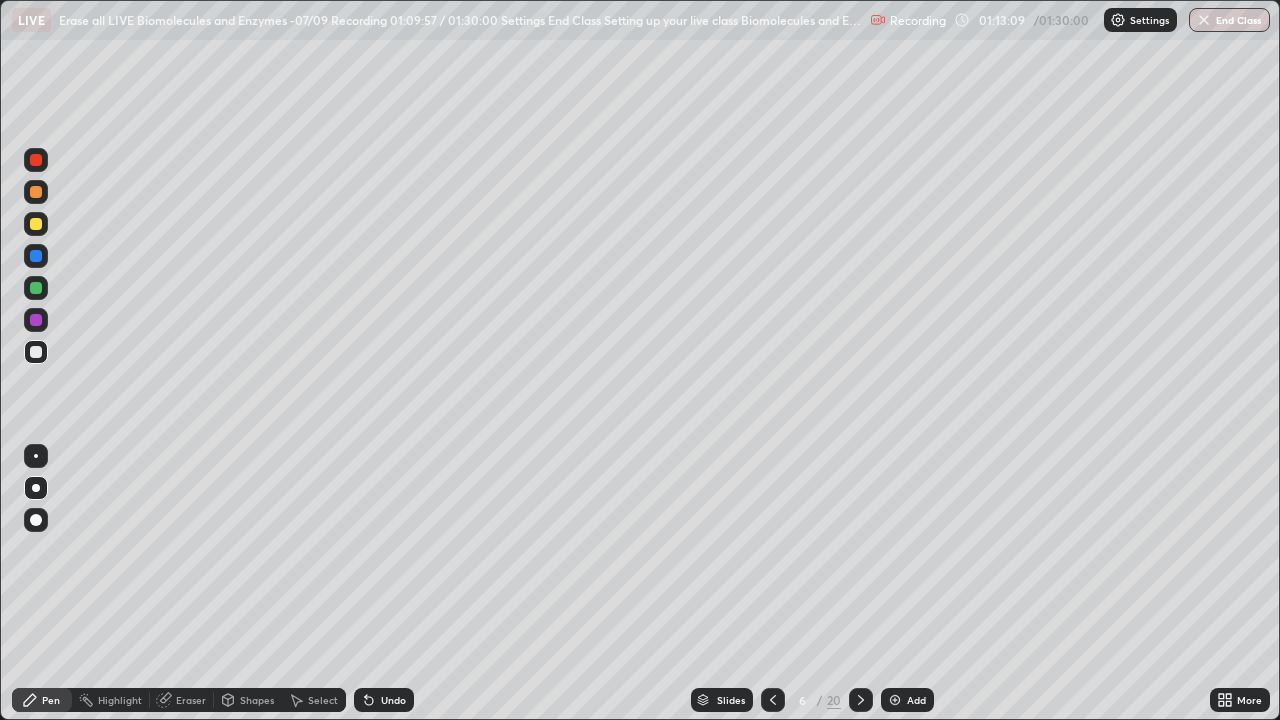 click on "Highlight" at bounding box center [120, 700] 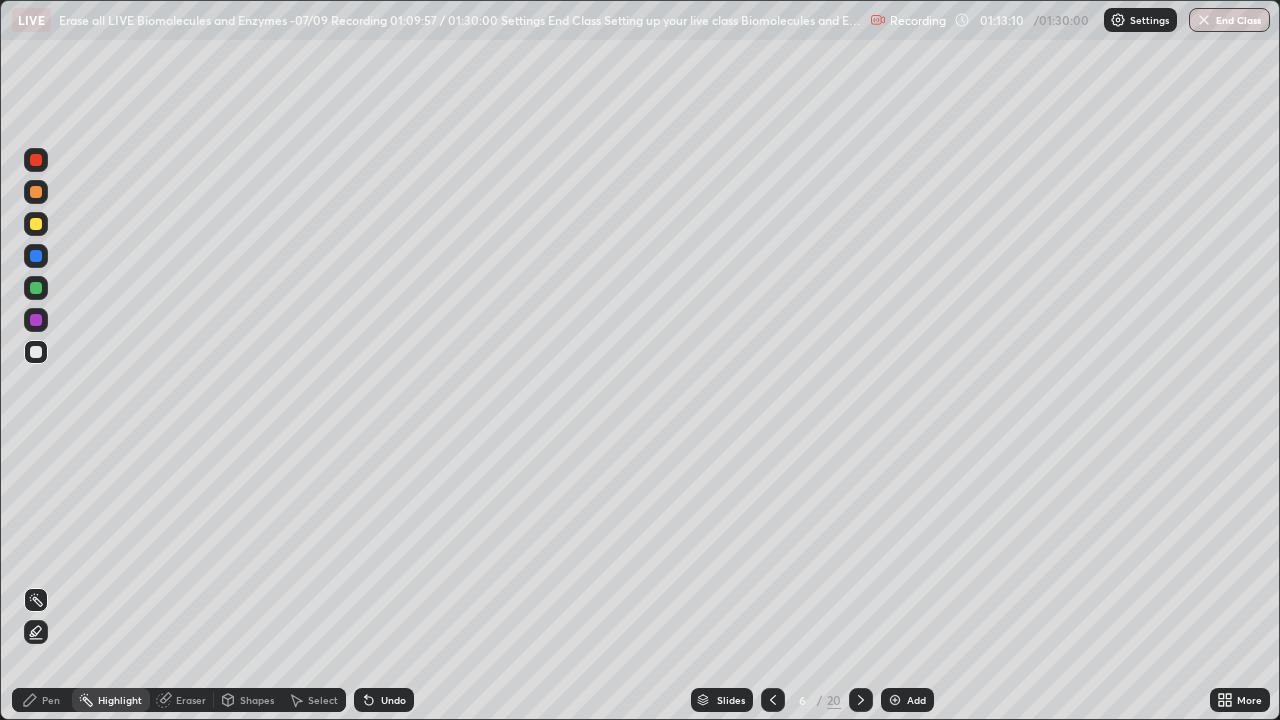 click at bounding box center [36, 320] 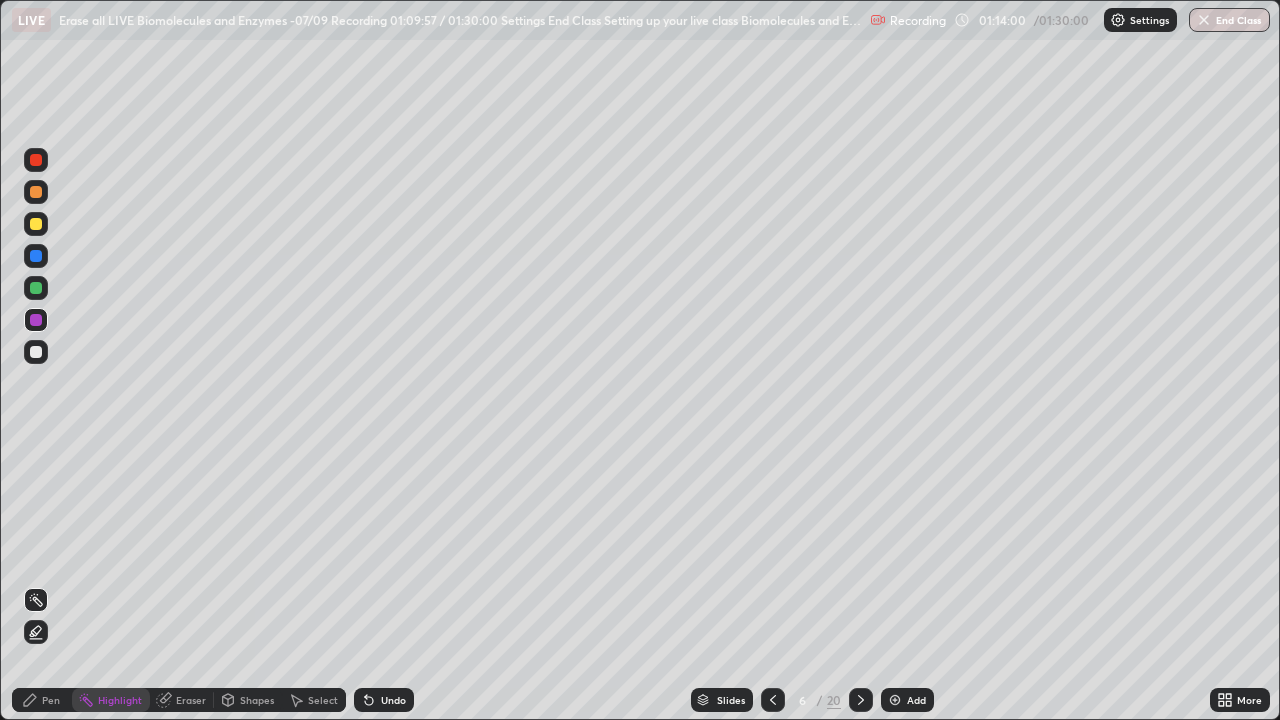 click on "Eraser" at bounding box center (191, 700) 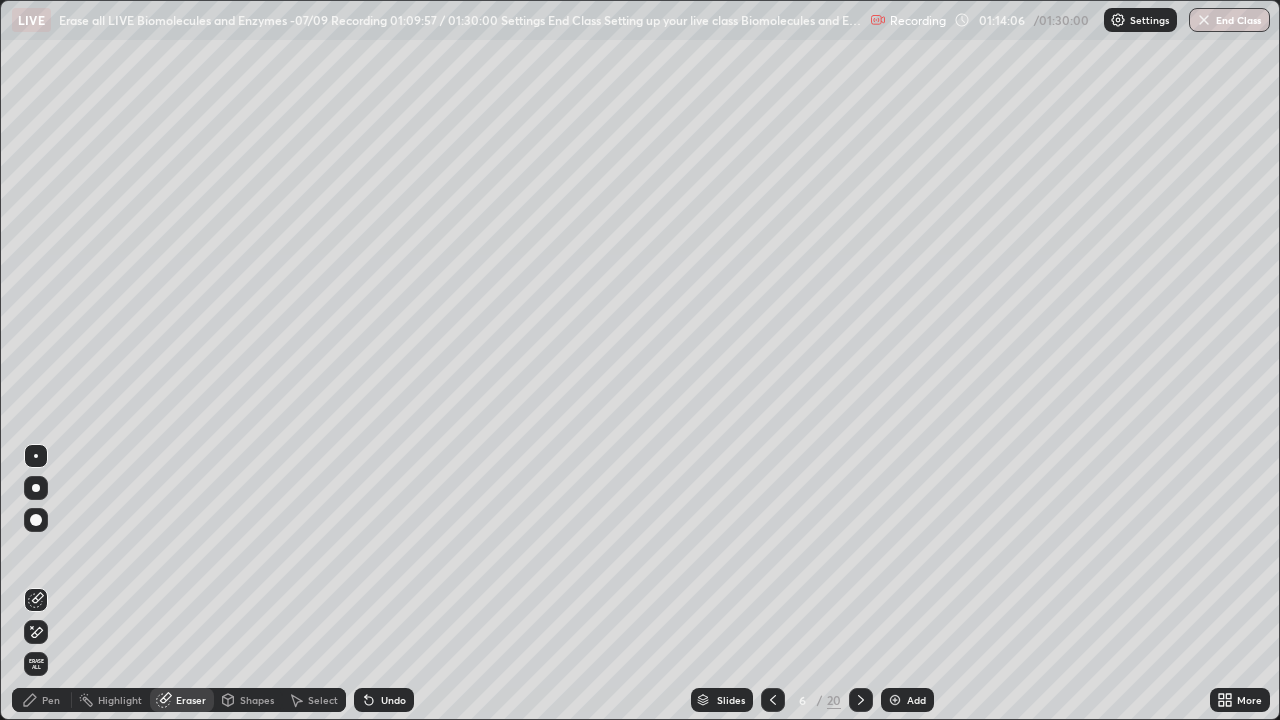 click on "Pen" at bounding box center [42, 700] 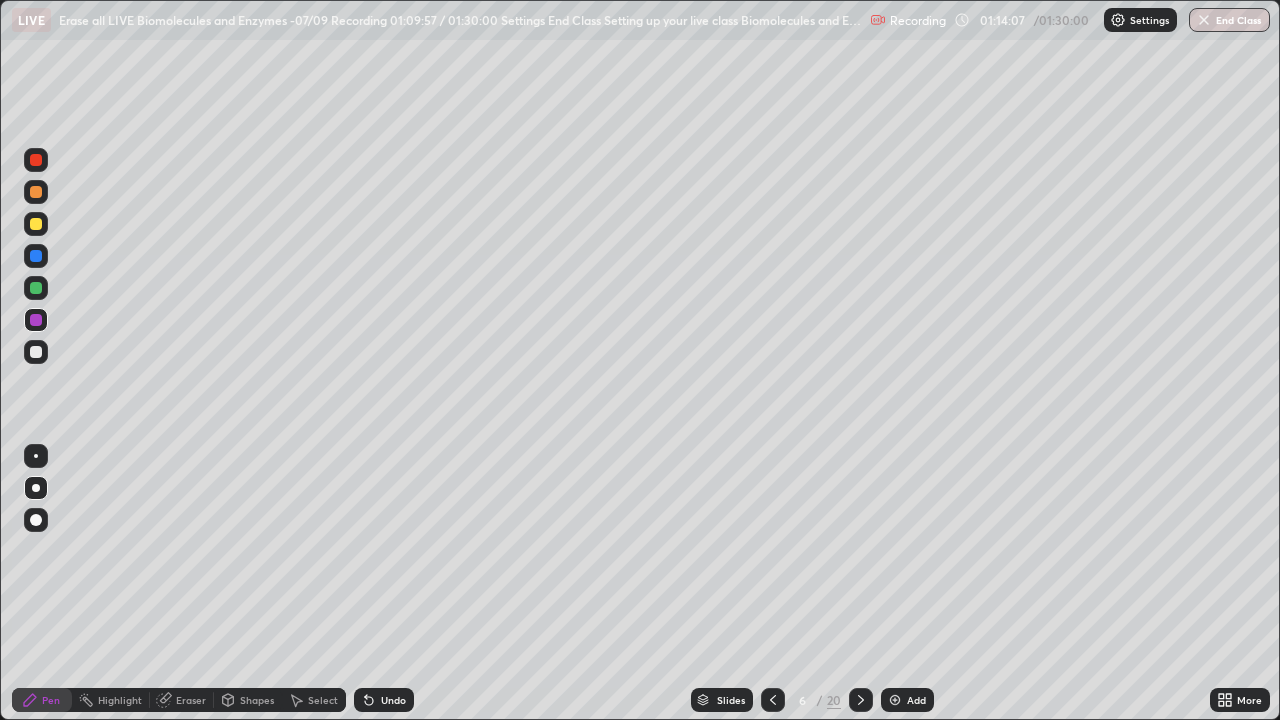 click at bounding box center (36, 256) 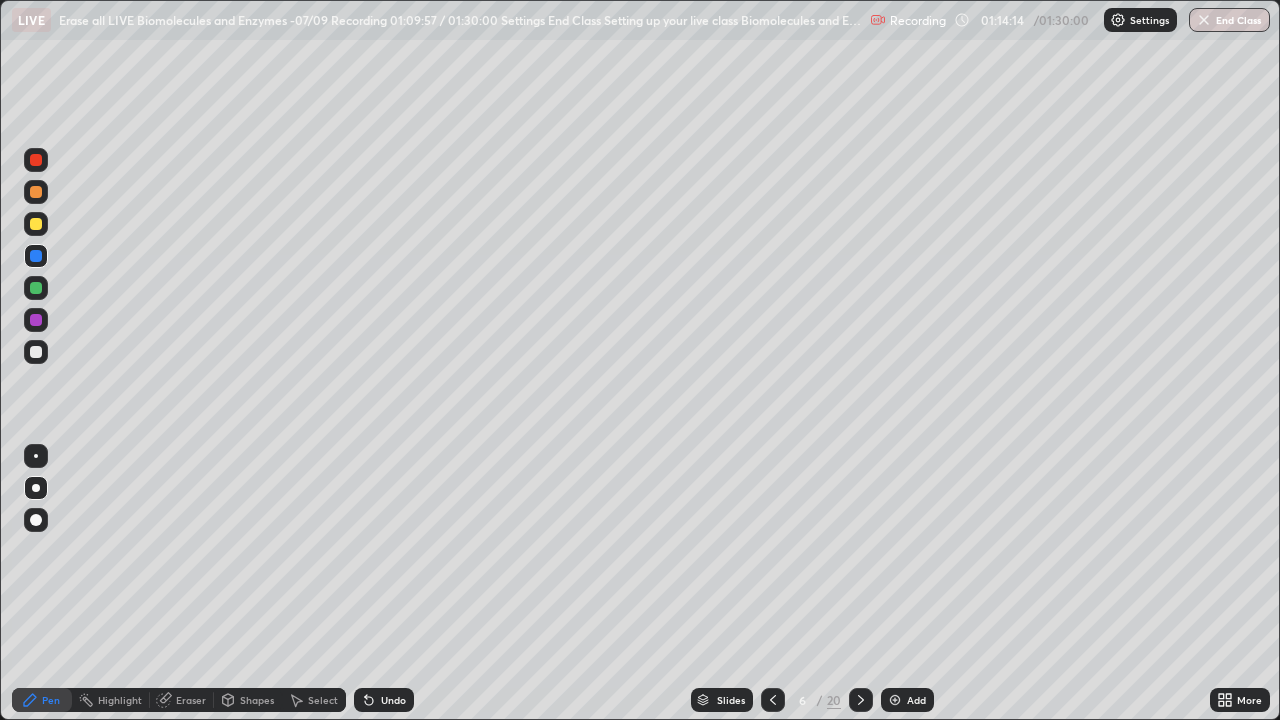 click at bounding box center (36, 352) 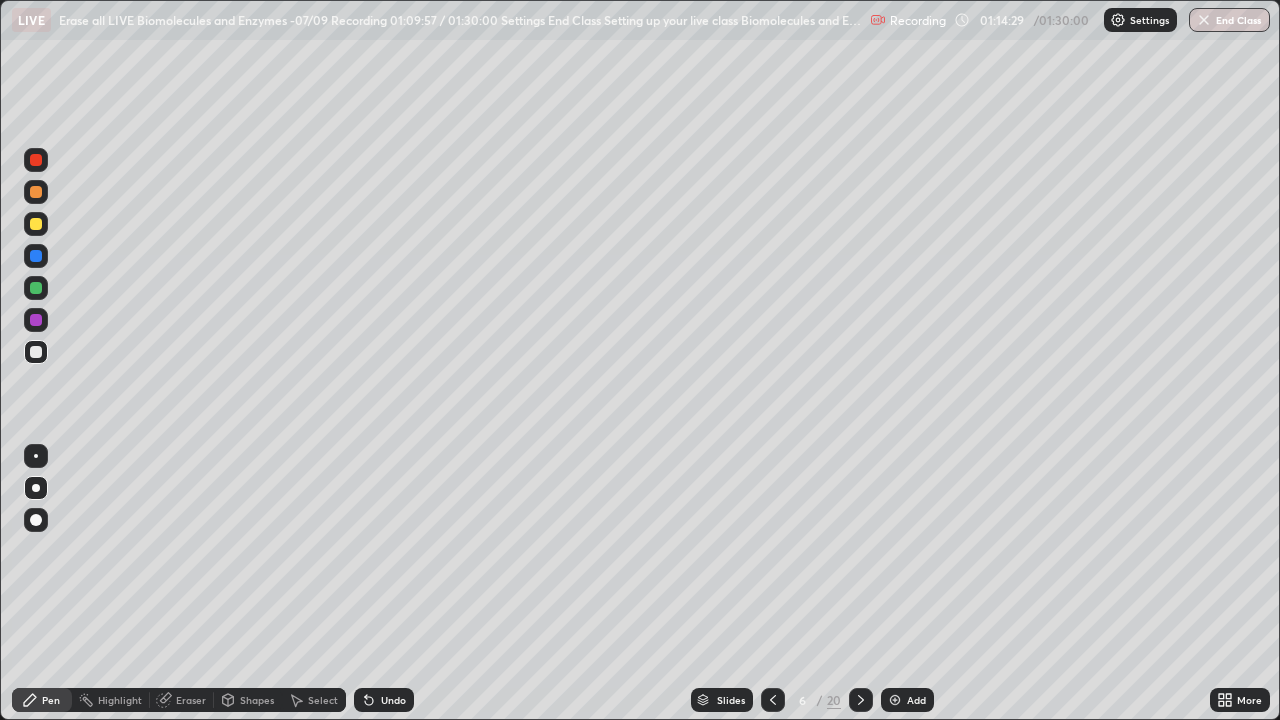 click on "Shapes" at bounding box center [257, 700] 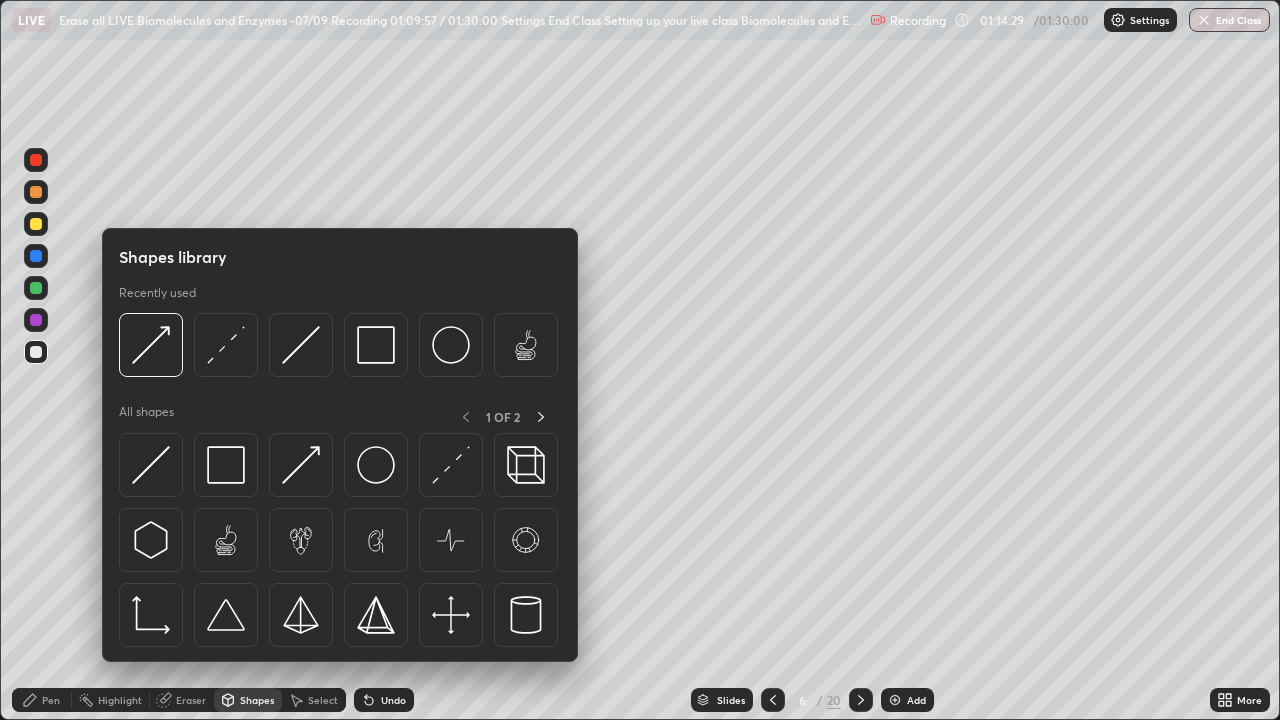 click on "Eraser" at bounding box center (191, 700) 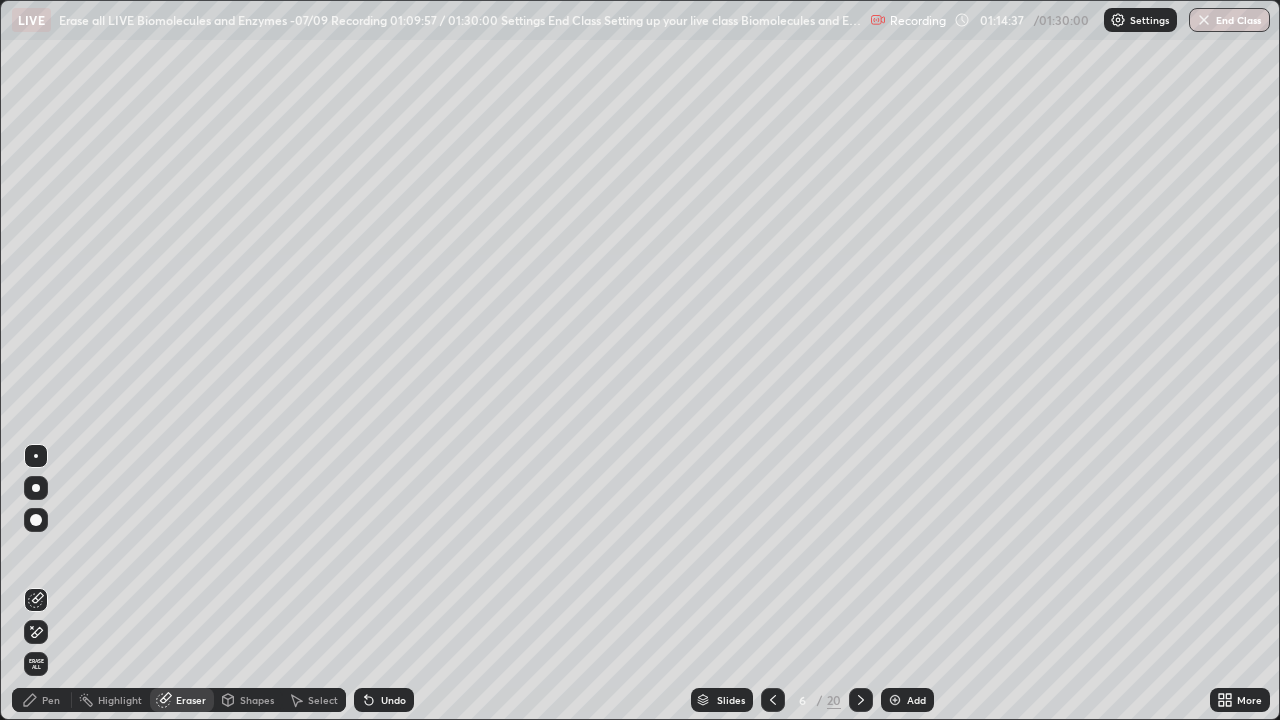 click on "Shapes" at bounding box center [257, 700] 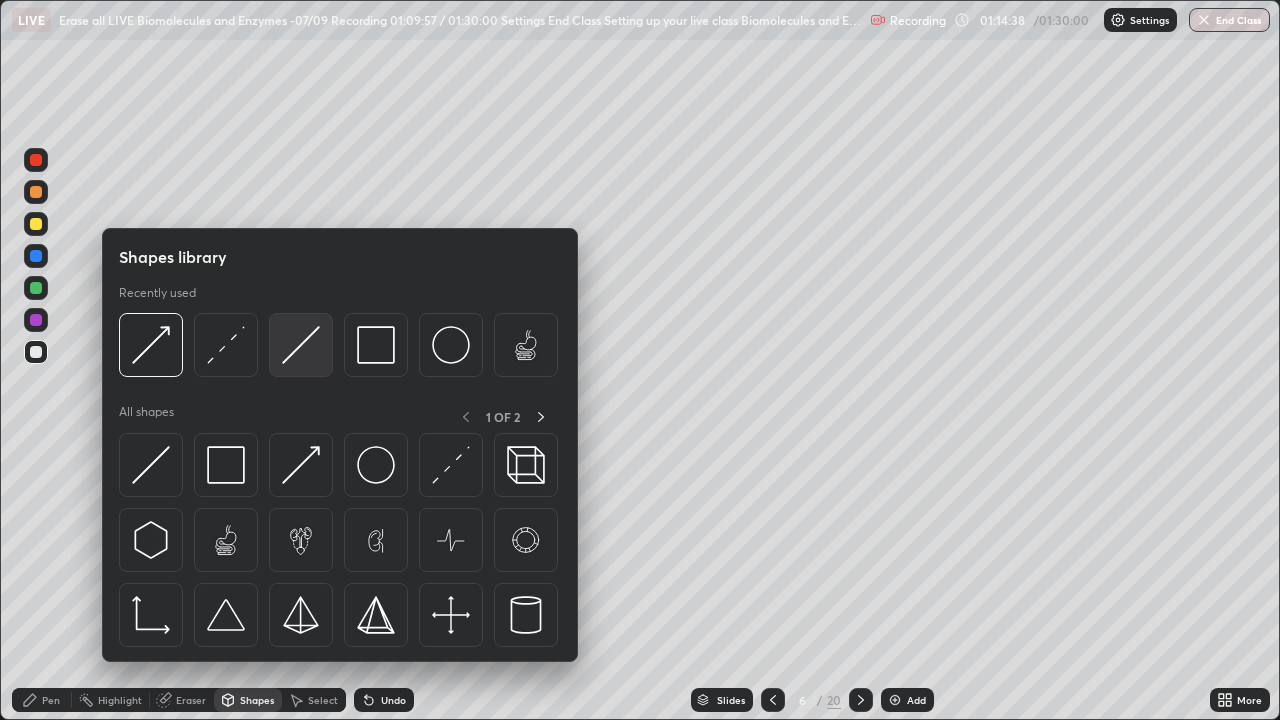 click at bounding box center (301, 345) 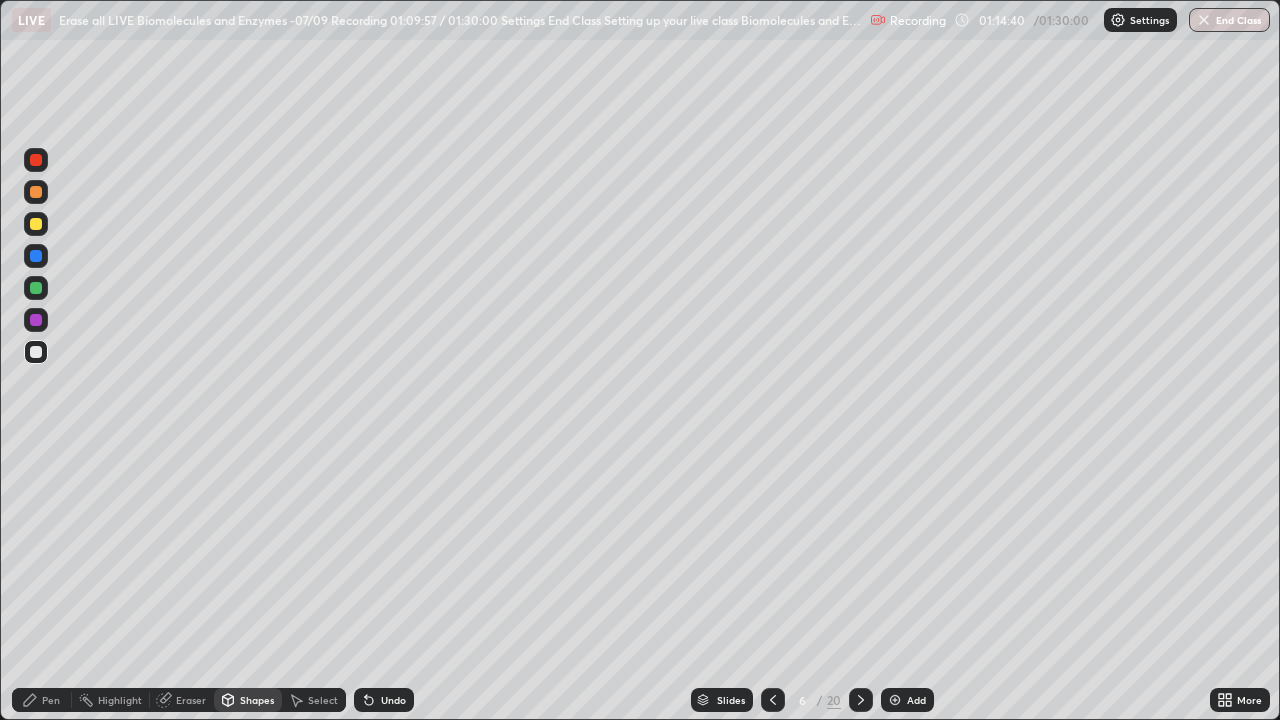 click at bounding box center [36, 256] 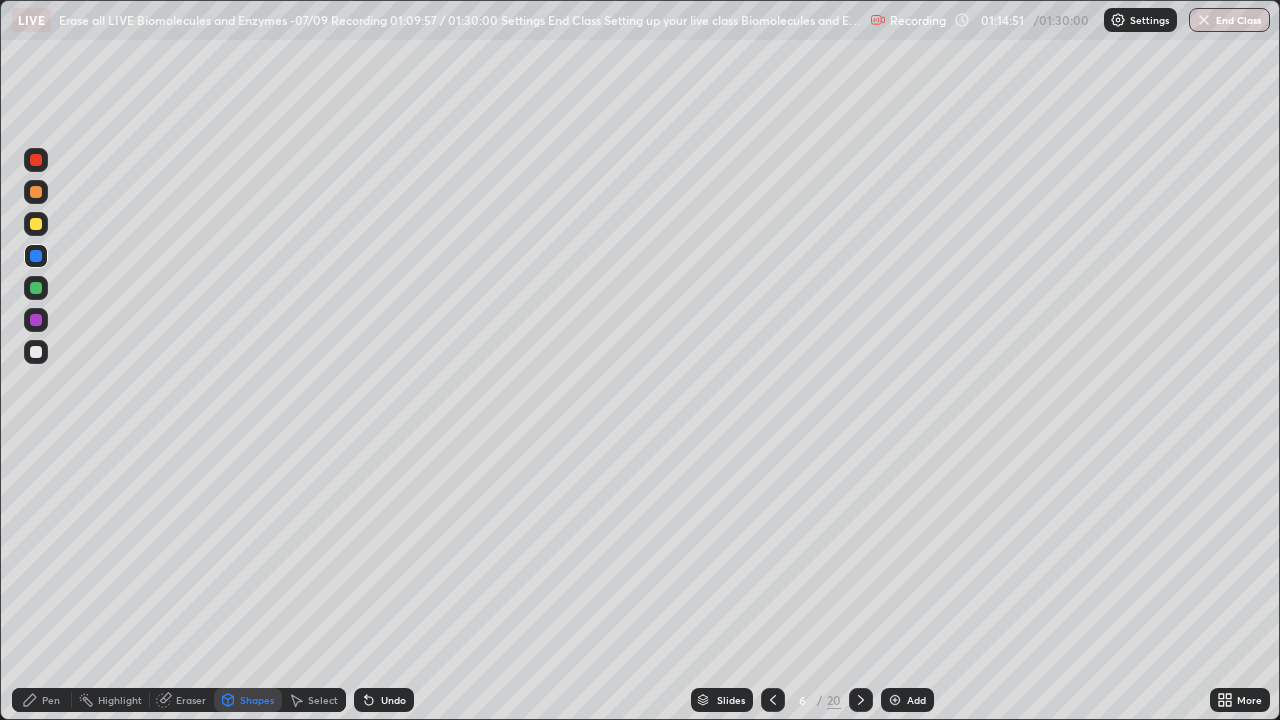 click on "Pen" at bounding box center [51, 700] 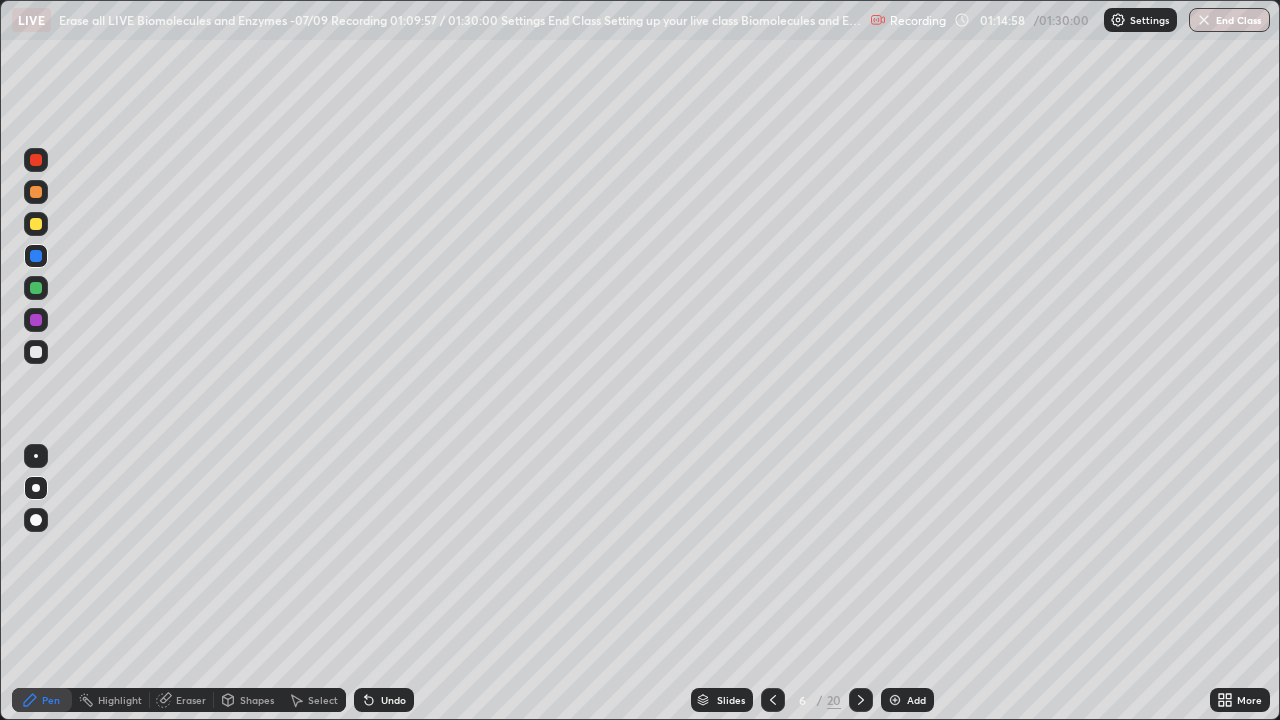 click on "Highlight" at bounding box center [120, 700] 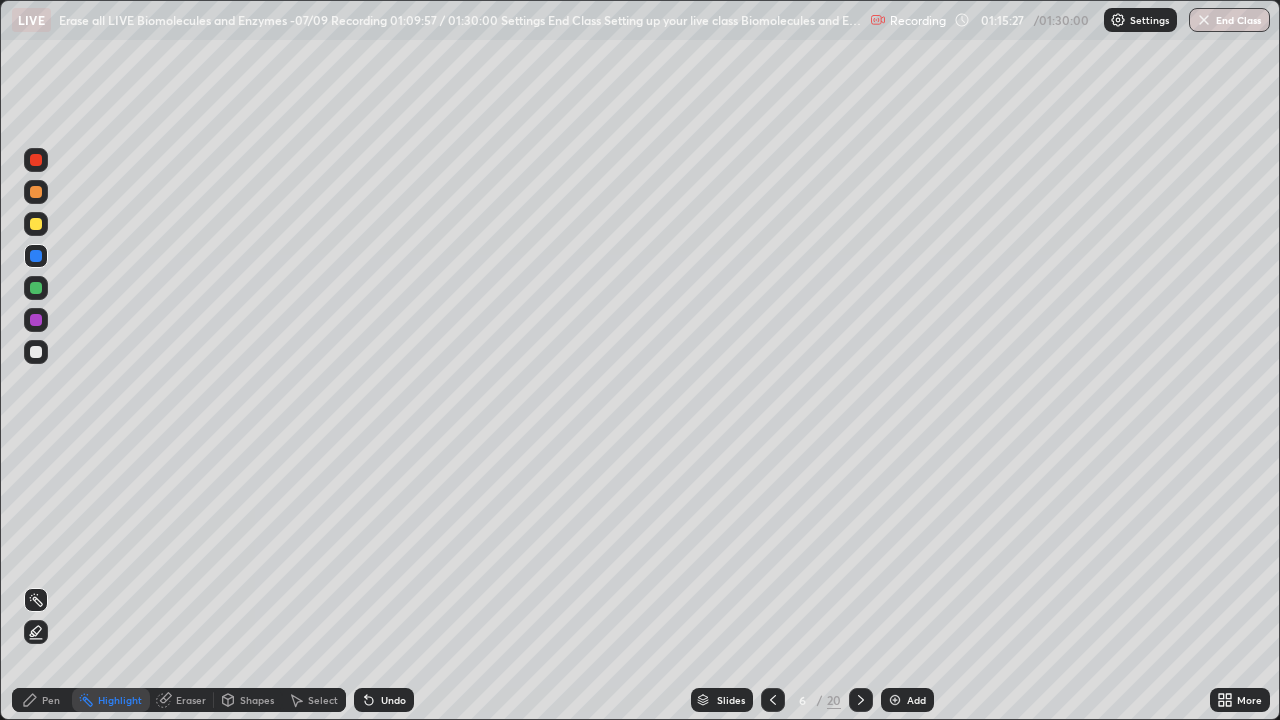 click on "Pen" at bounding box center (51, 700) 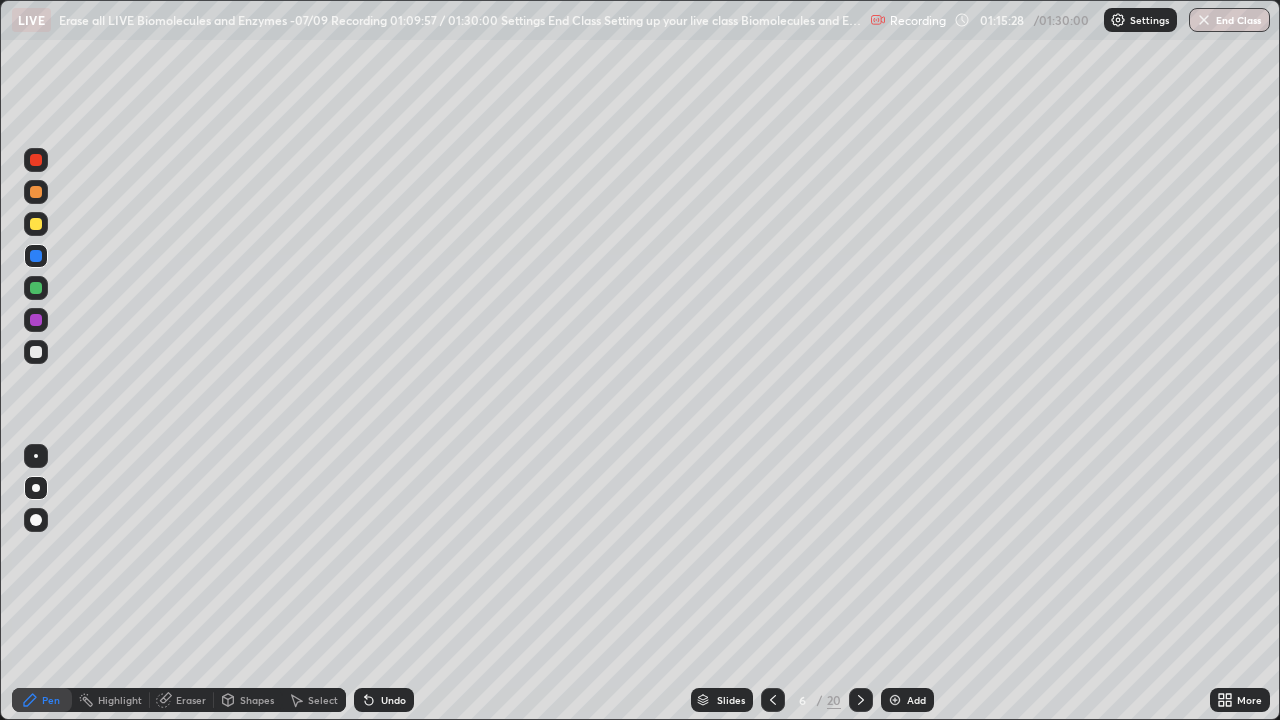 click at bounding box center [36, 320] 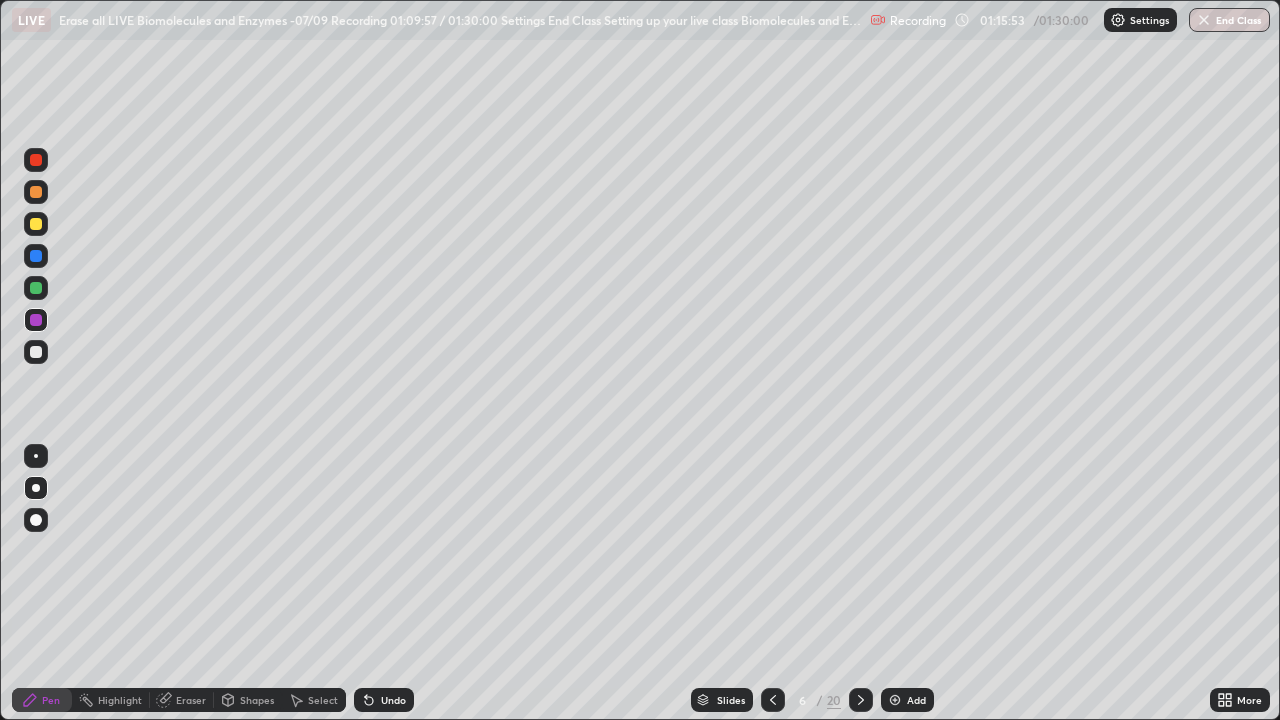 click on "Highlight" at bounding box center [120, 700] 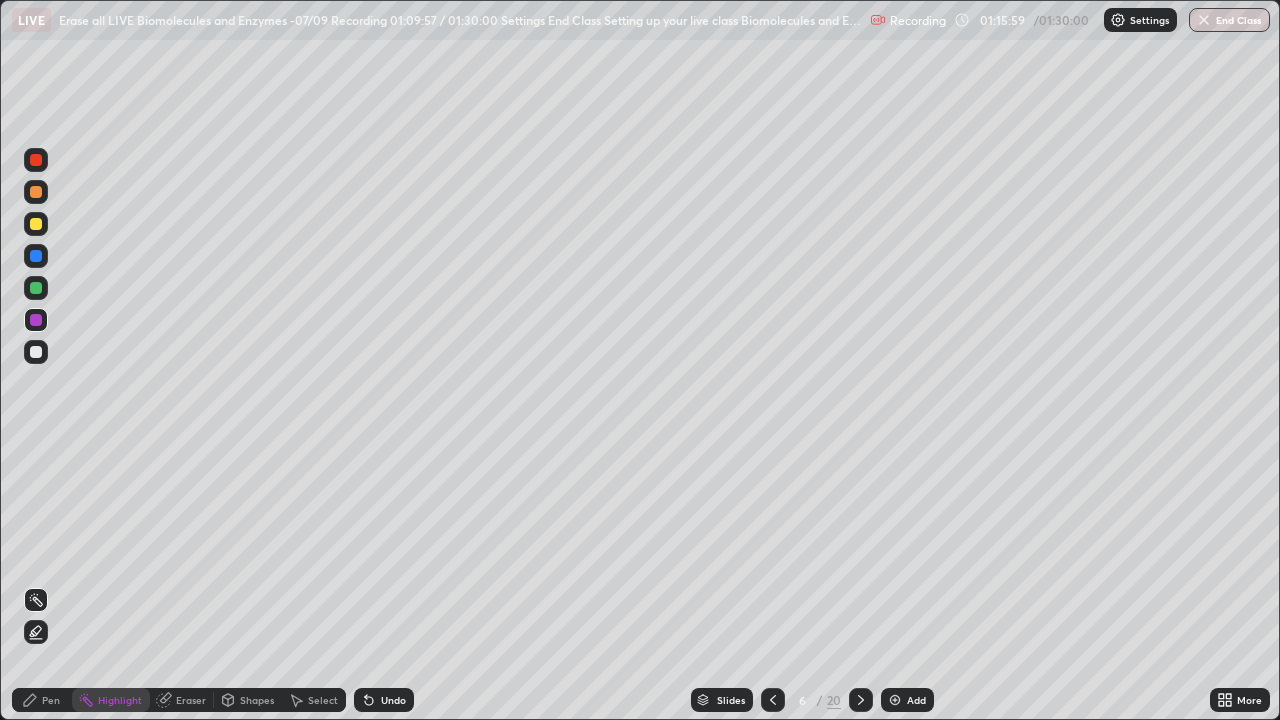 click 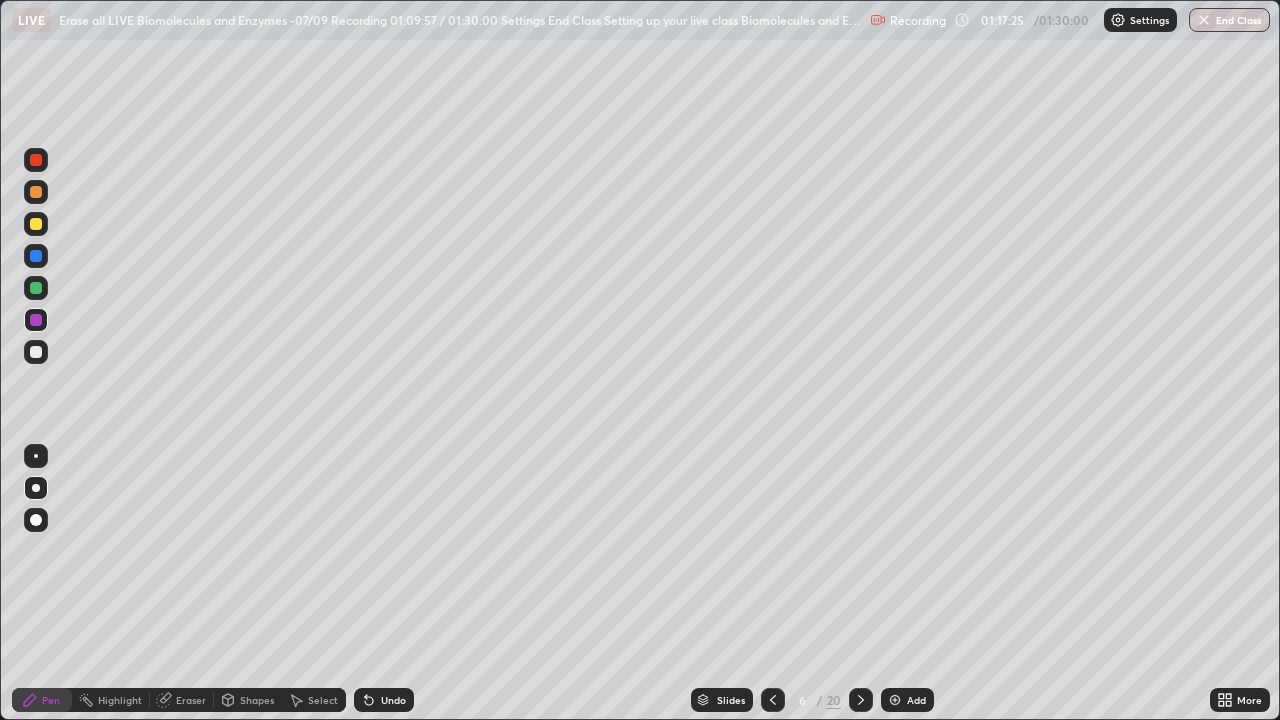 click on "Highlight" at bounding box center (111, 700) 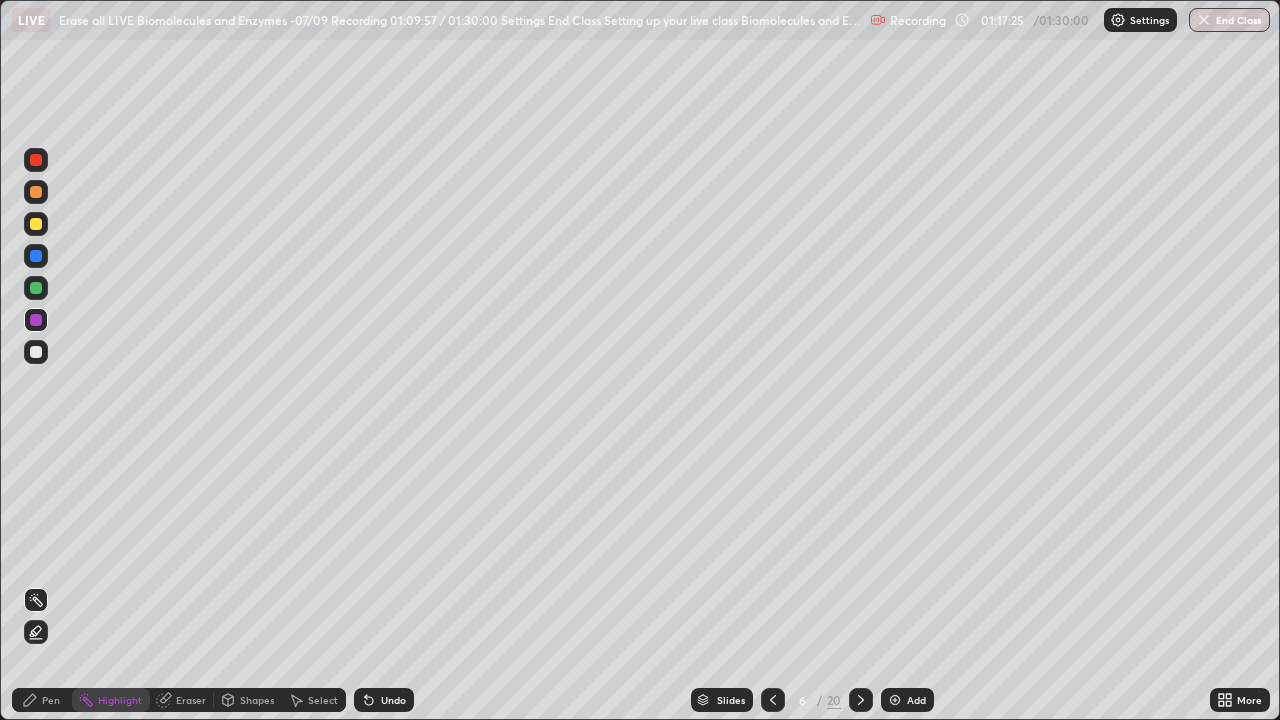 click on "Pen" at bounding box center [51, 700] 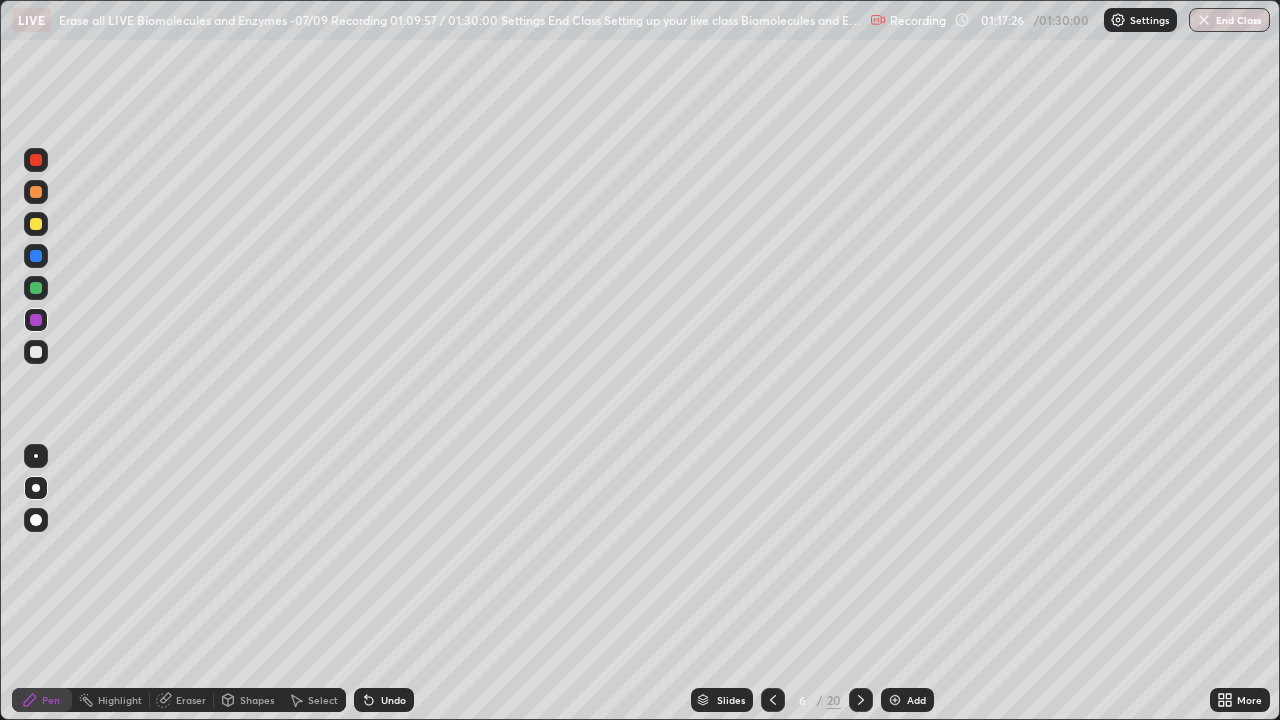 click at bounding box center [36, 288] 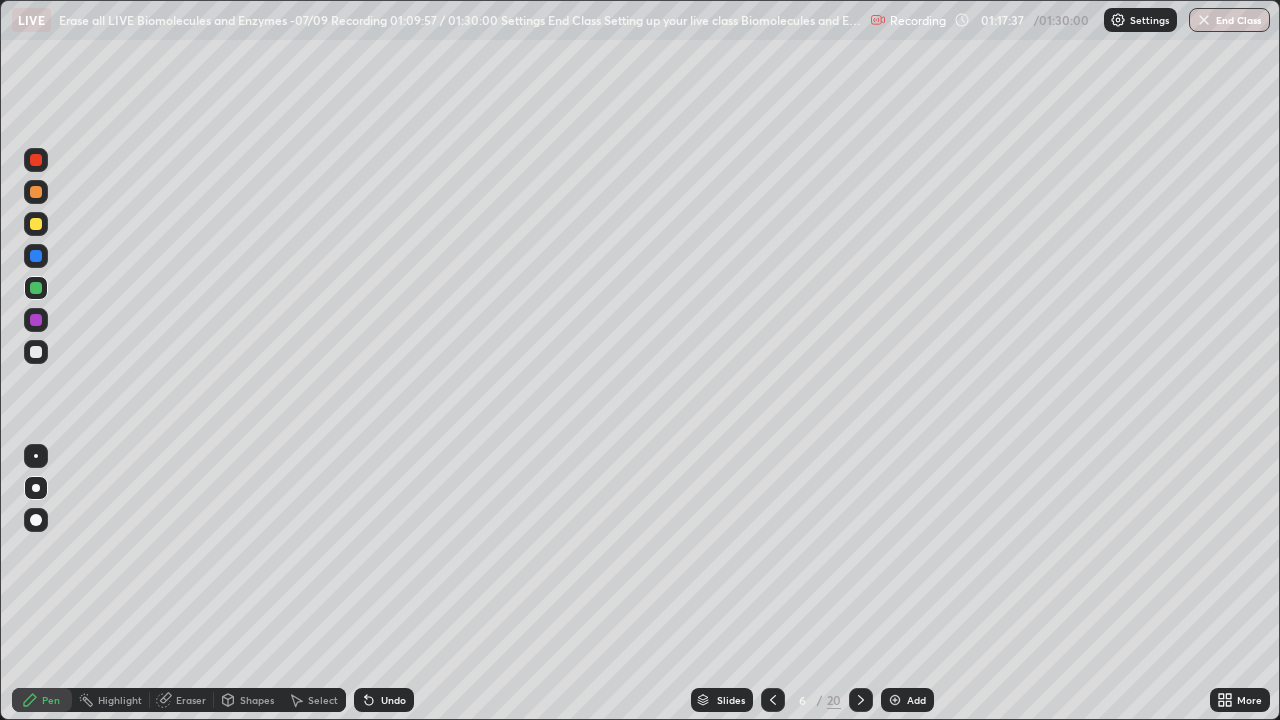 click at bounding box center [36, 320] 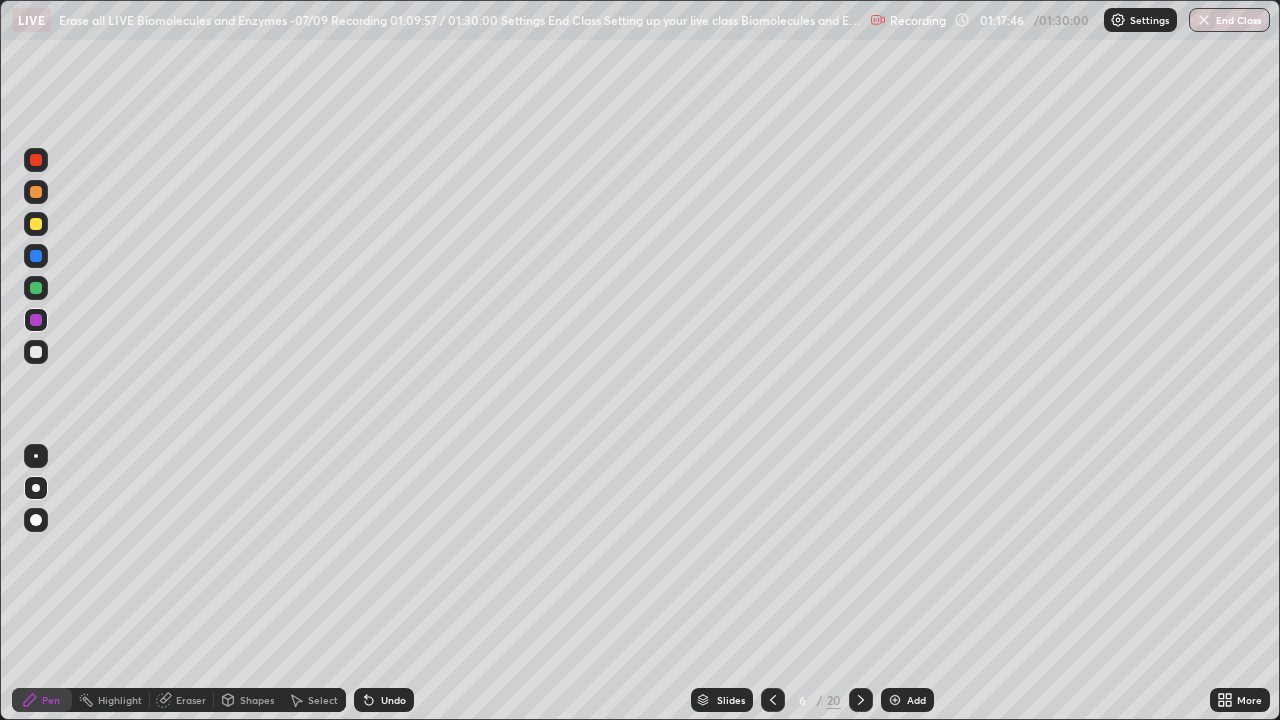 click at bounding box center (36, 256) 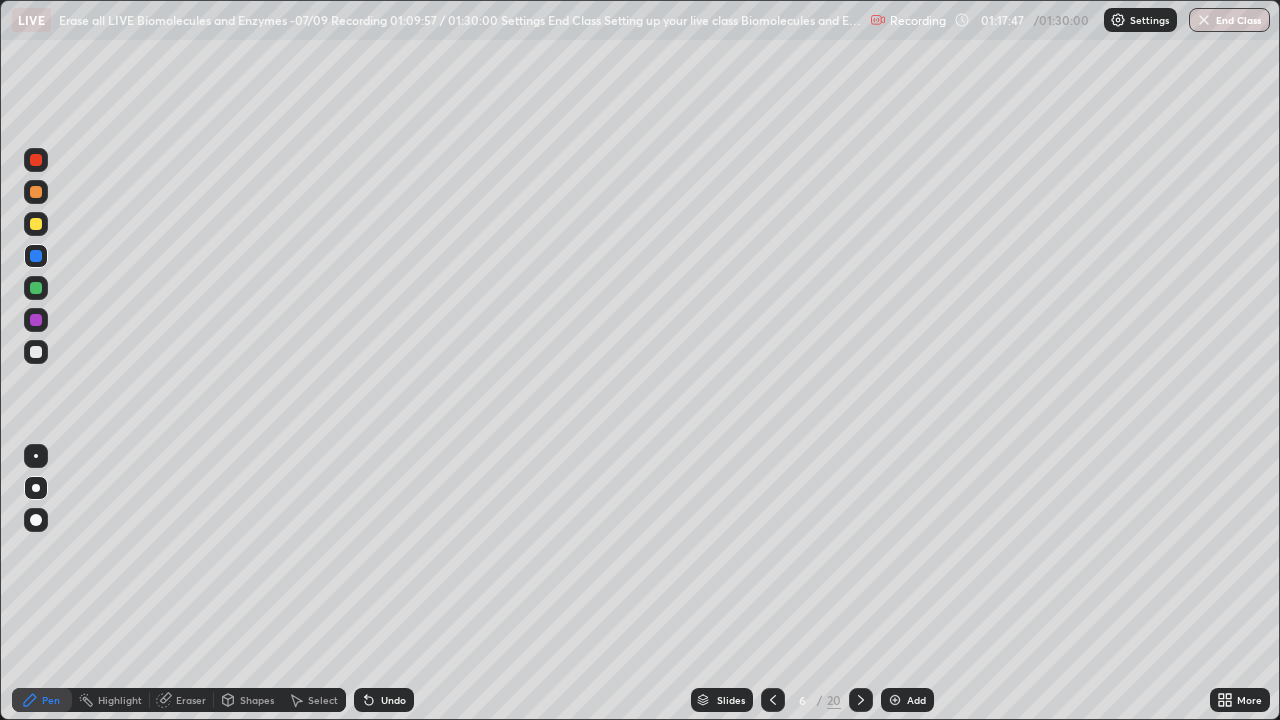 click at bounding box center [36, 352] 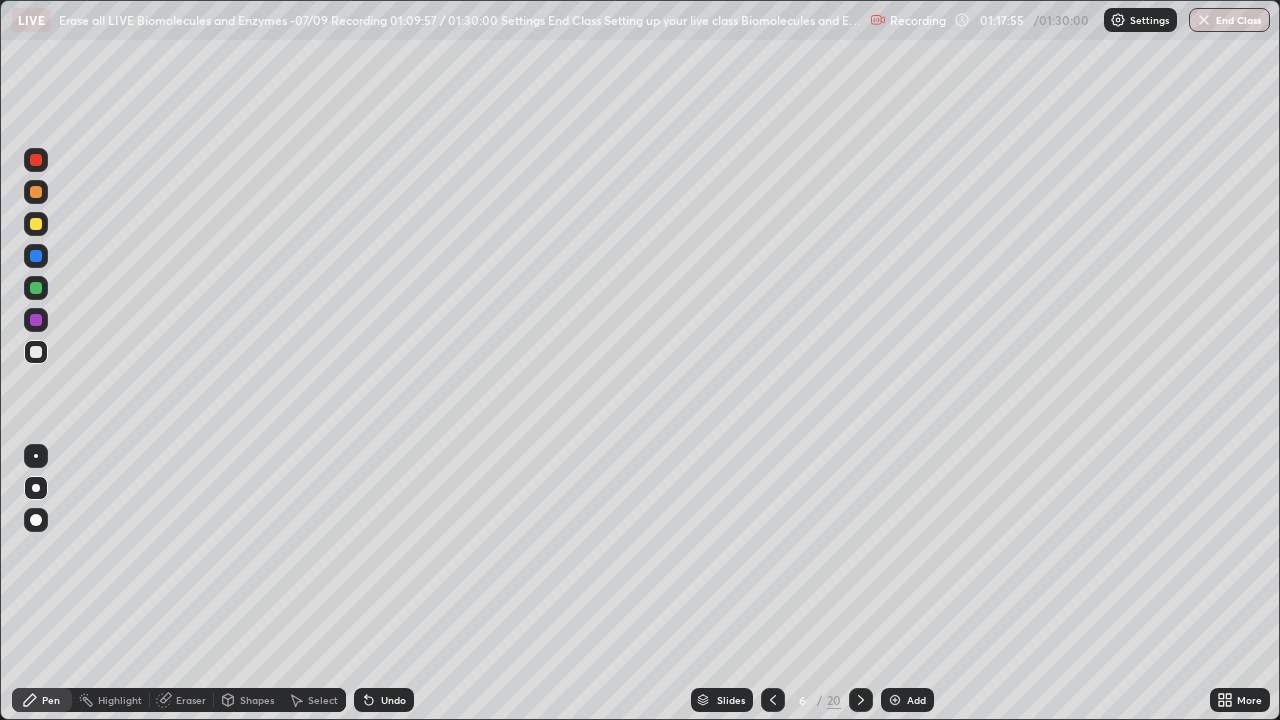 click on "Undo" at bounding box center (384, 700) 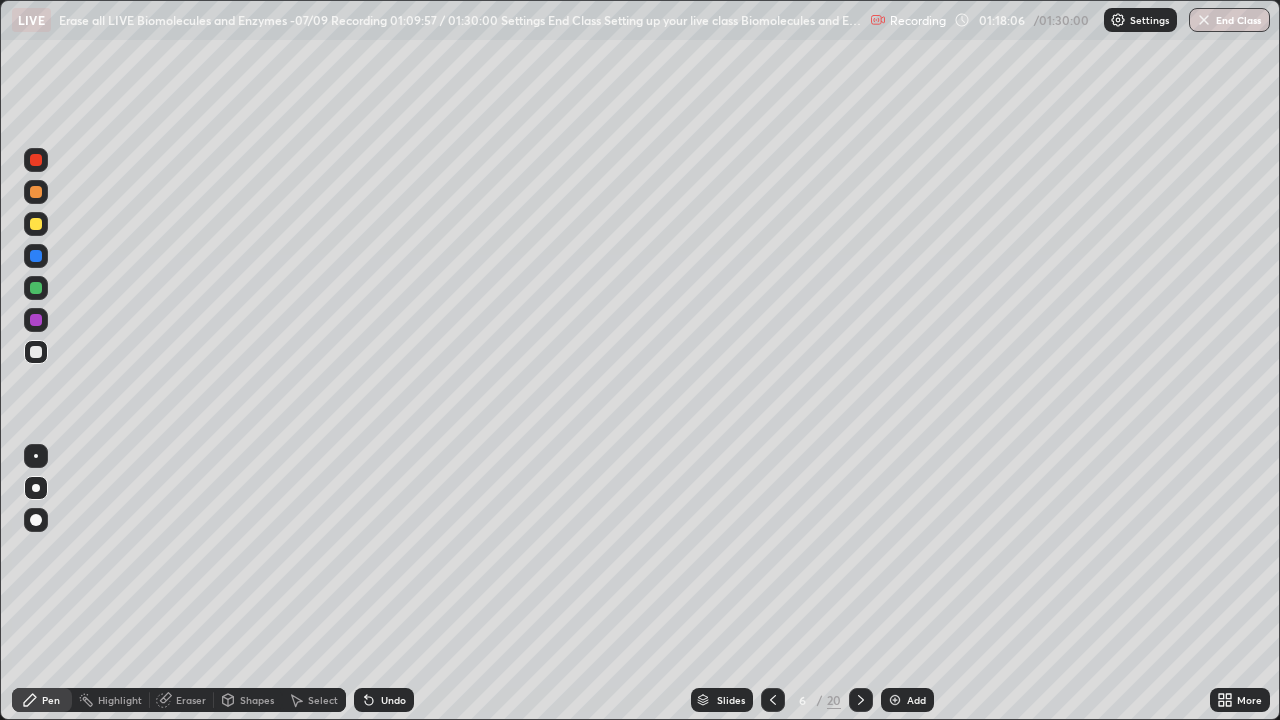 click on "Highlight" at bounding box center [120, 700] 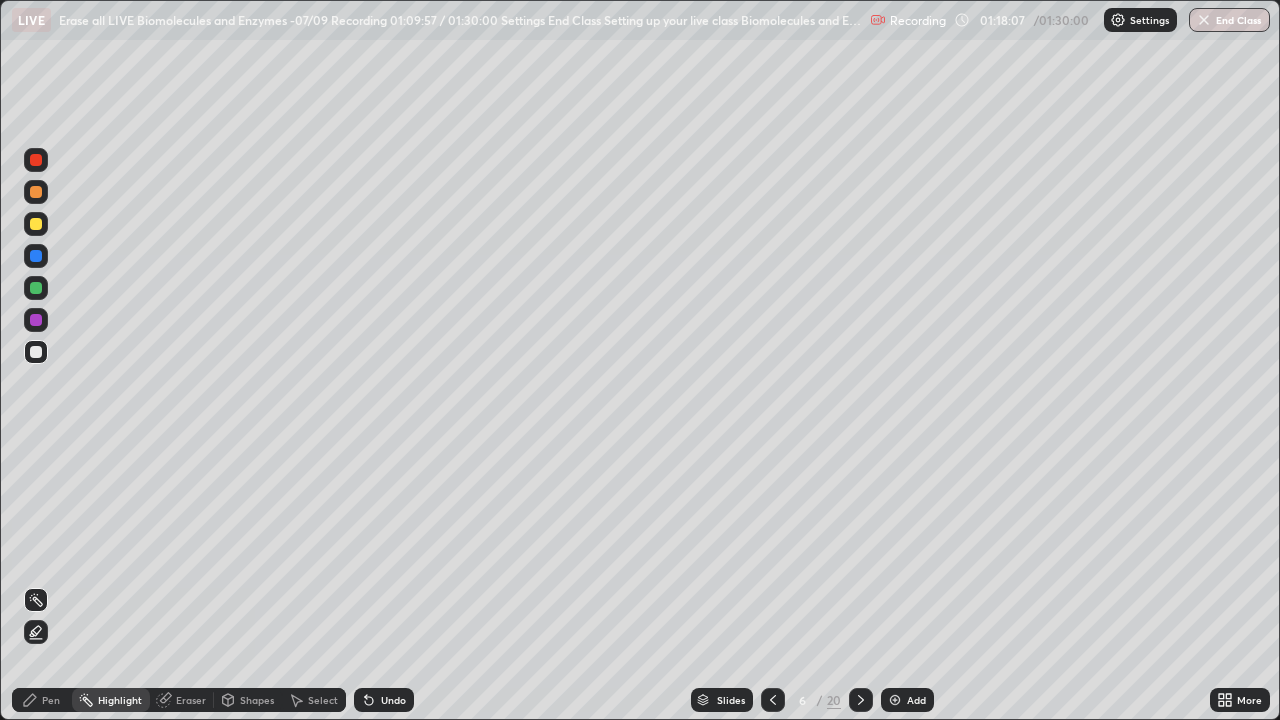 click at bounding box center [36, 320] 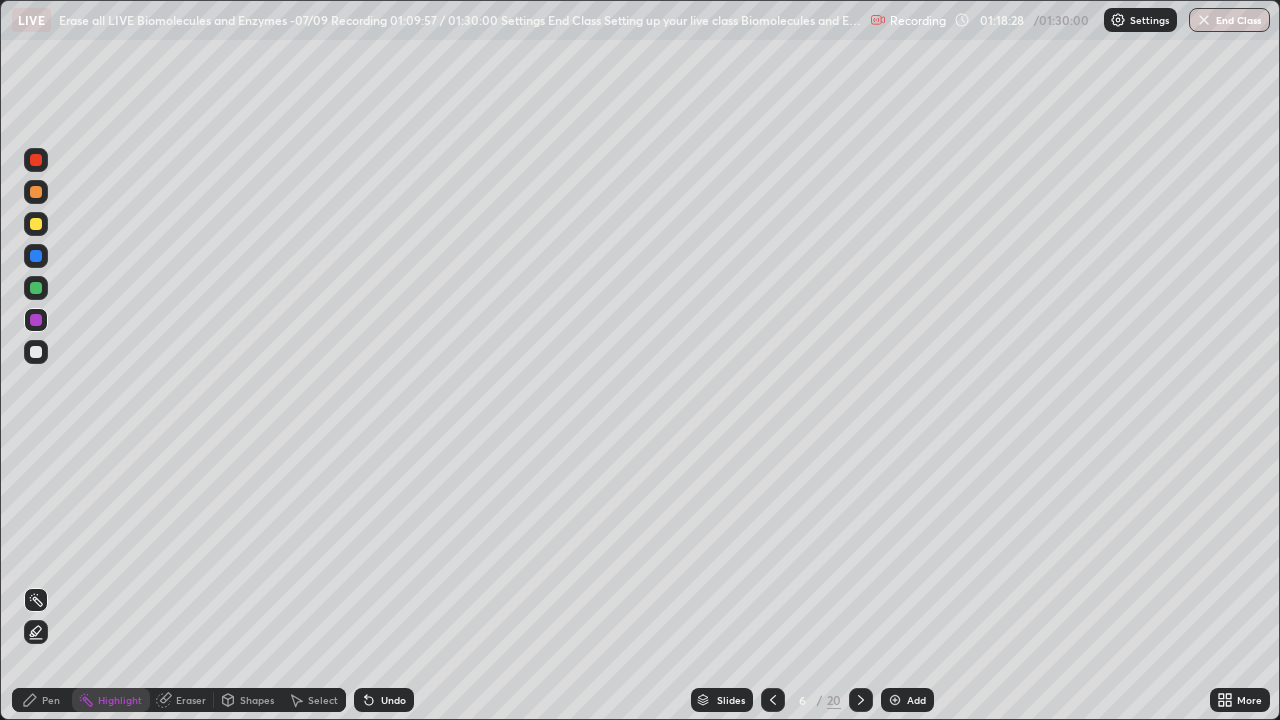 click on "Pen" at bounding box center [51, 700] 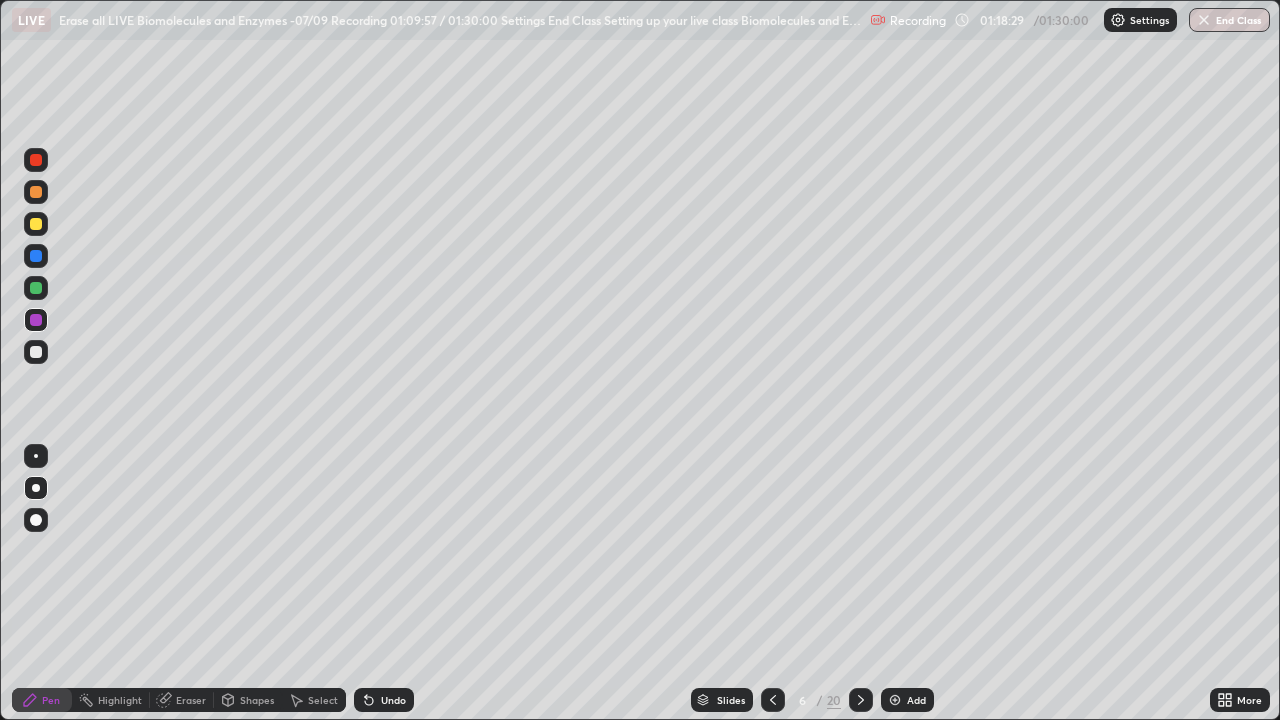 click at bounding box center (36, 288) 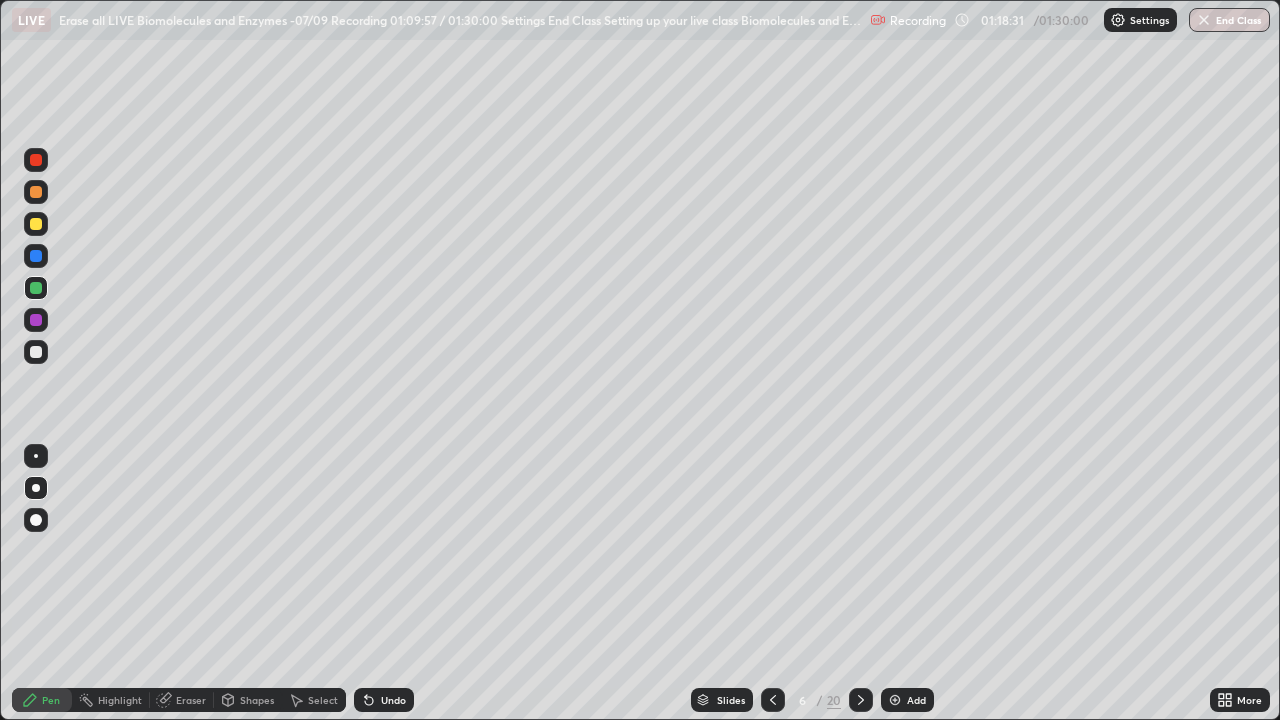 click at bounding box center (36, 352) 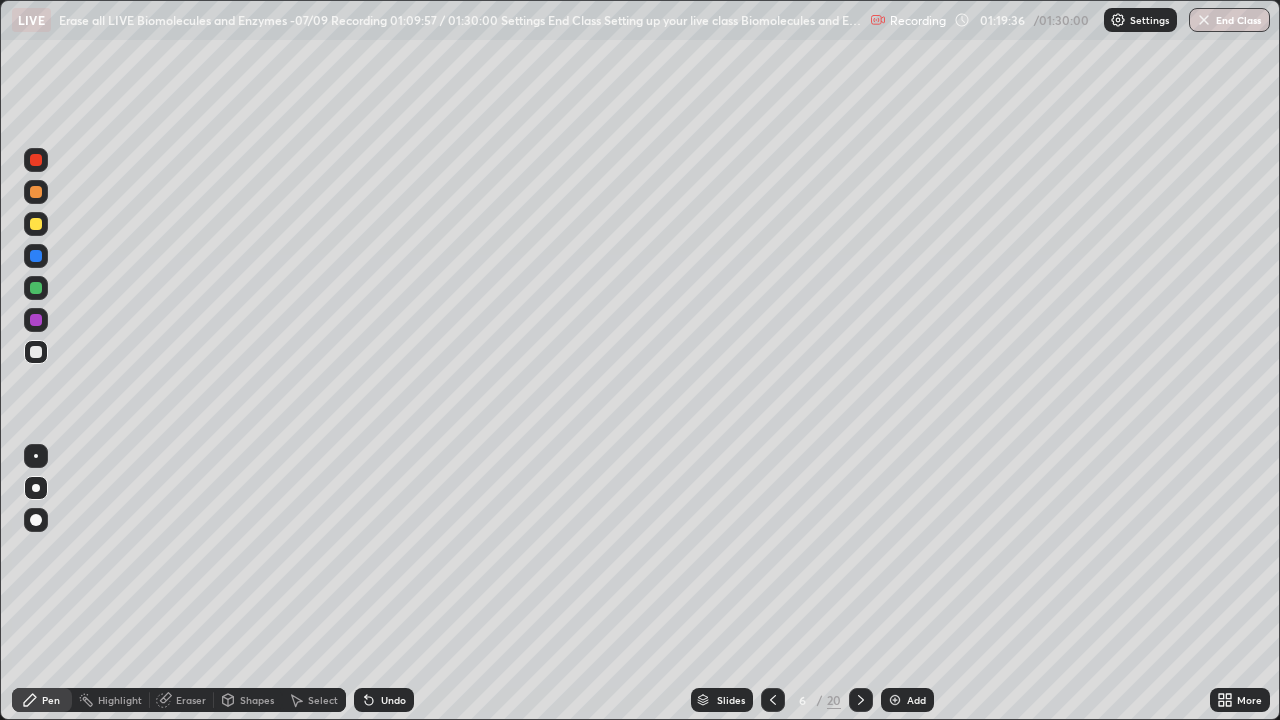 click at bounding box center [36, 256] 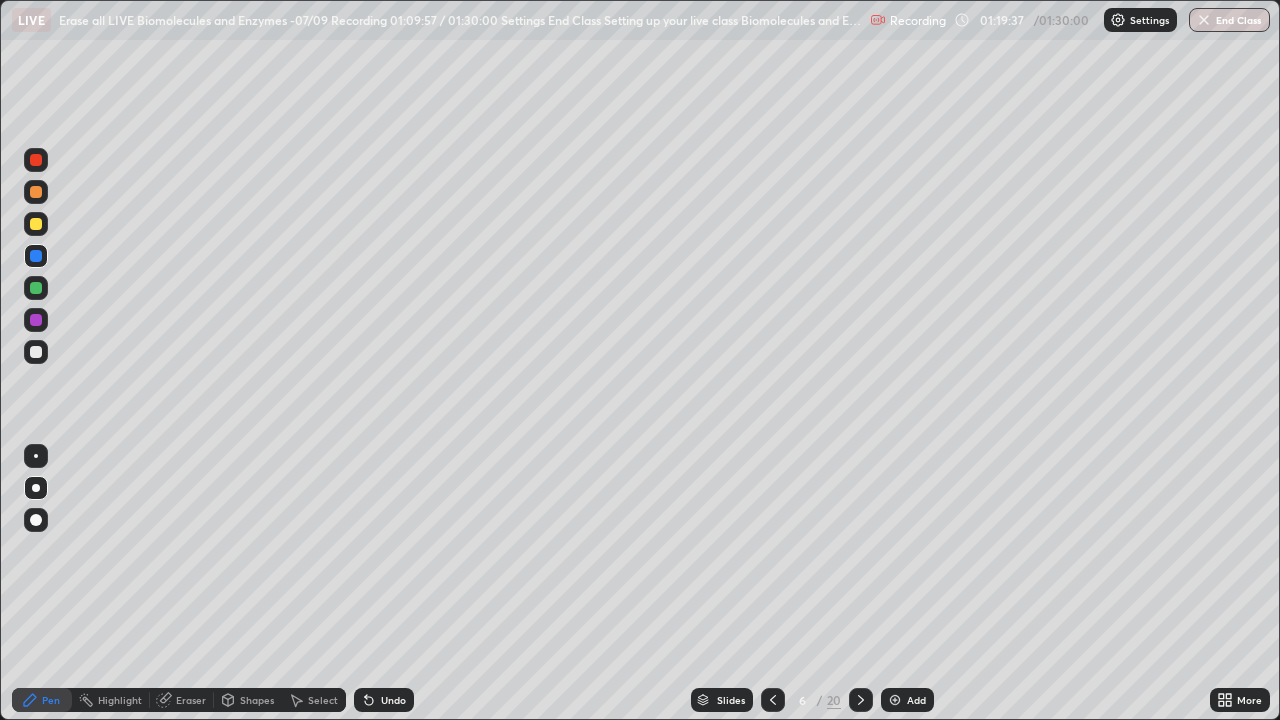 click 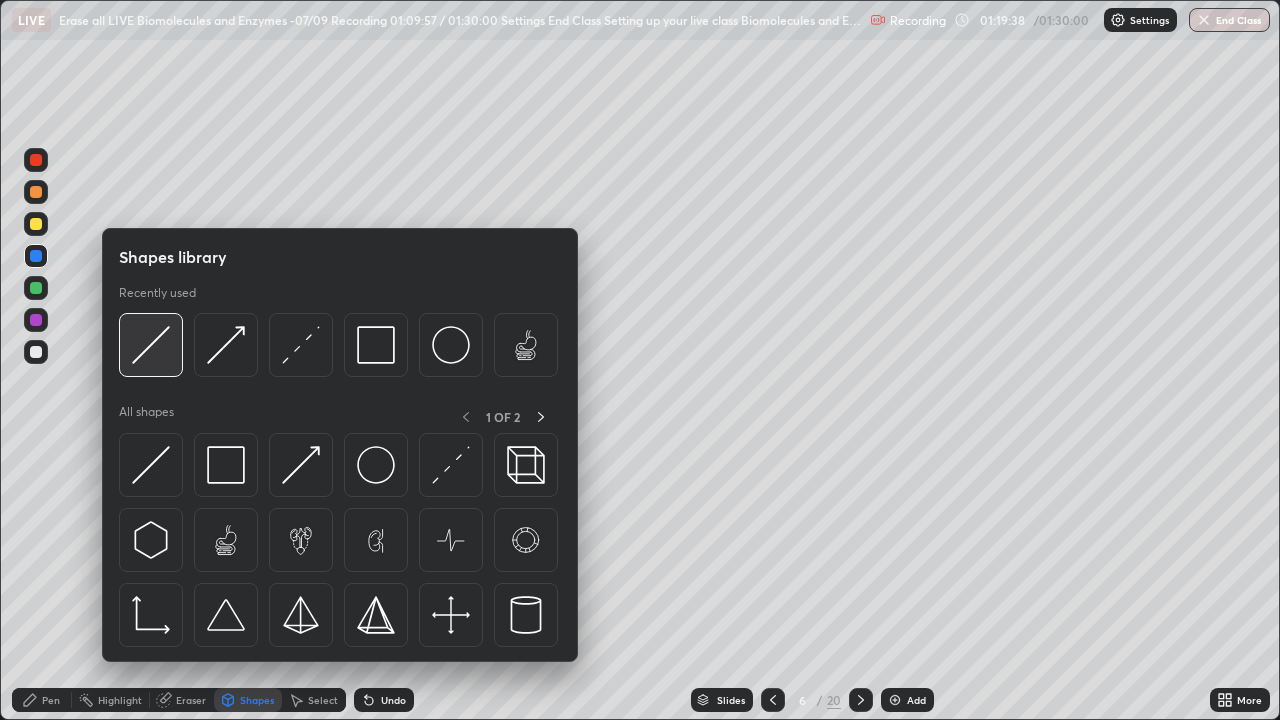 click at bounding box center [151, 345] 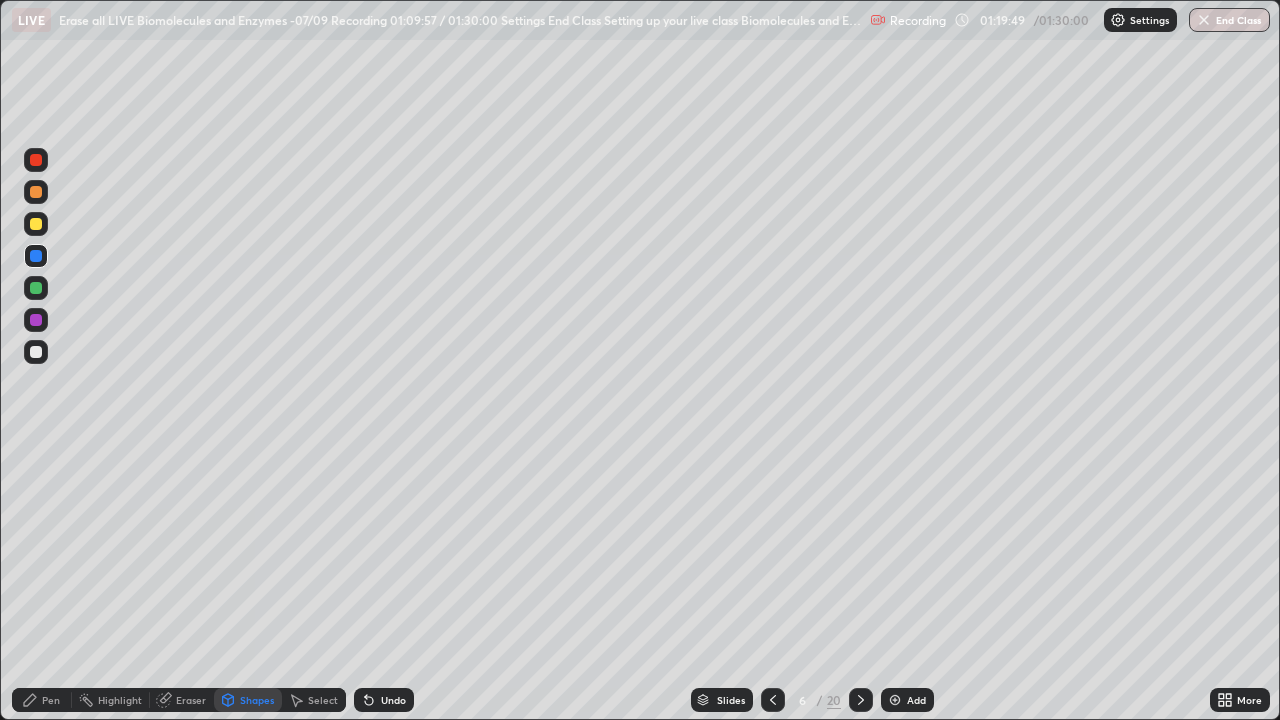 click 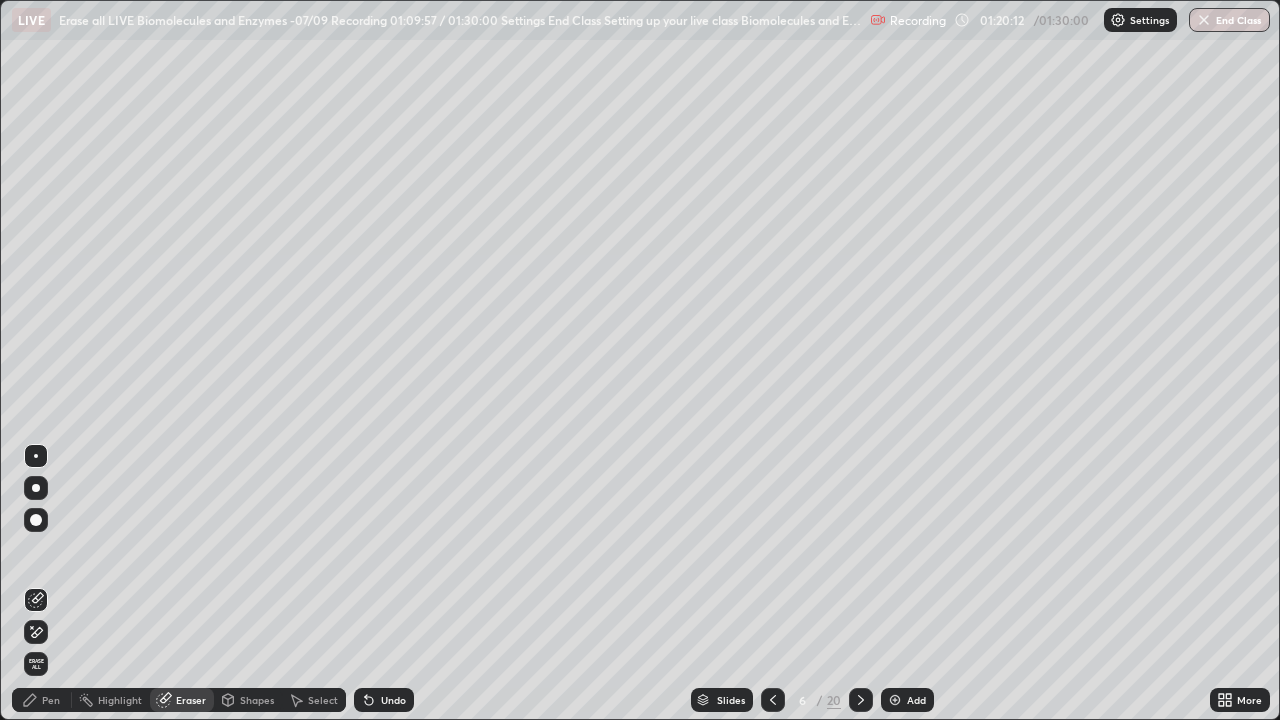 click on "Highlight" at bounding box center (120, 700) 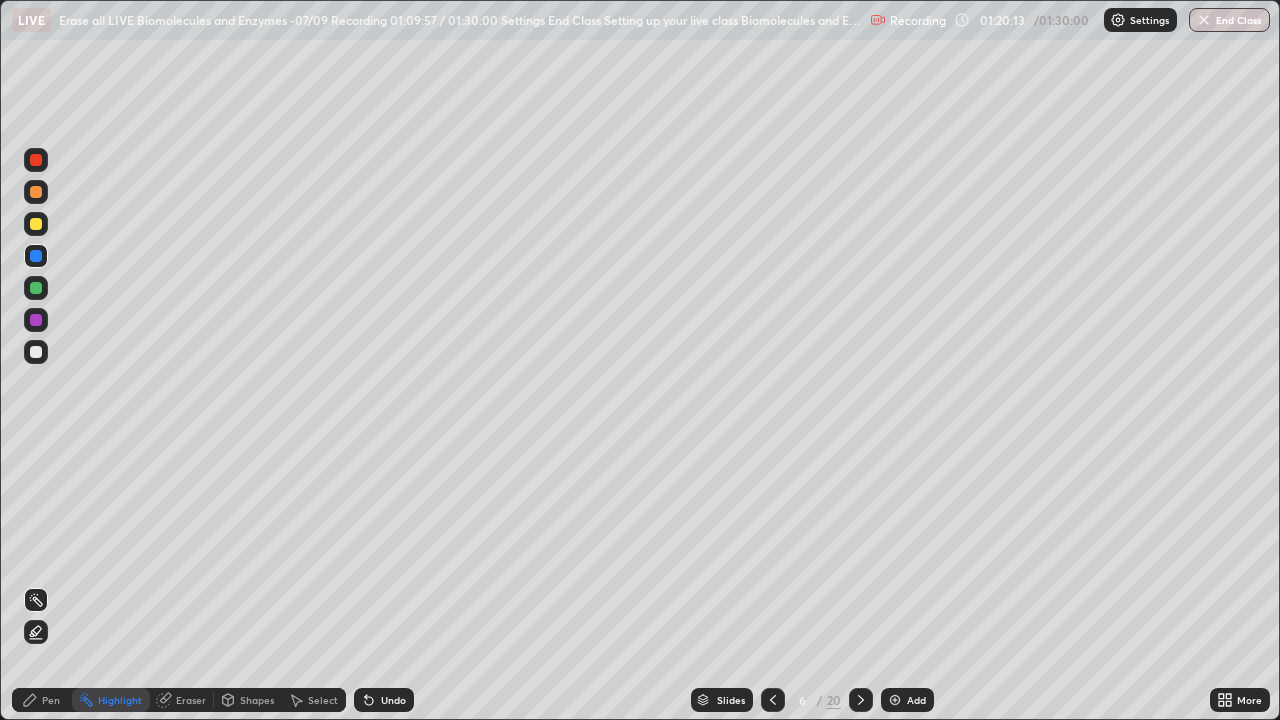click at bounding box center (36, 320) 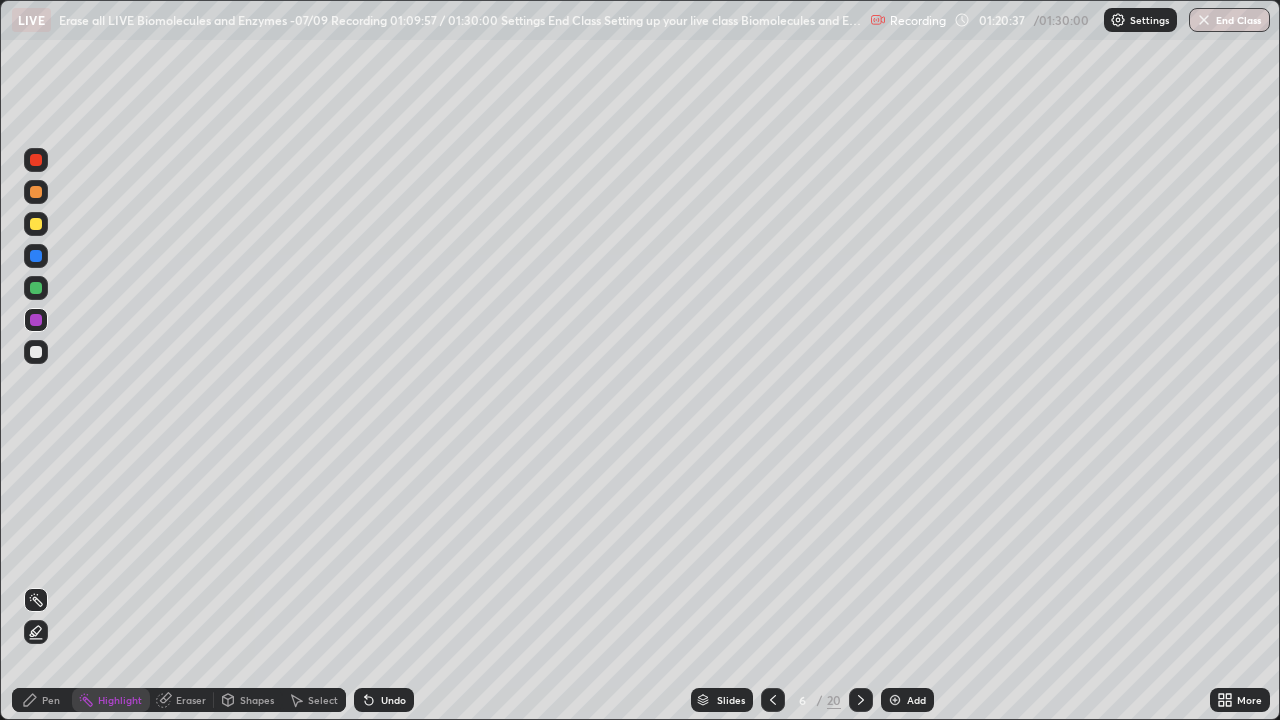 click on "More" at bounding box center [1240, 700] 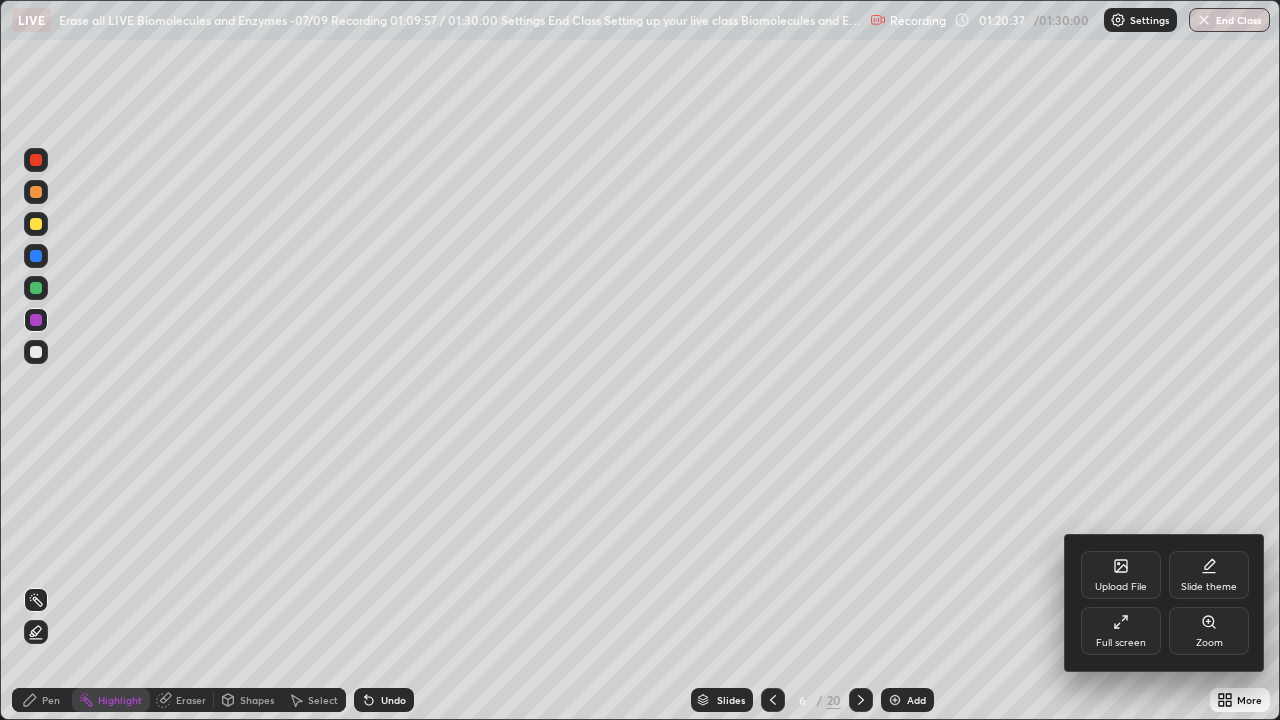 click on "Full screen" at bounding box center [1121, 643] 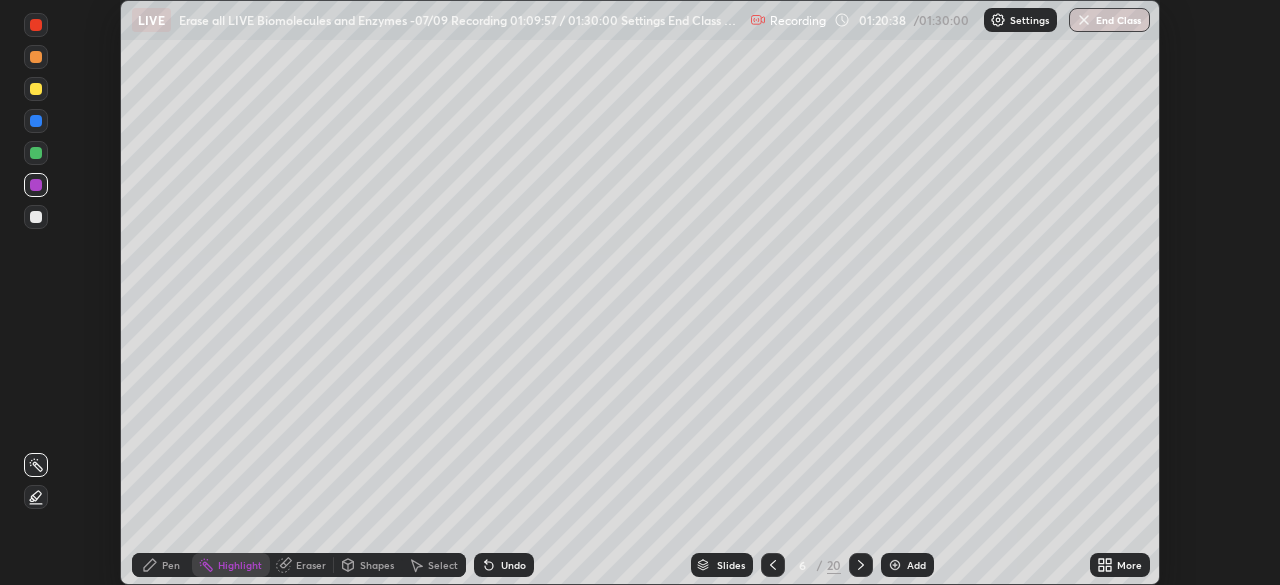 scroll, scrollTop: 585, scrollLeft: 1280, axis: both 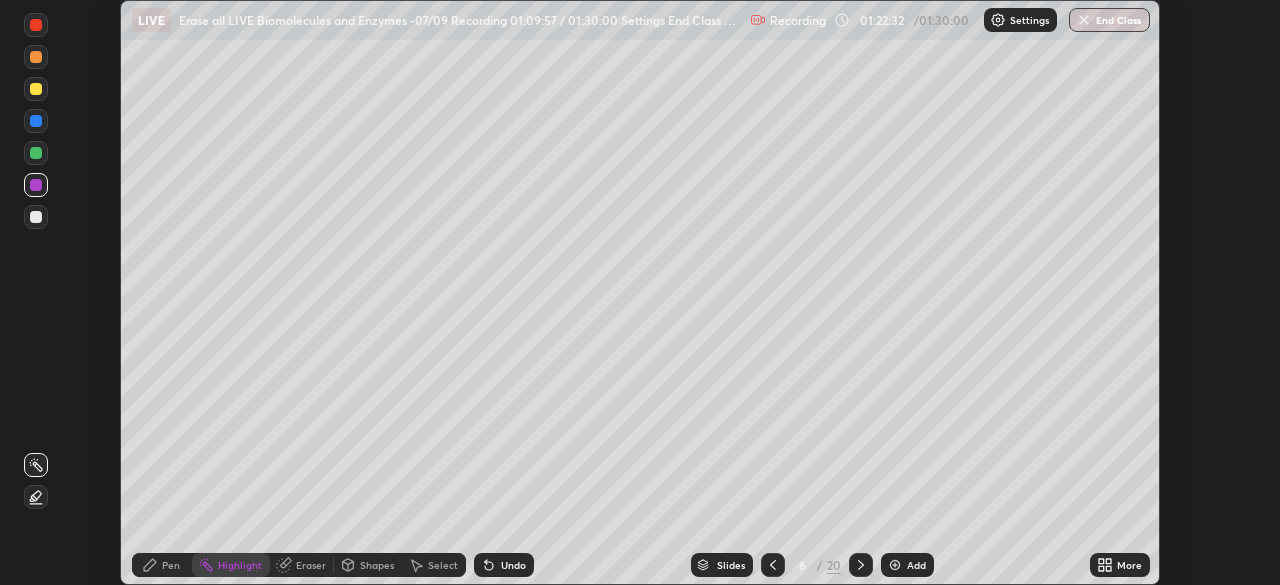 click on "More" at bounding box center [1129, 565] 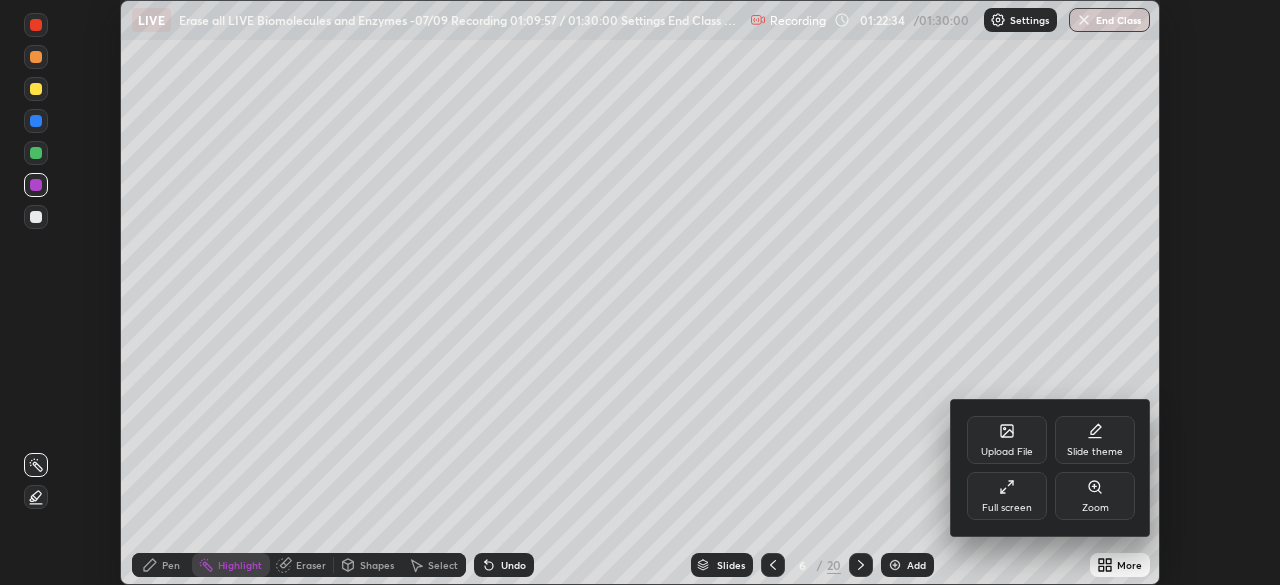 click on "Full screen" at bounding box center (1007, 496) 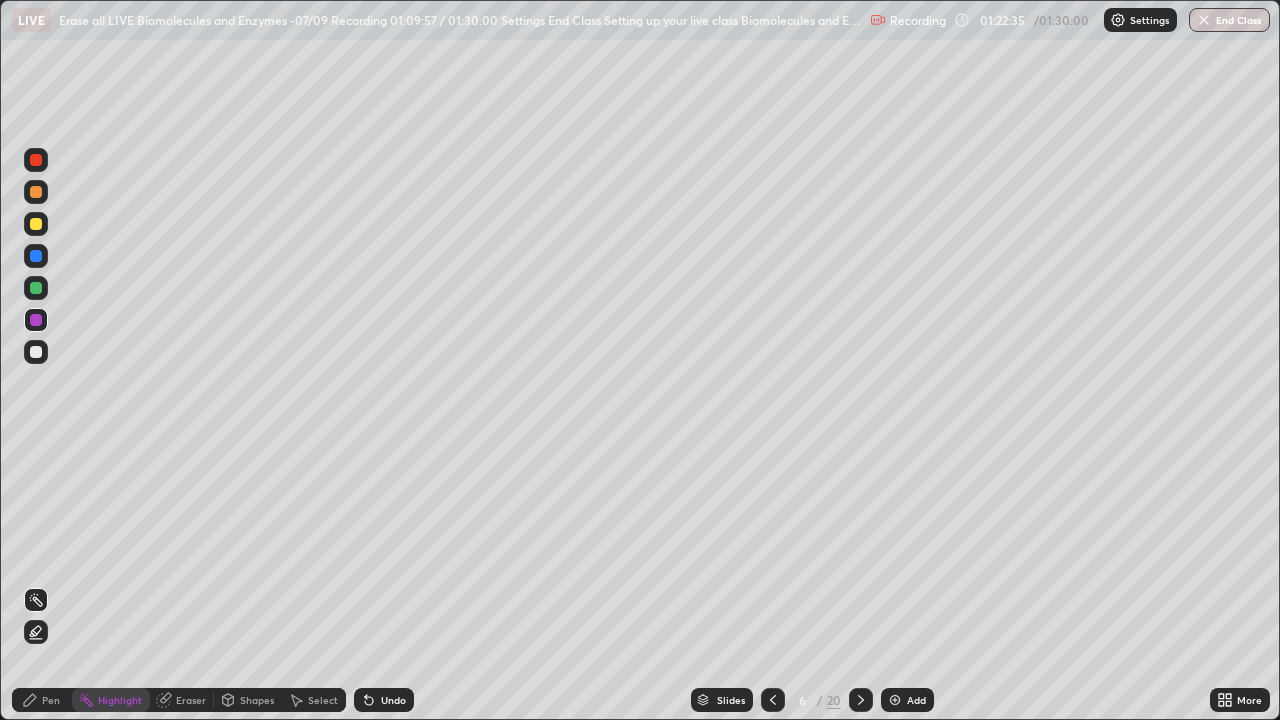 scroll, scrollTop: 99280, scrollLeft: 98720, axis: both 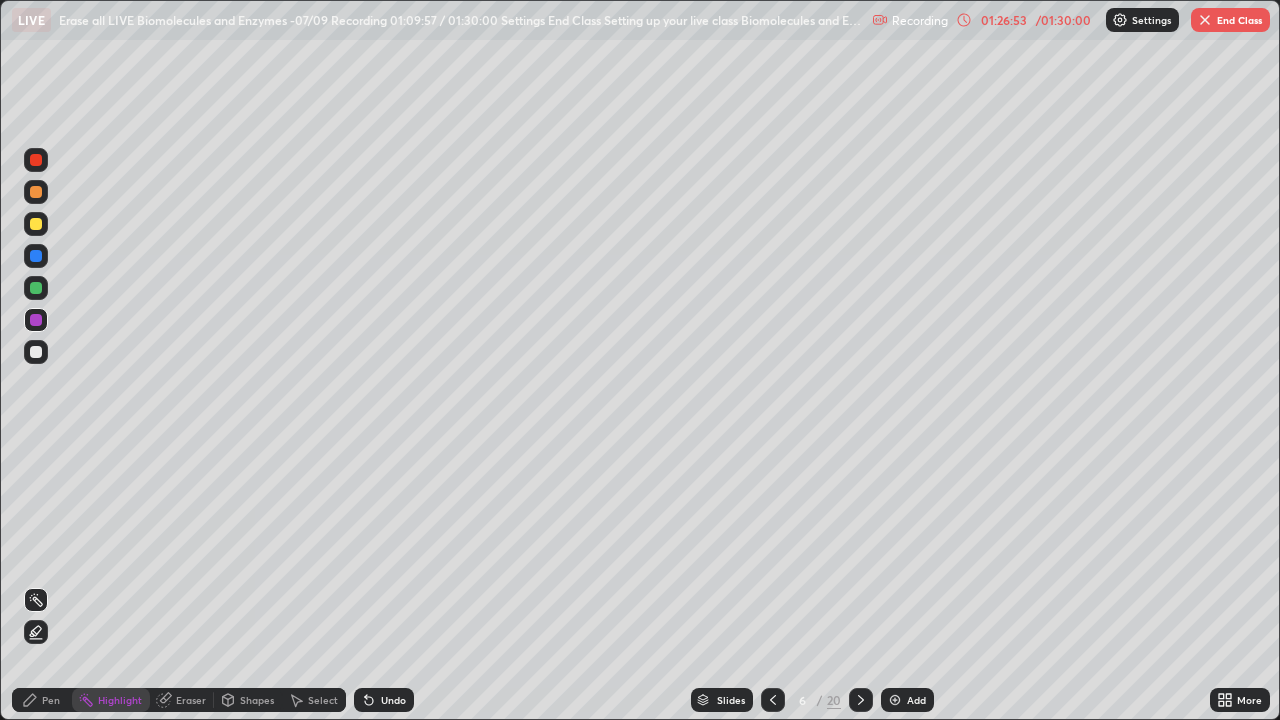 click on "End Class" at bounding box center [1230, 20] 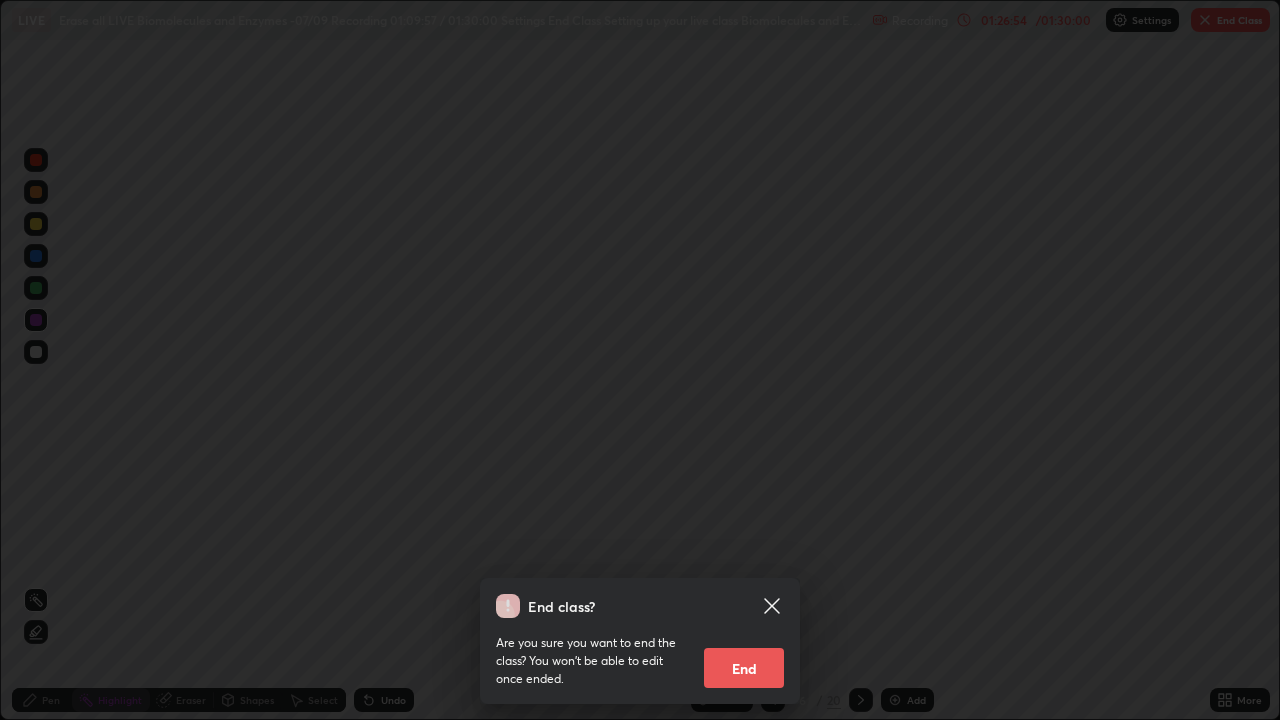 click on "End" at bounding box center [744, 668] 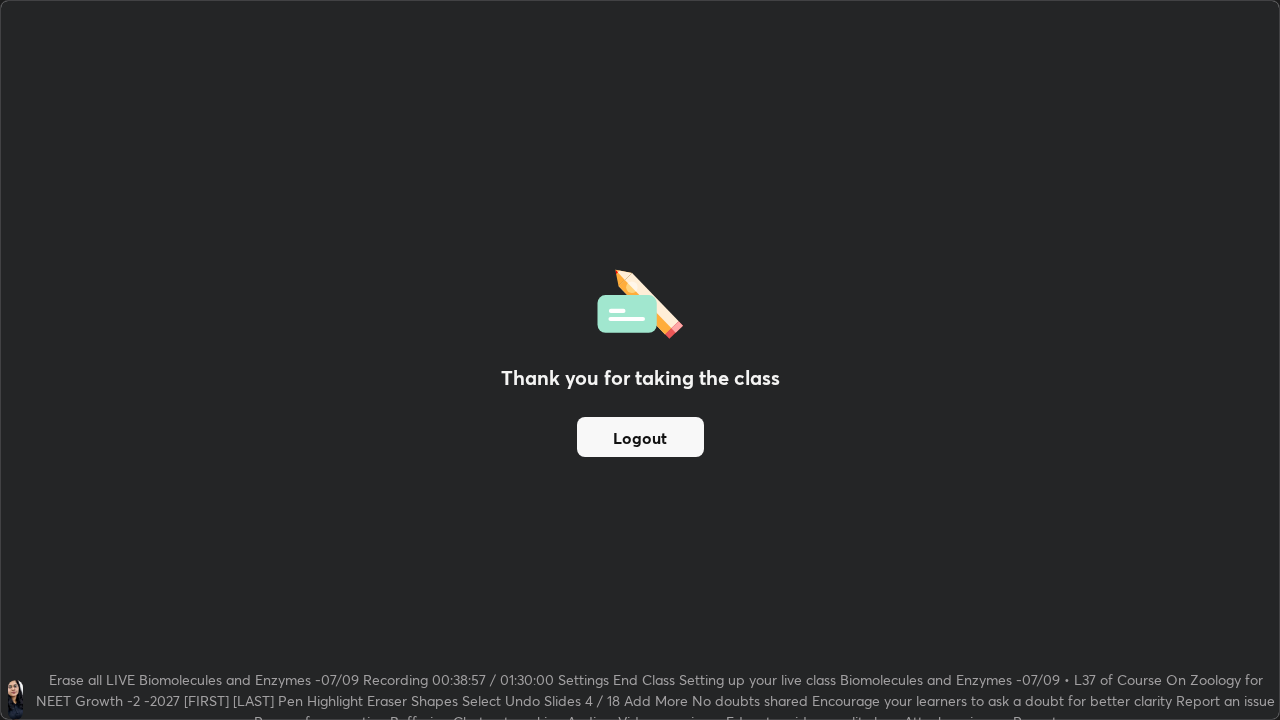 click on "Logout" at bounding box center (640, 437) 